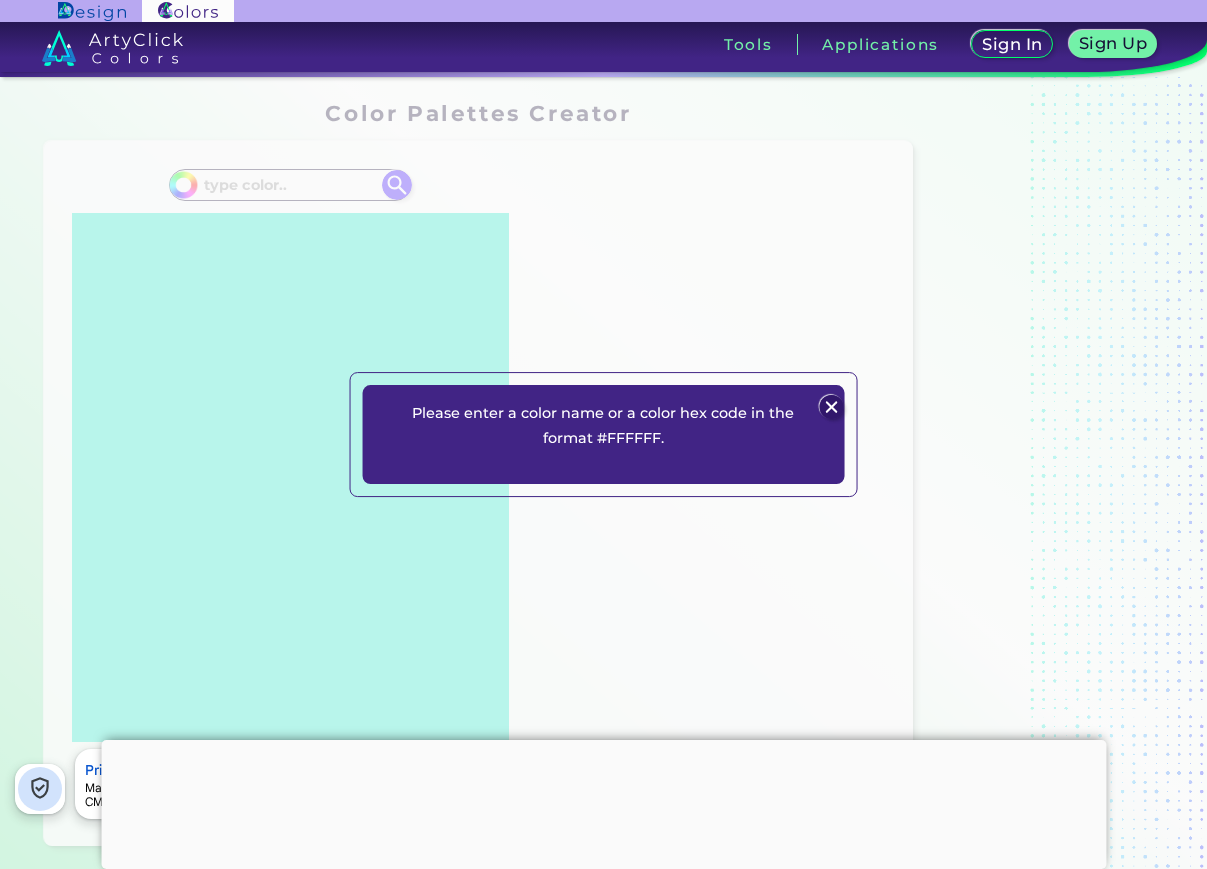 scroll, scrollTop: 0, scrollLeft: 0, axis: both 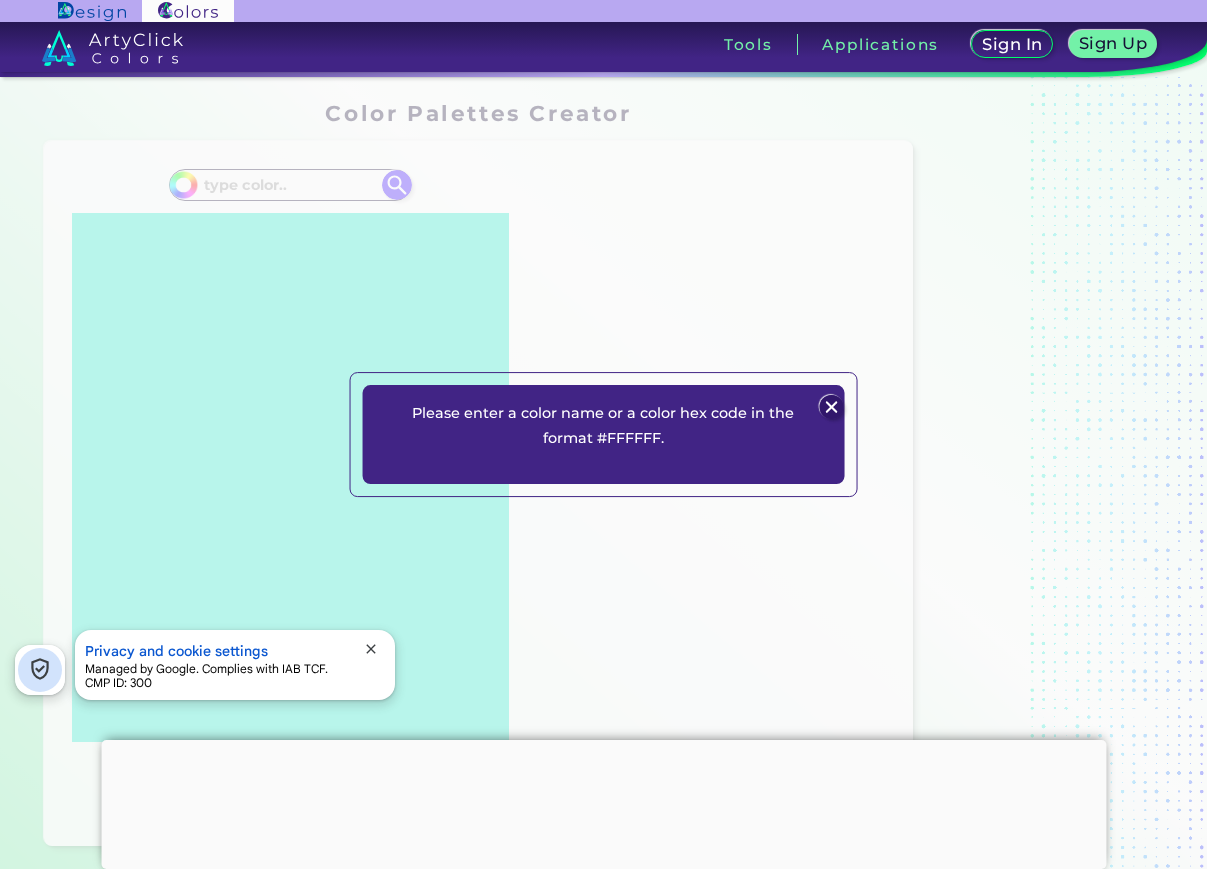 click at bounding box center (831, 407) 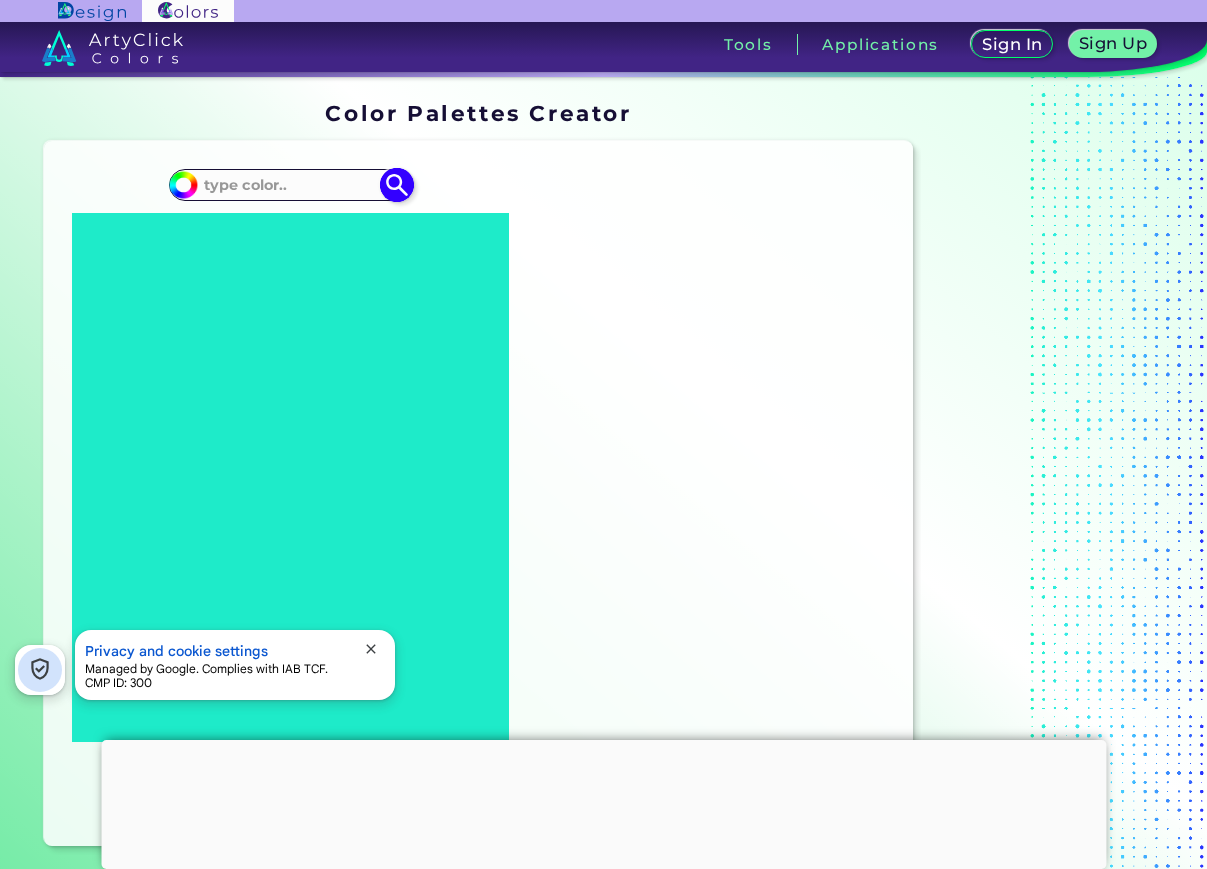 click at bounding box center (290, 184) 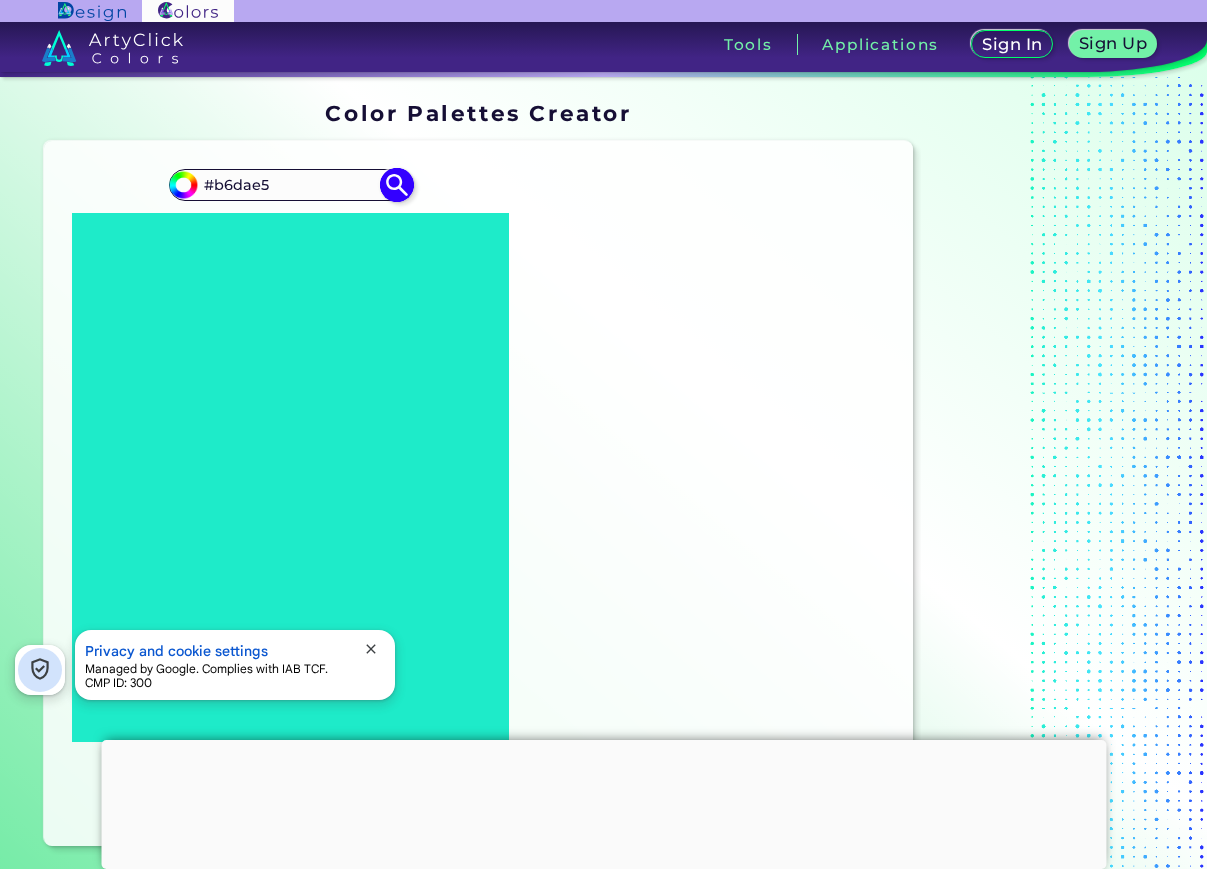 type on "#b6dae5" 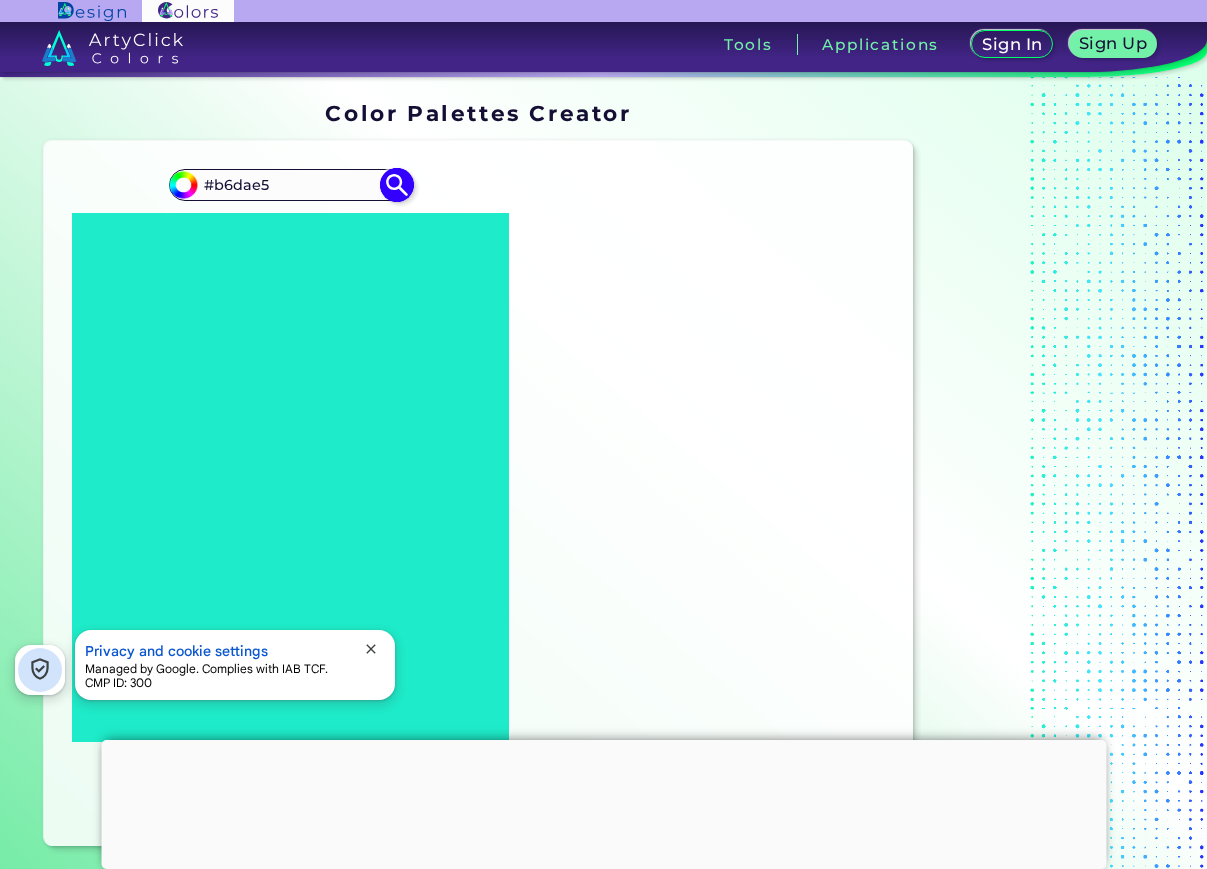 type on "#b6dae5" 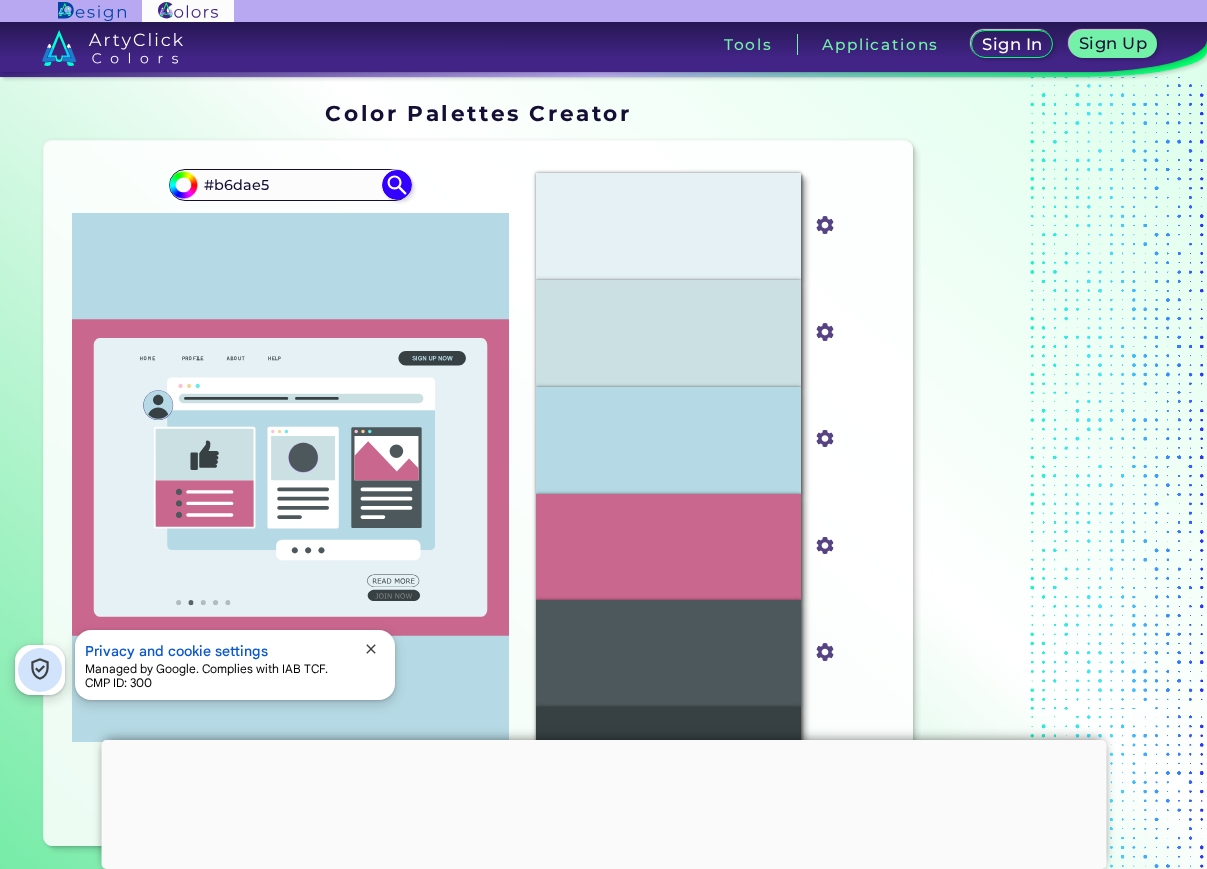 click on "Color Palettes Creator" at bounding box center [478, 113] 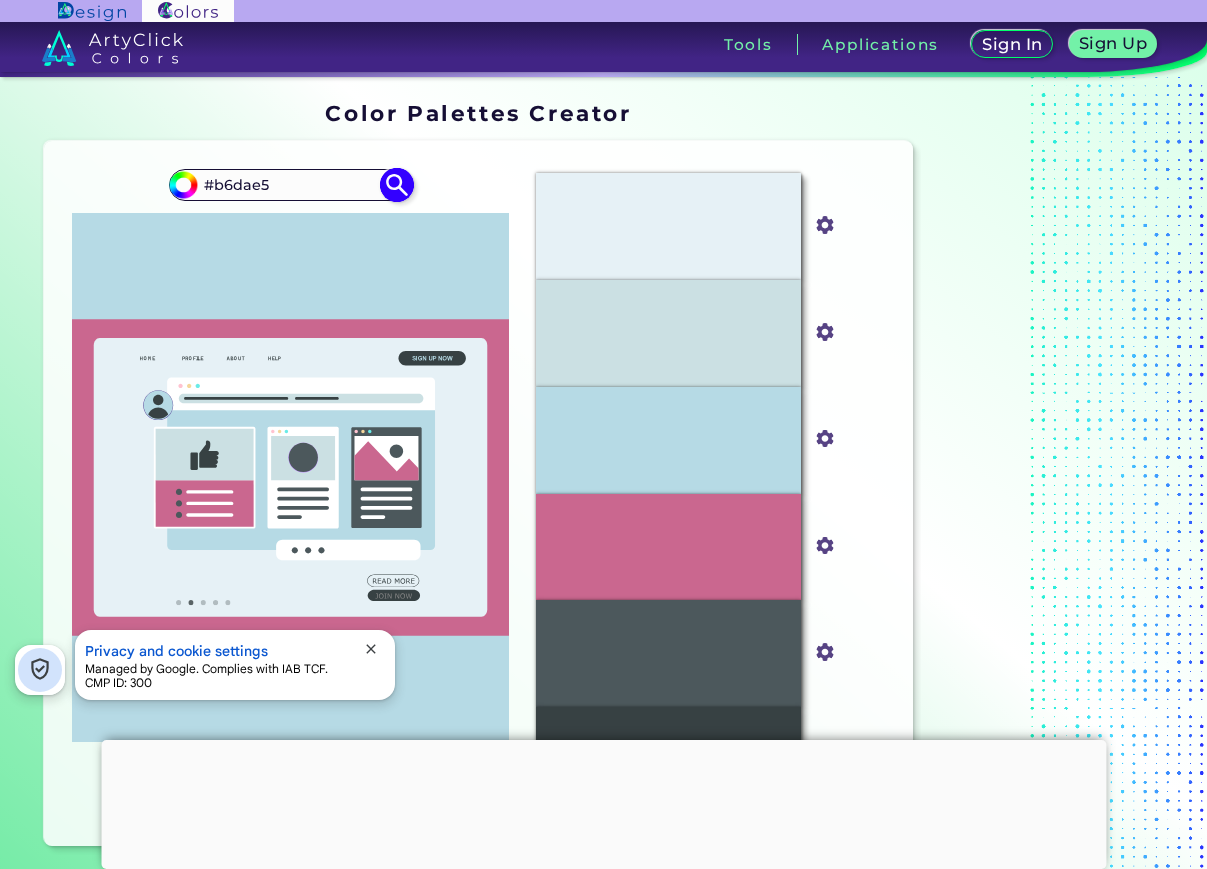 click on "#b6dae5" at bounding box center [290, 184] 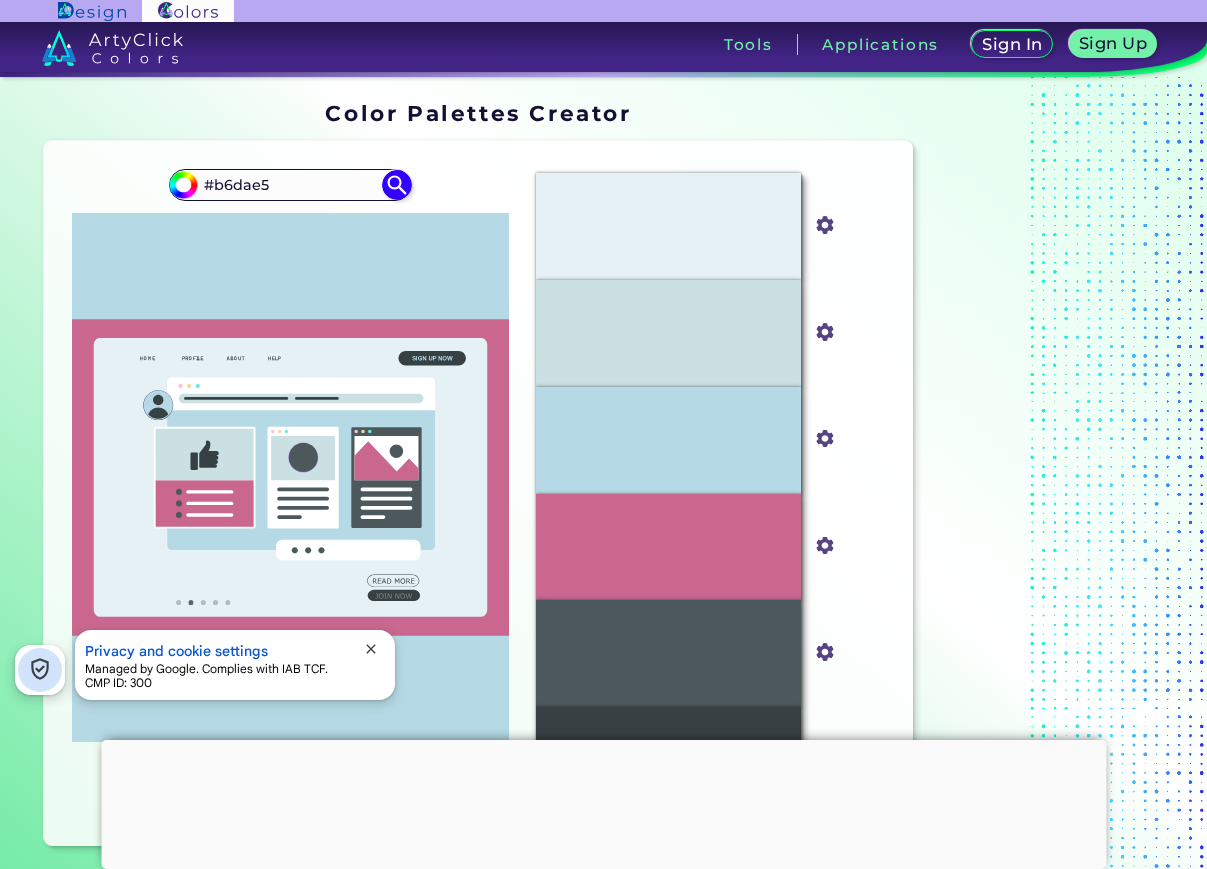 paste on "2a314a" 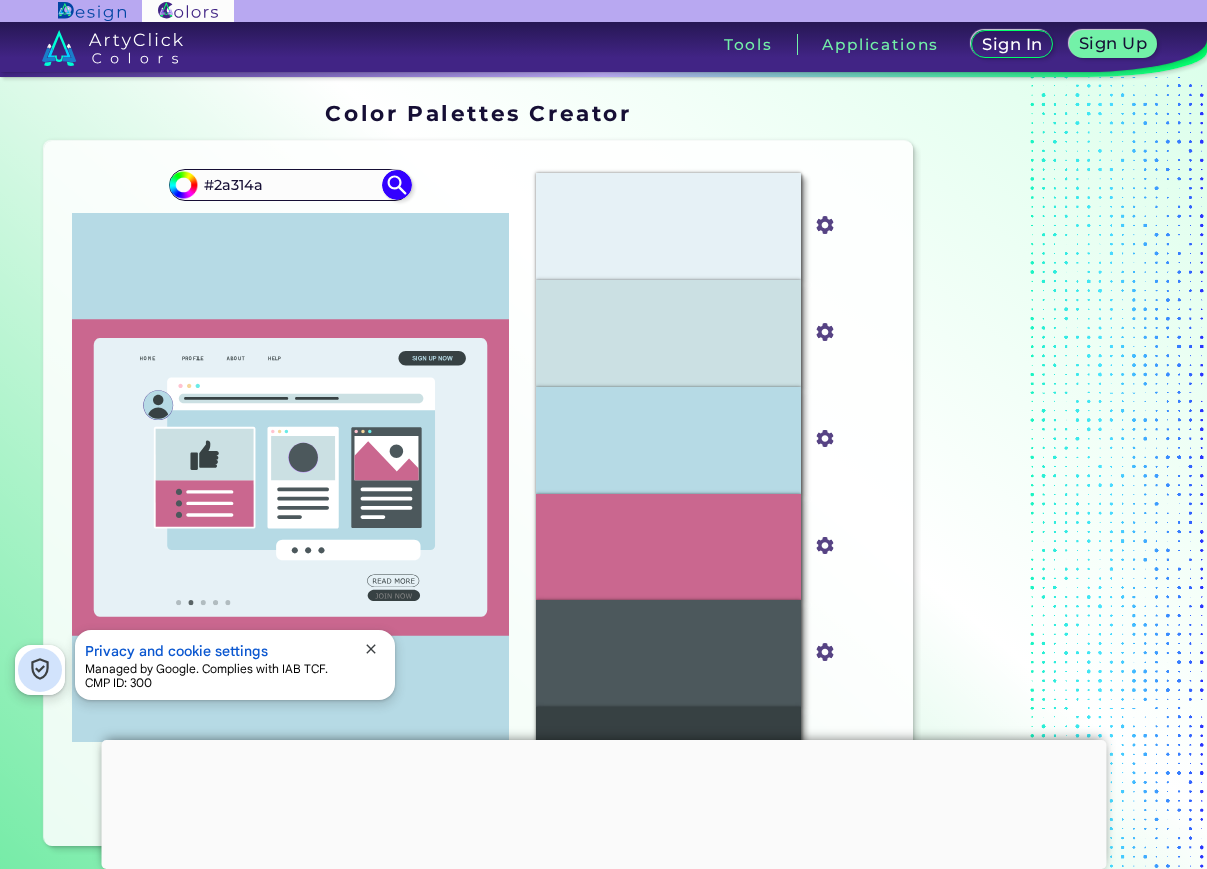 type on "#2a314a" 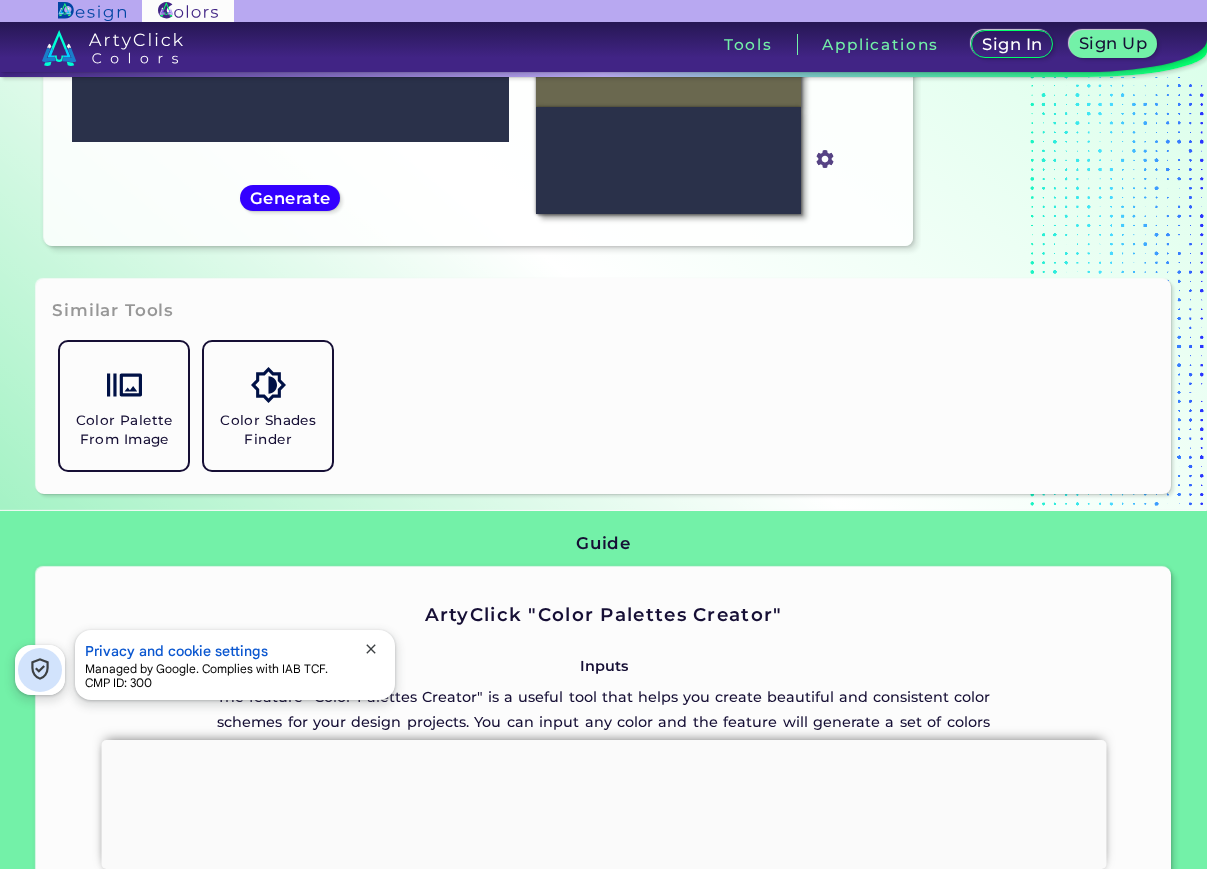 scroll, scrollTop: 300, scrollLeft: 0, axis: vertical 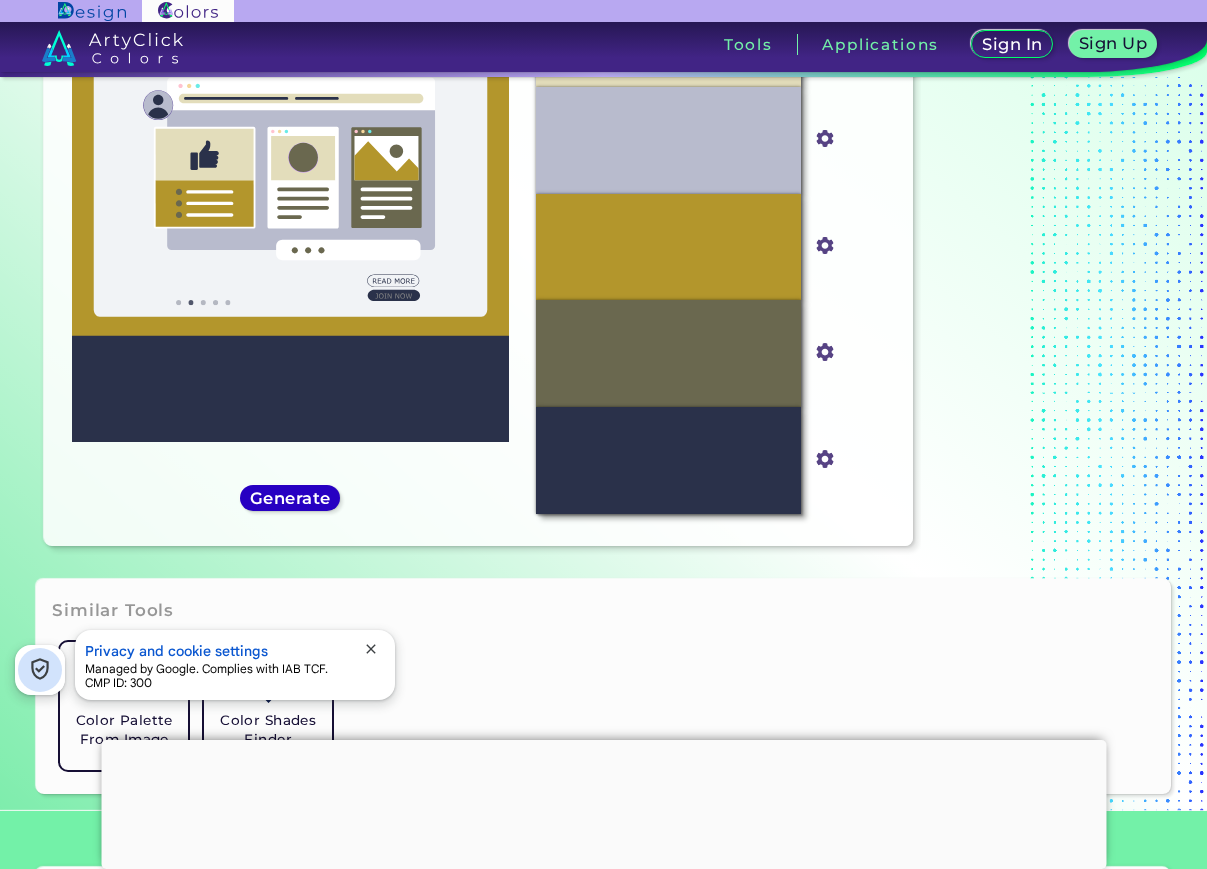 click on "Generate" at bounding box center [290, 498] 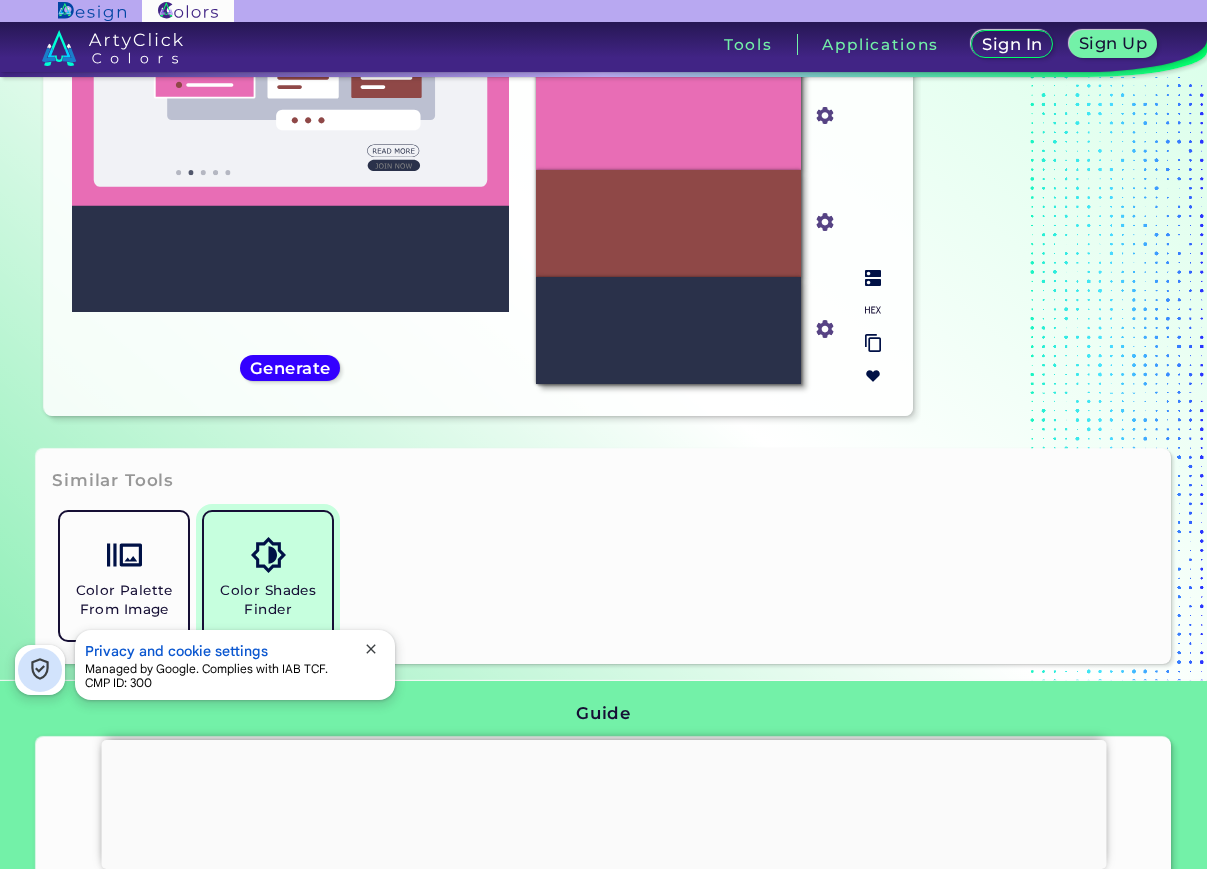scroll, scrollTop: 430, scrollLeft: 0, axis: vertical 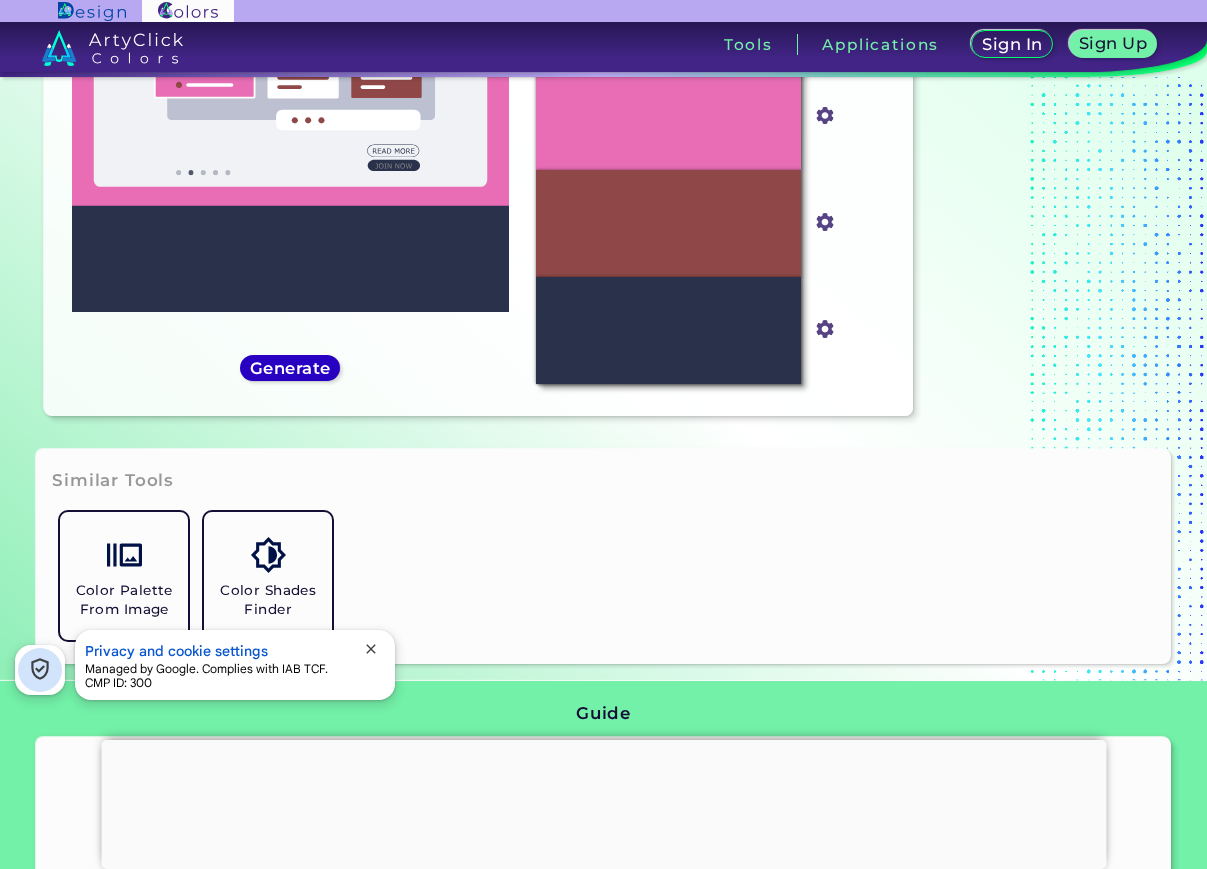 click on "Generate" at bounding box center (290, 367) 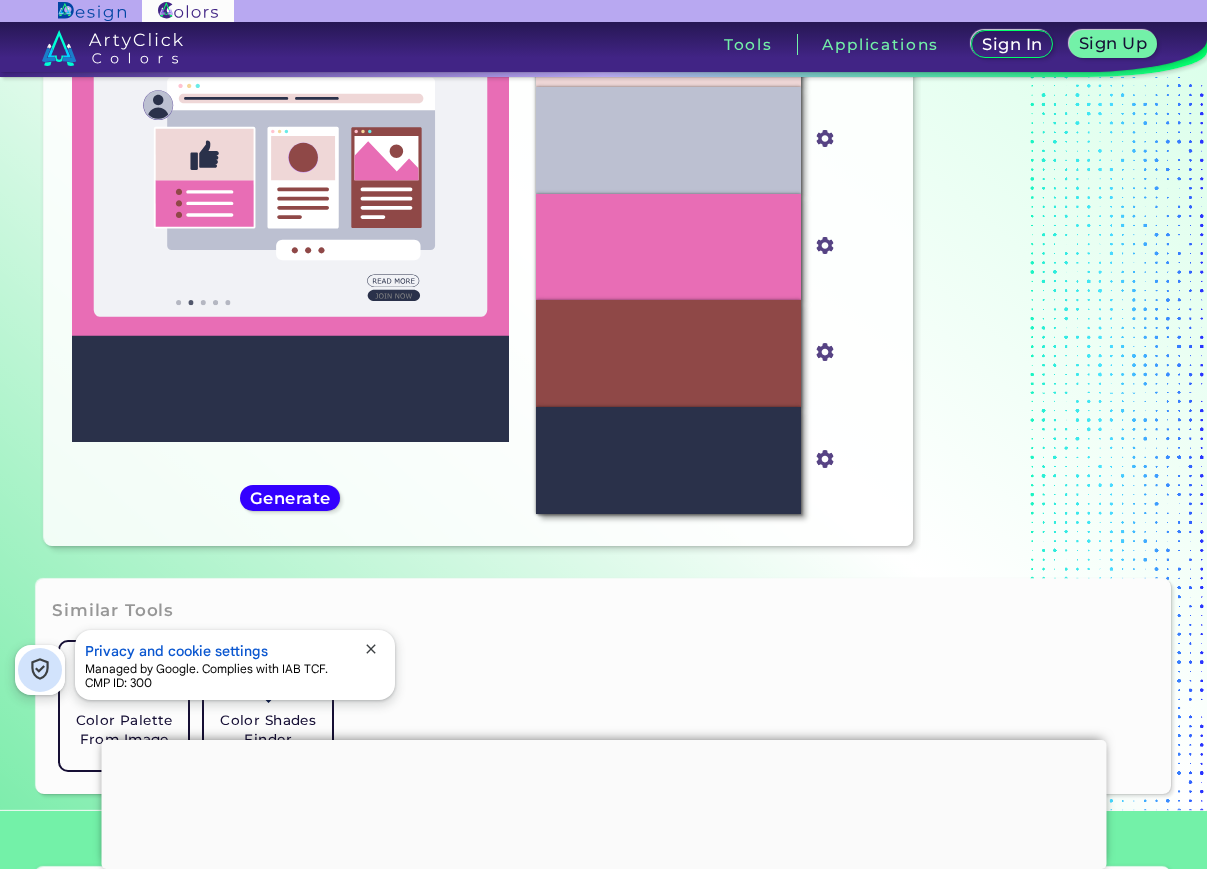 scroll, scrollTop: 430, scrollLeft: 0, axis: vertical 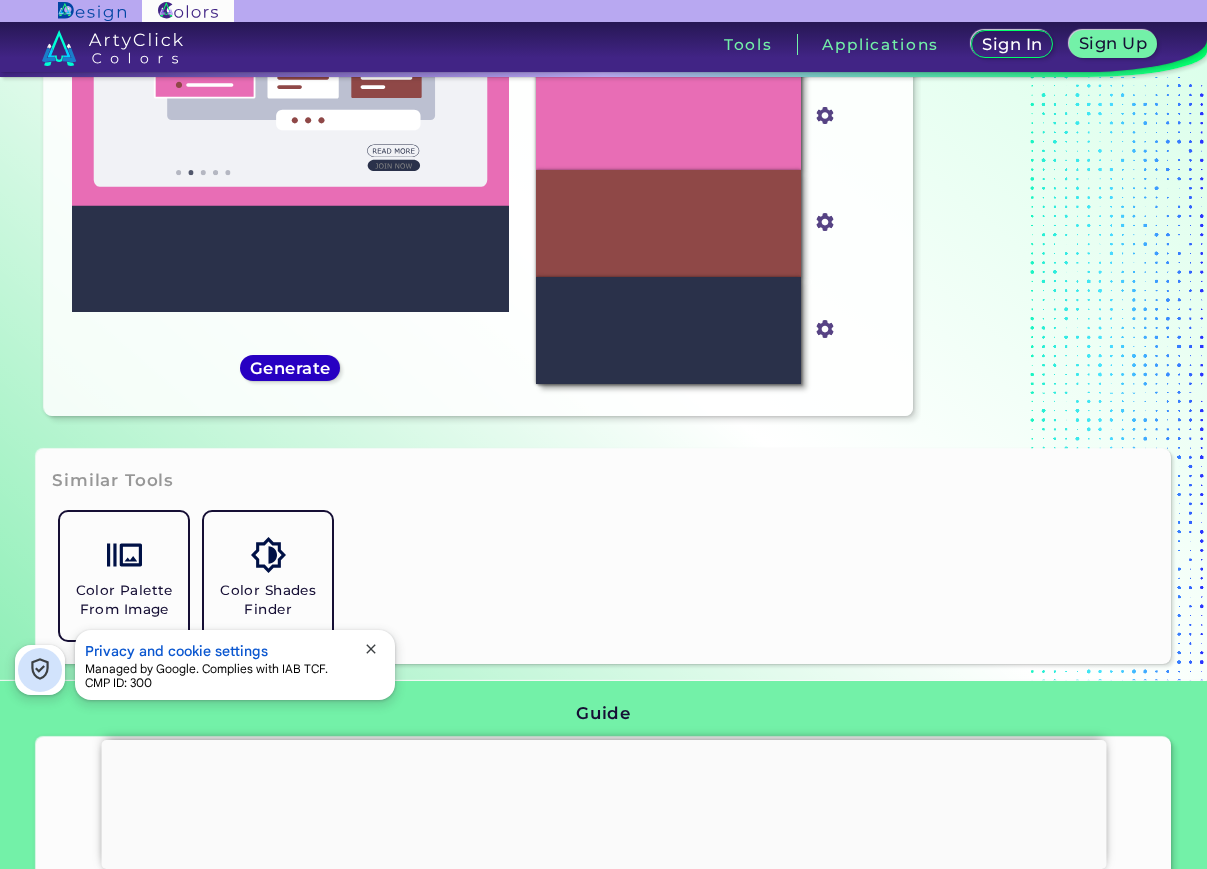 click on "Generate" at bounding box center [290, 368] 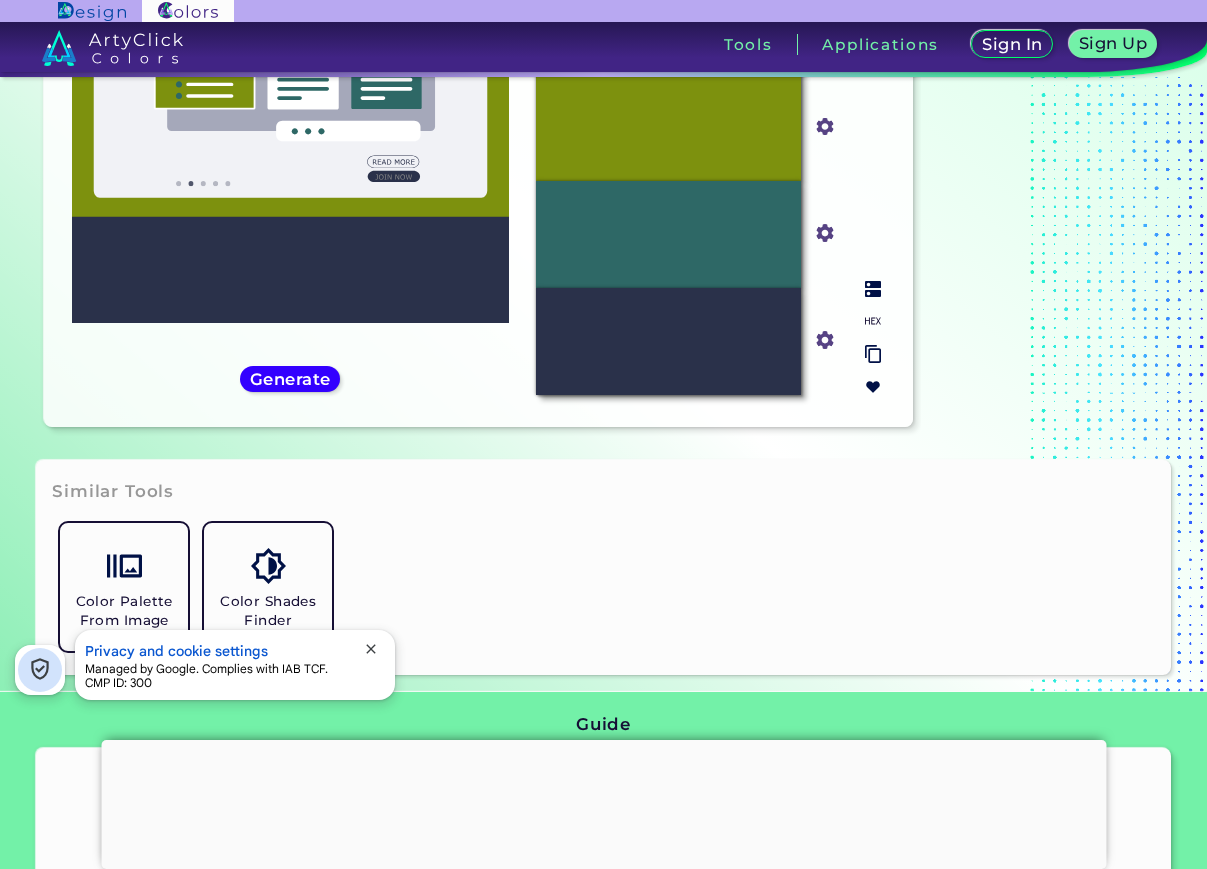 scroll, scrollTop: 430, scrollLeft: 0, axis: vertical 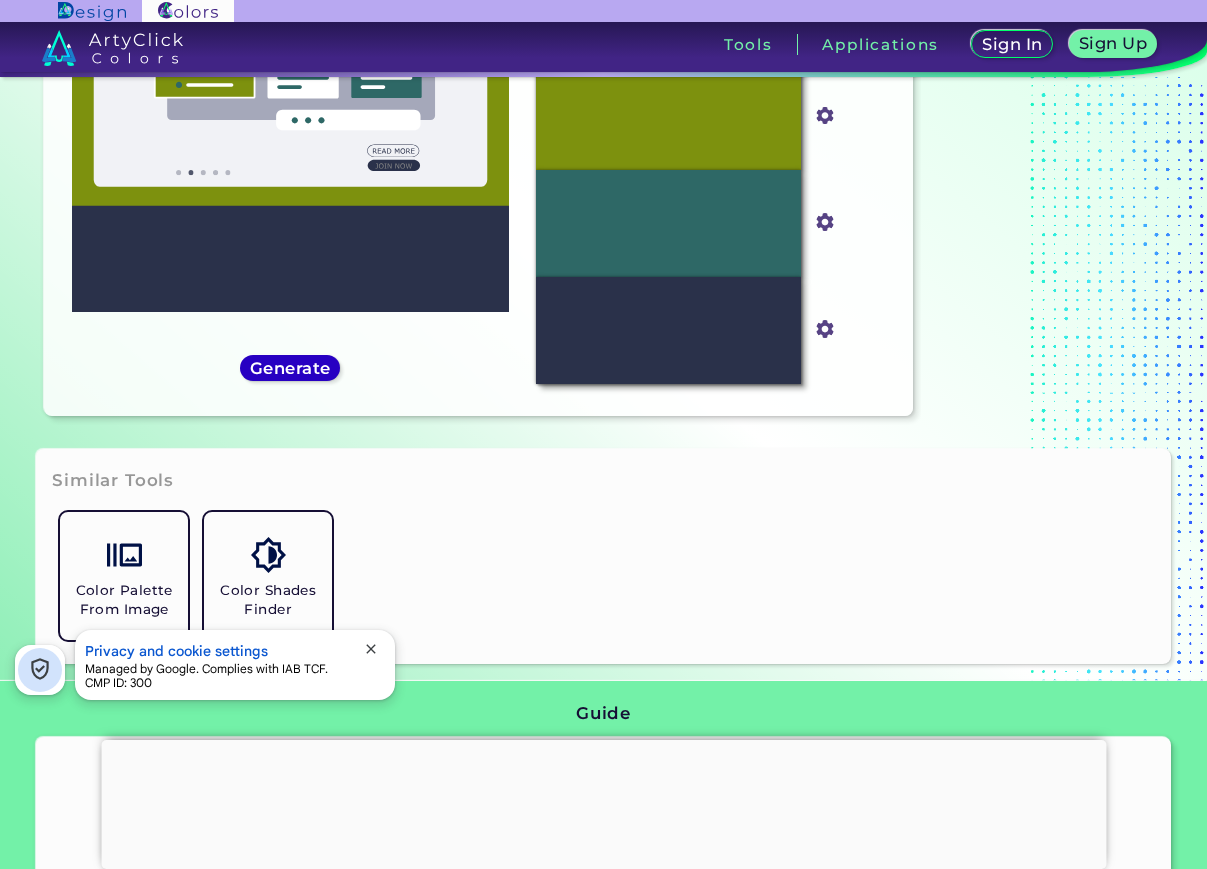 click on "Generate" at bounding box center (290, 368) 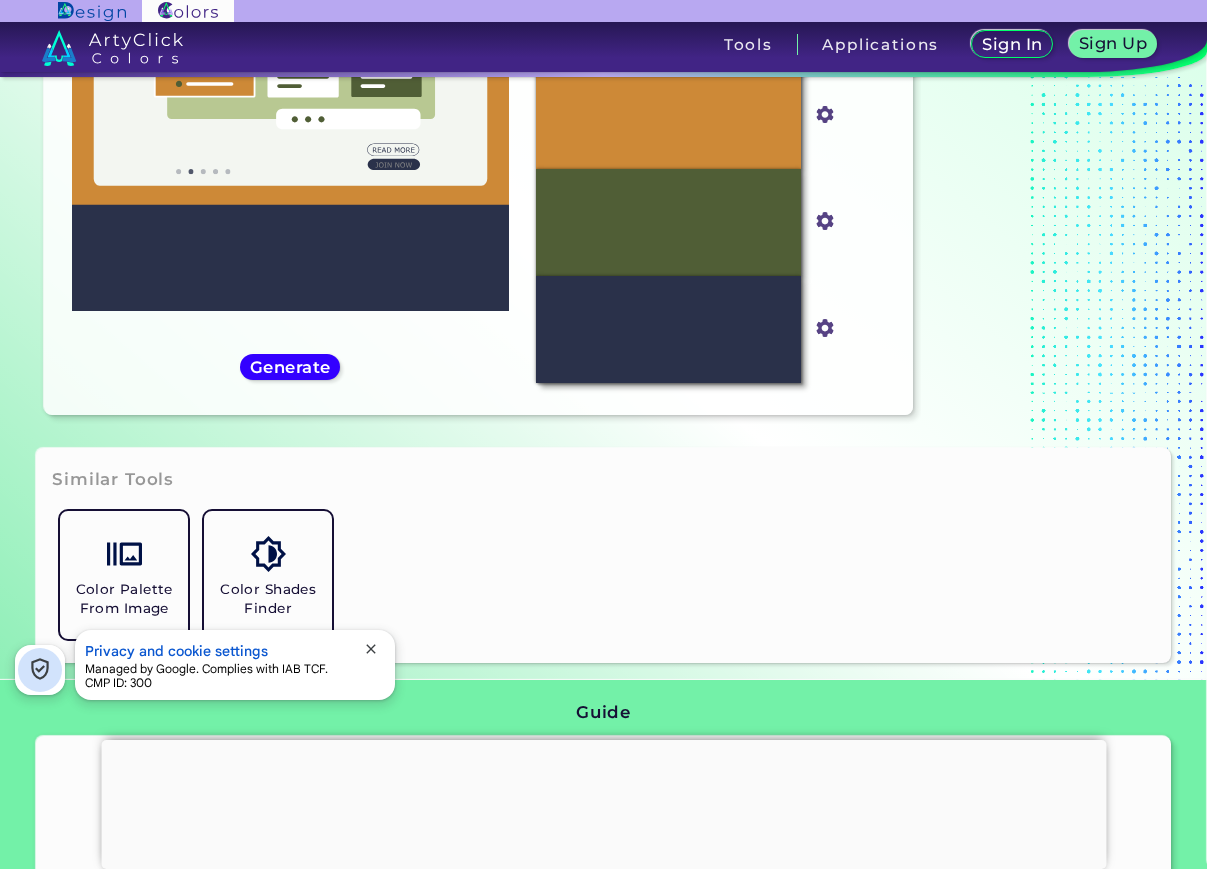 scroll, scrollTop: 460, scrollLeft: 0, axis: vertical 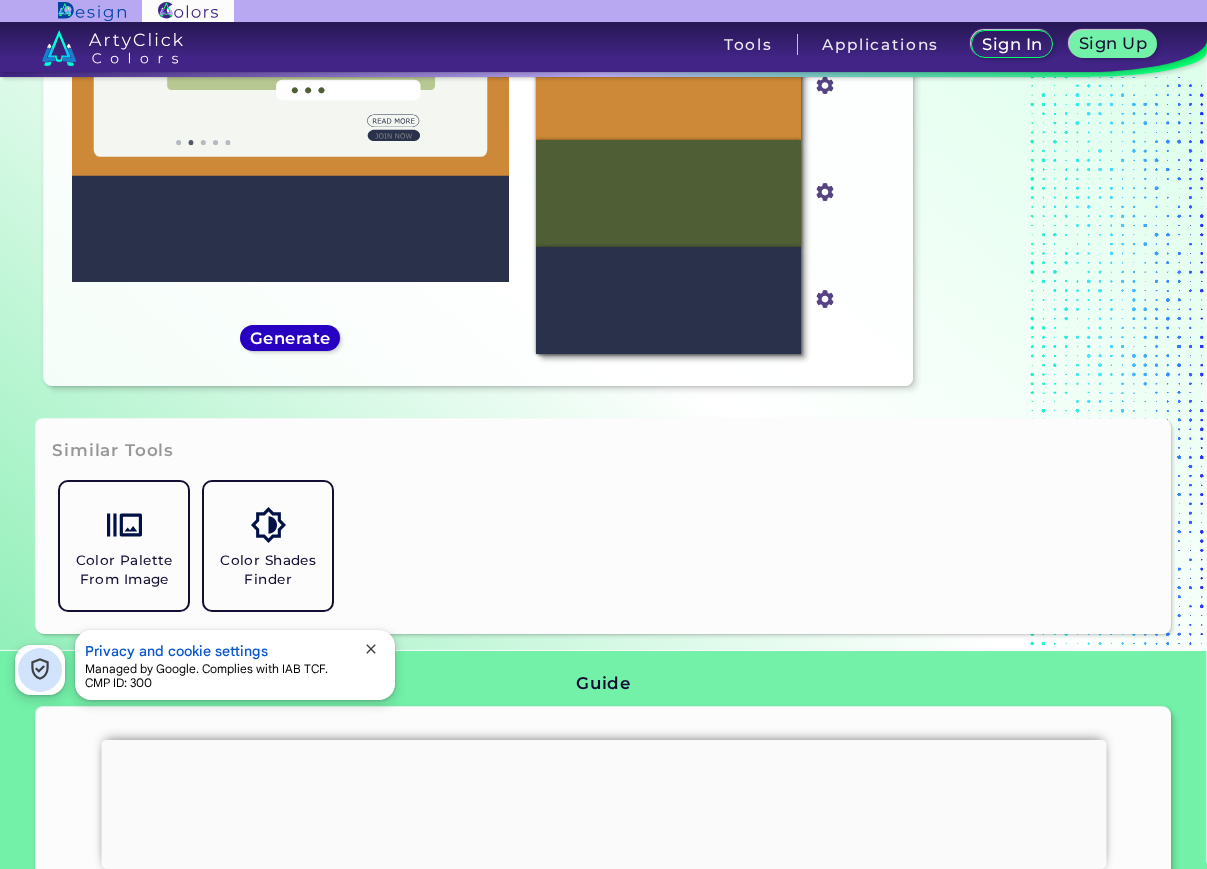 click on "Generate" at bounding box center [290, 338] 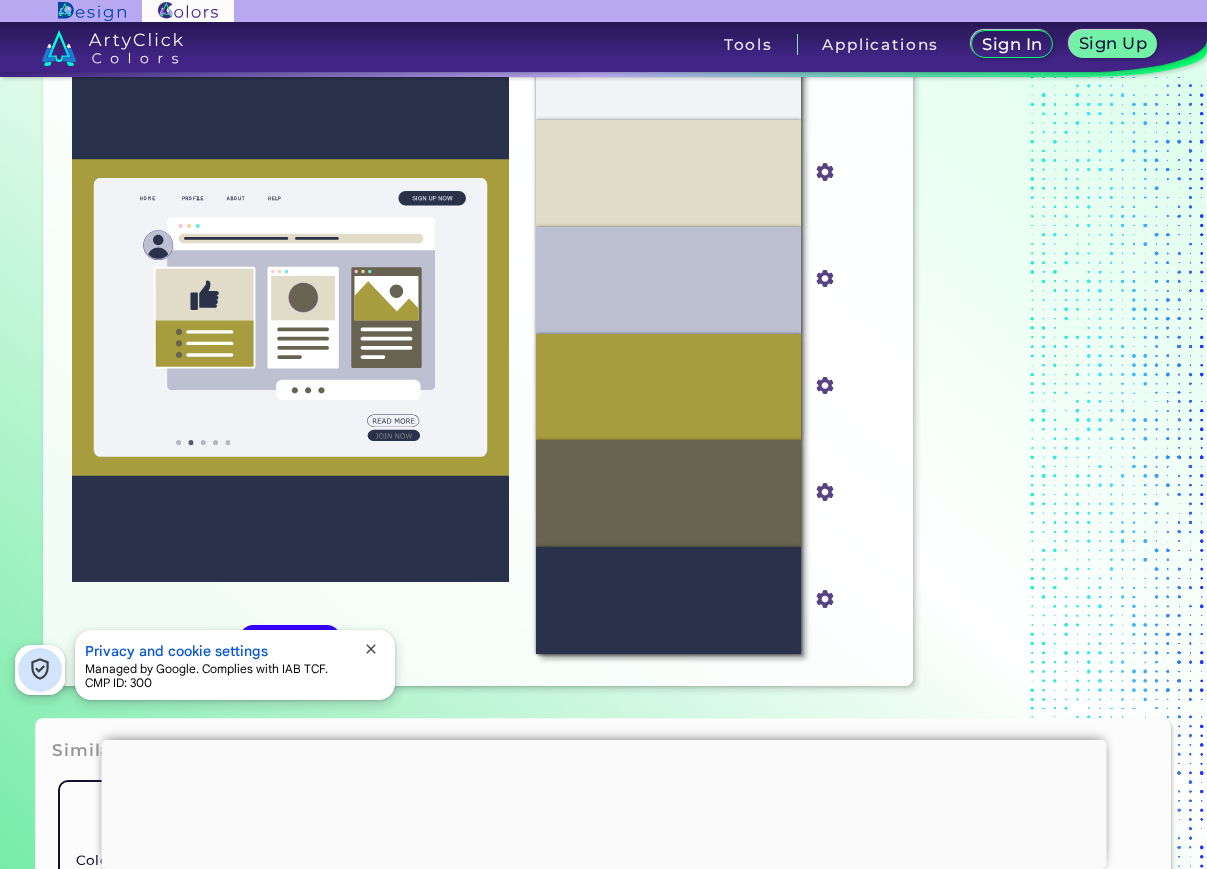 scroll, scrollTop: 290, scrollLeft: 0, axis: vertical 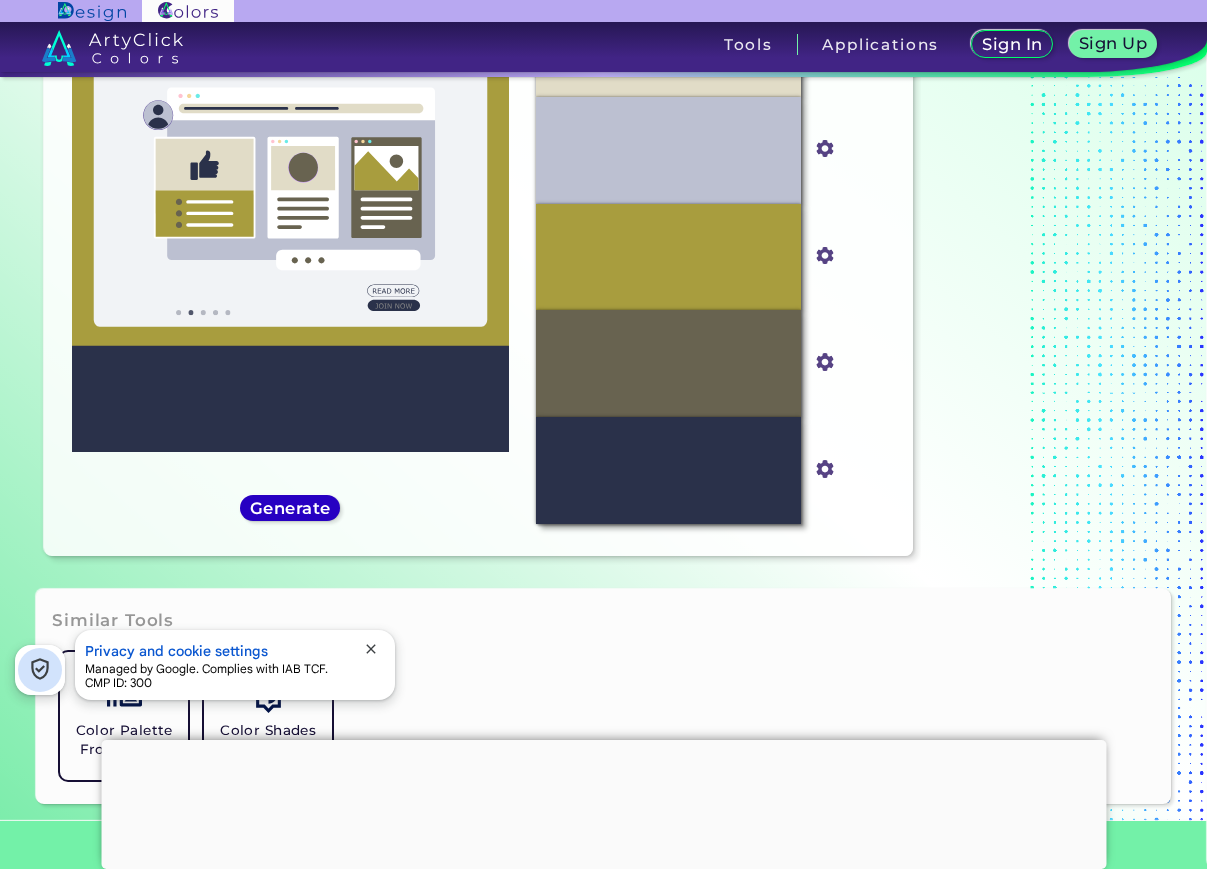 click on "Generate" at bounding box center (290, 508) 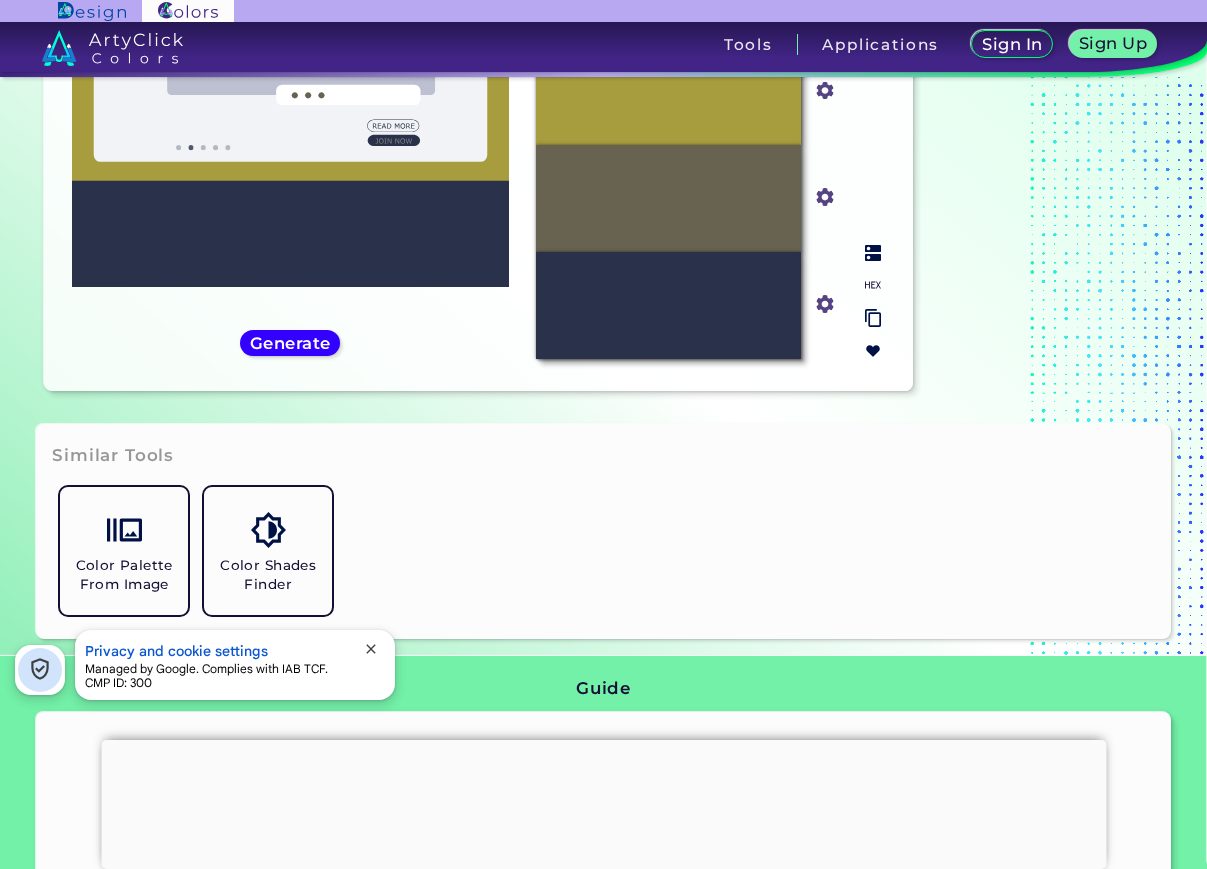 scroll, scrollTop: 630, scrollLeft: 0, axis: vertical 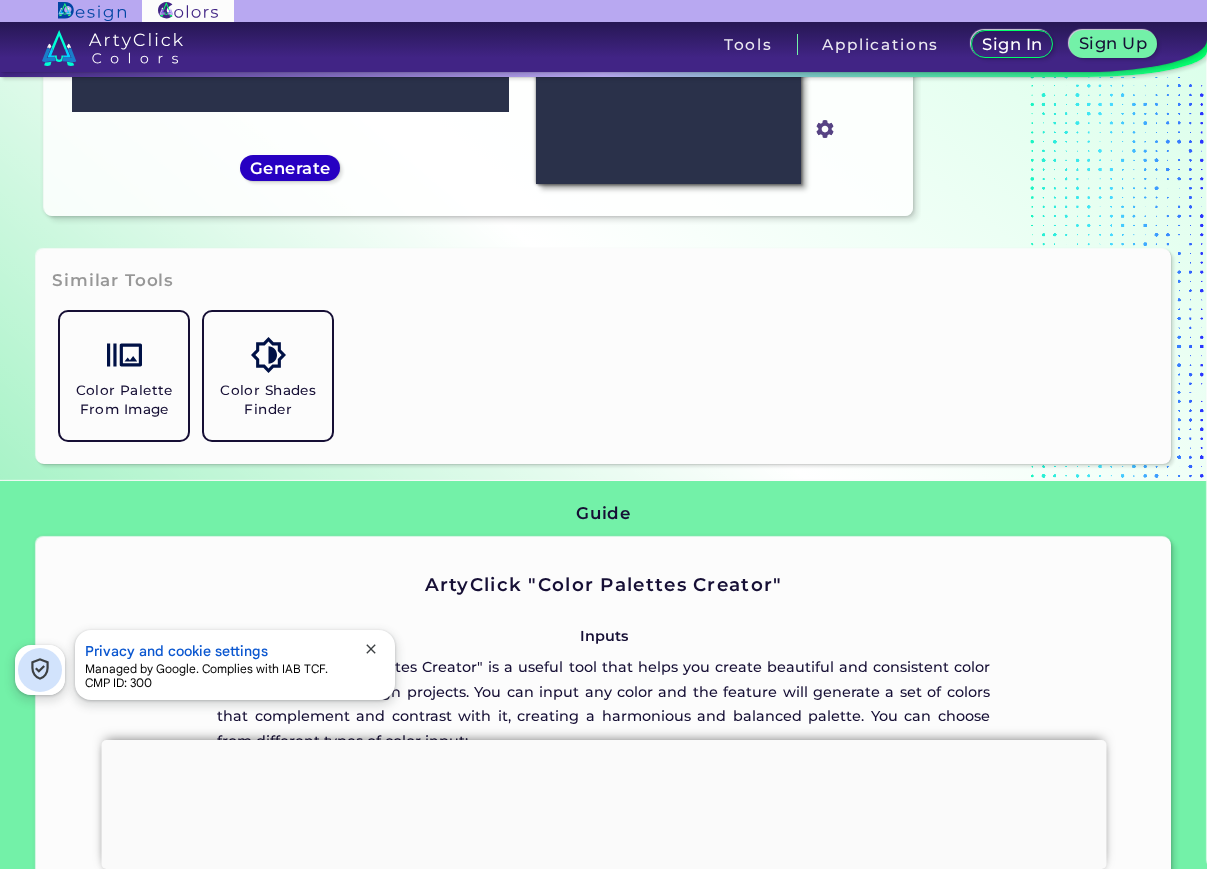 click on "Generate" at bounding box center (290, 168) 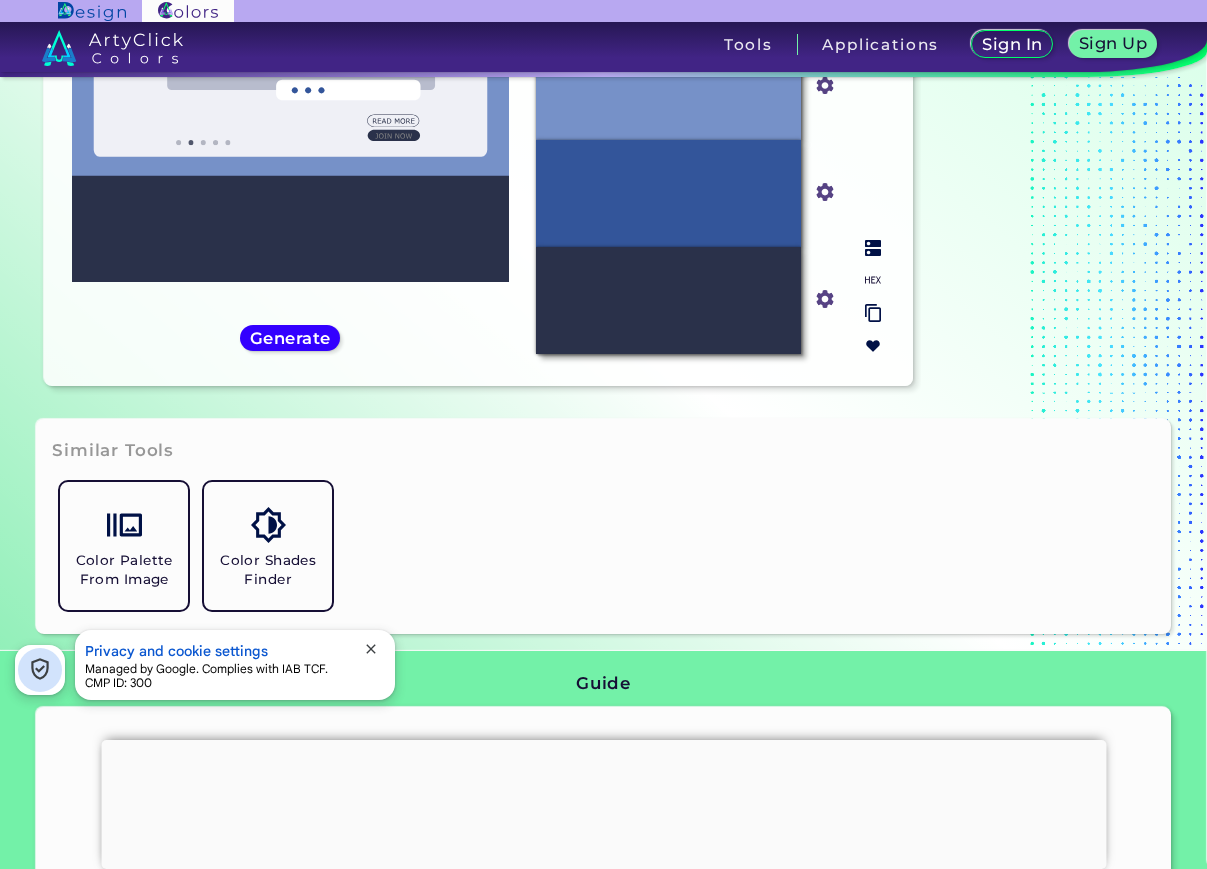 scroll, scrollTop: 460, scrollLeft: 0, axis: vertical 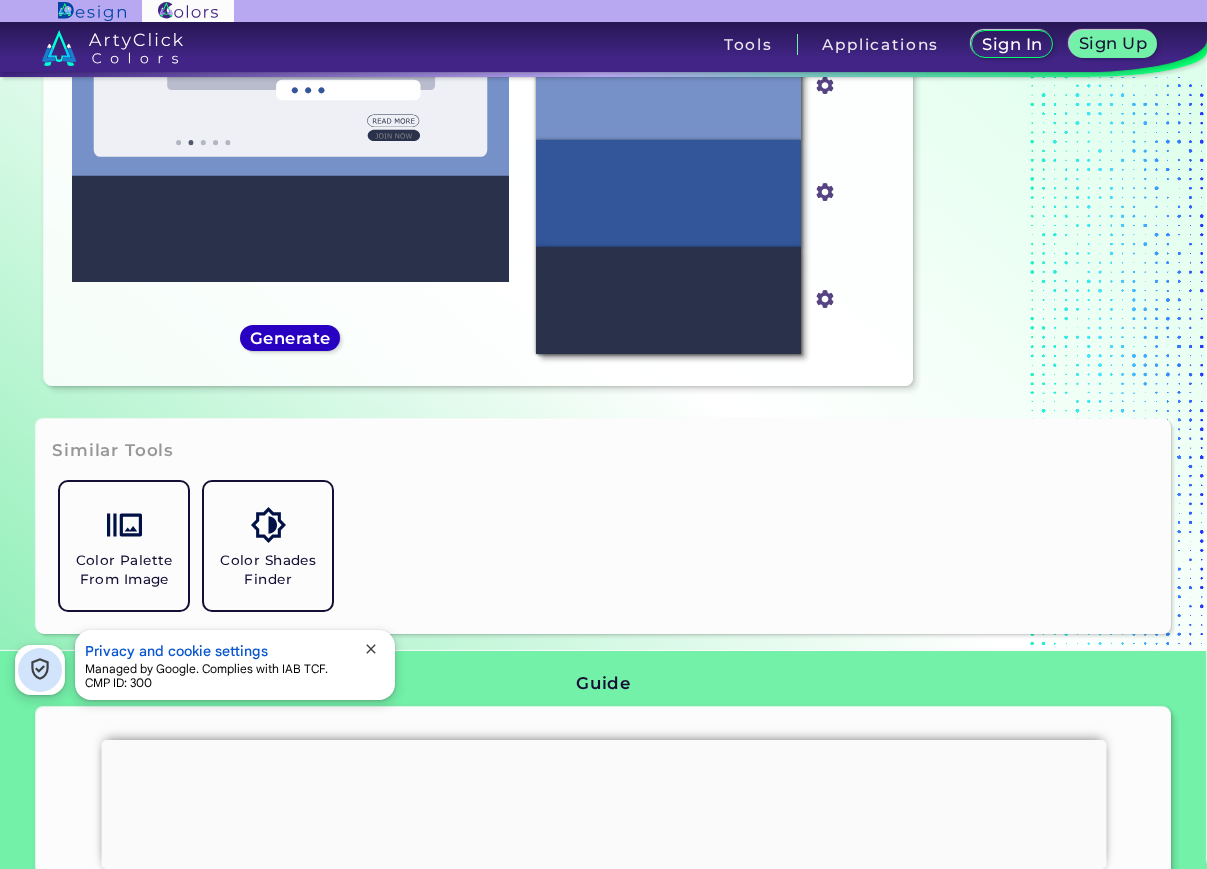 click on "Generate" at bounding box center [290, 338] 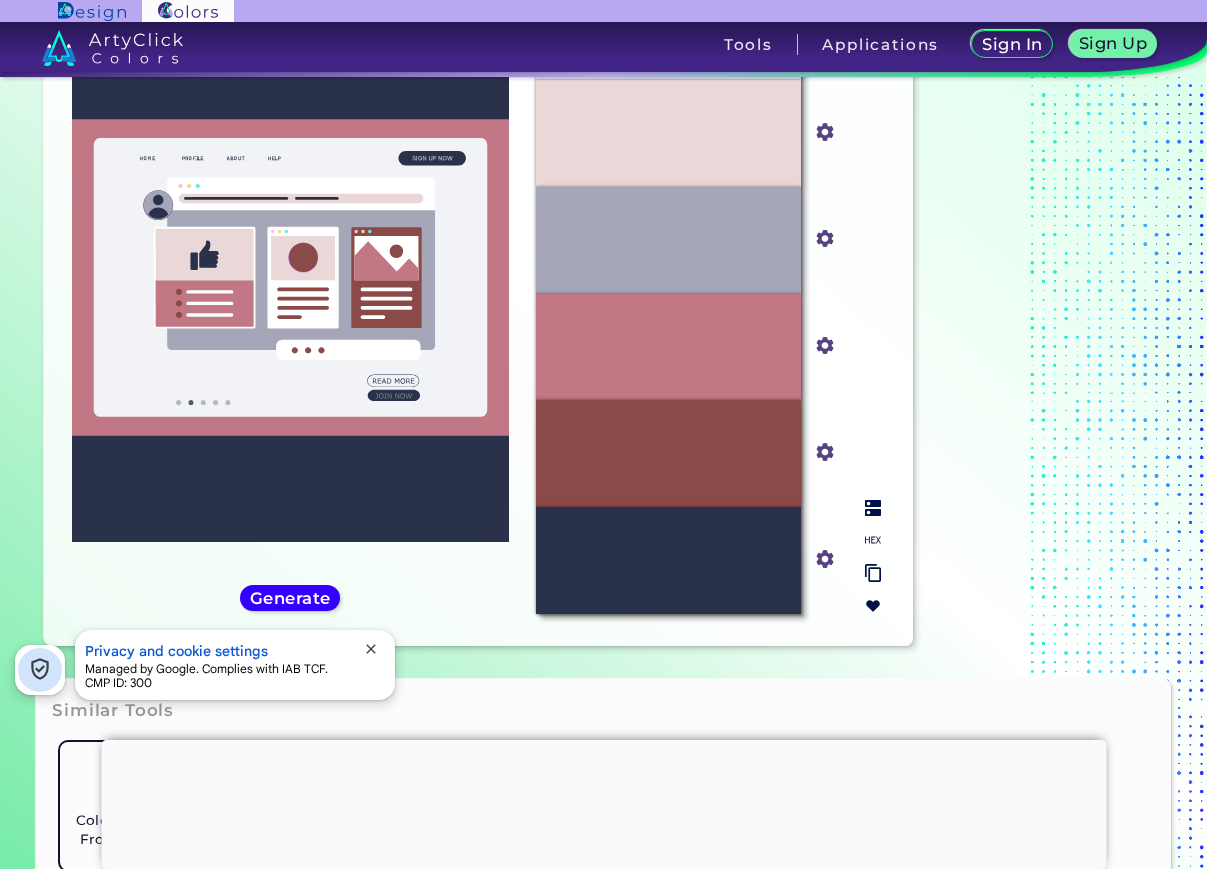 scroll, scrollTop: 330, scrollLeft: 0, axis: vertical 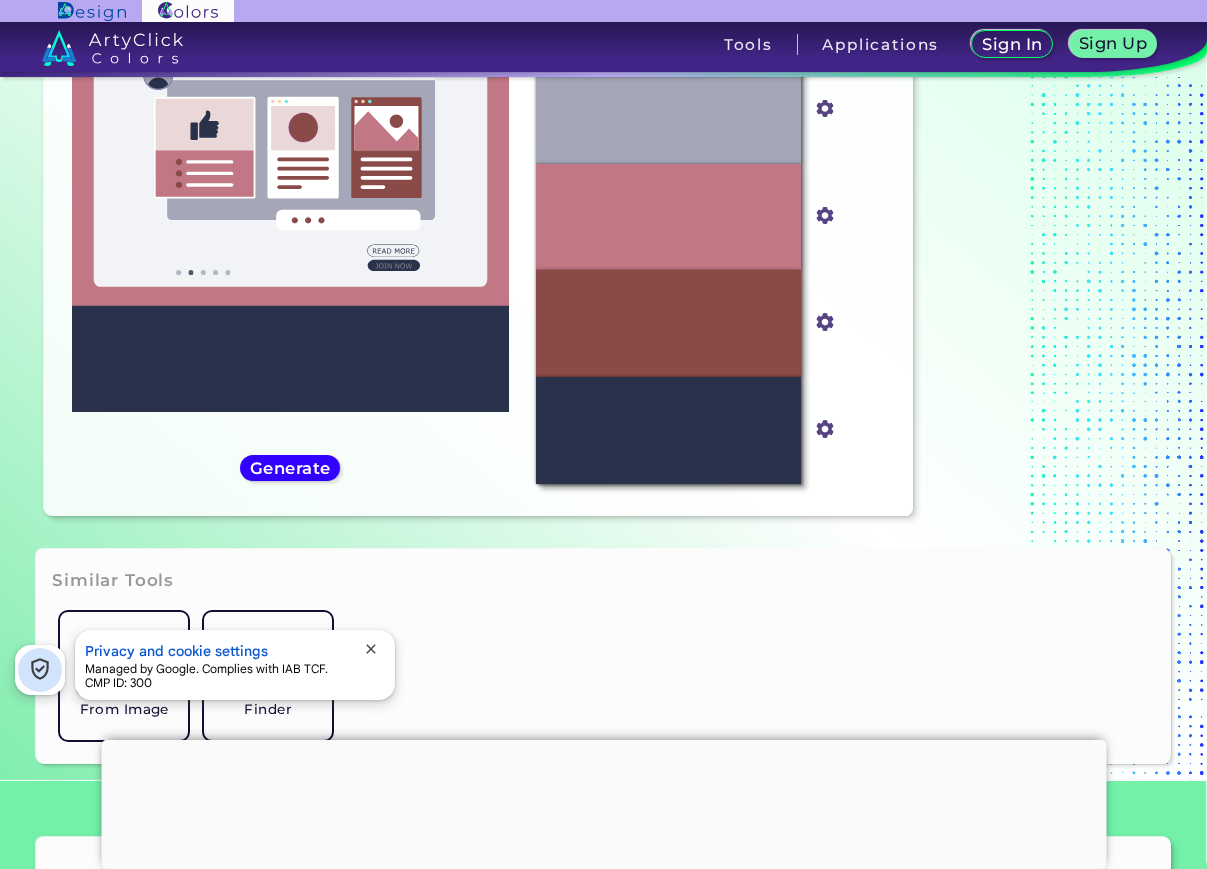 click on "Color Palette From Image
Color Shades Finder" at bounding box center [603, 676] 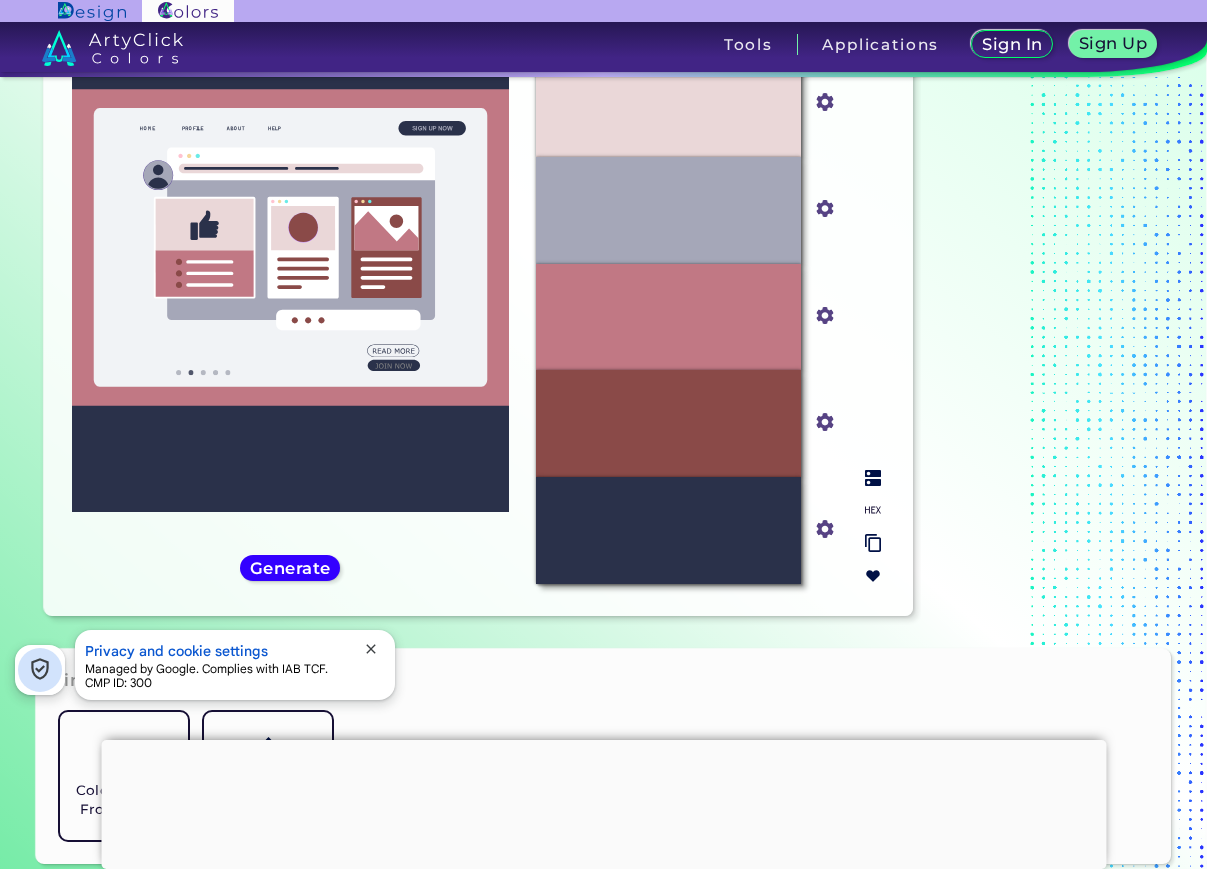 scroll, scrollTop: 360, scrollLeft: 0, axis: vertical 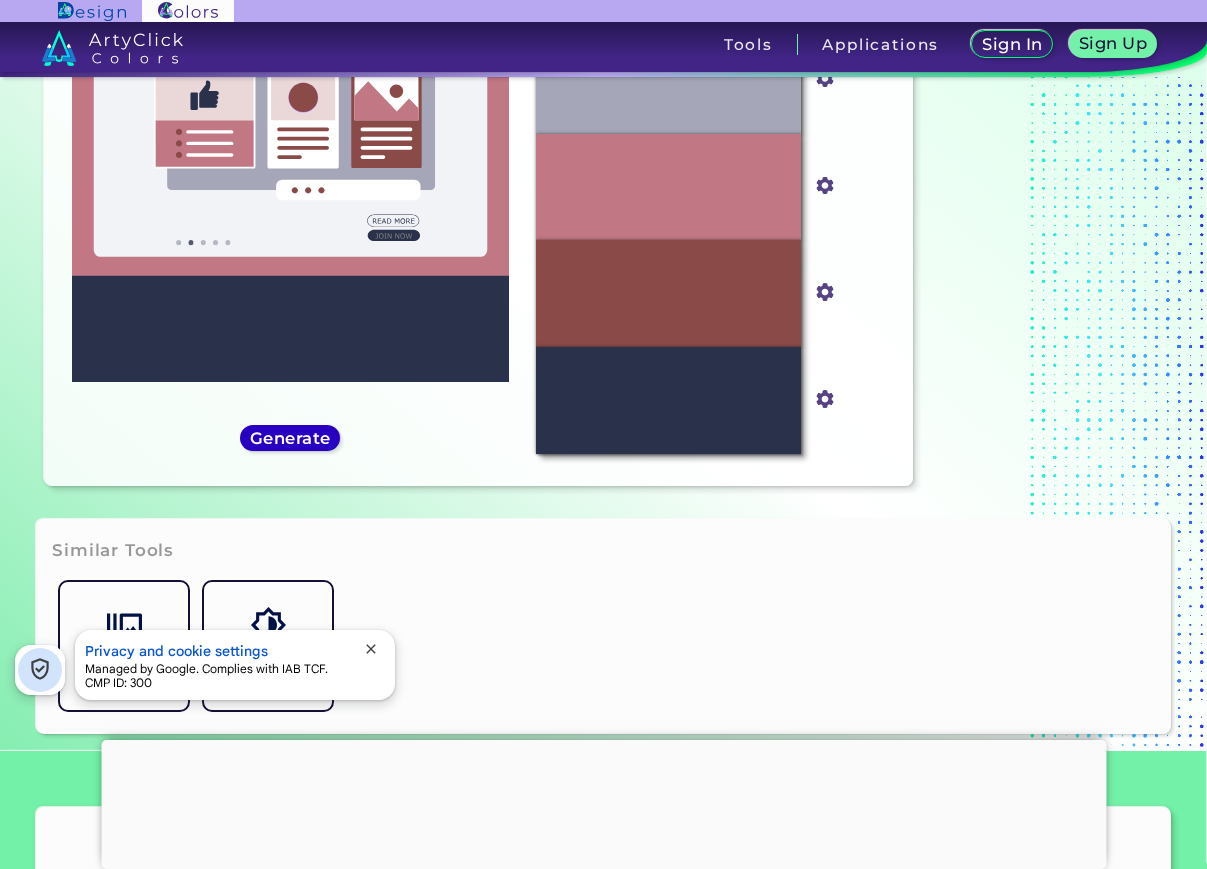 click on "Generate" at bounding box center [290, 438] 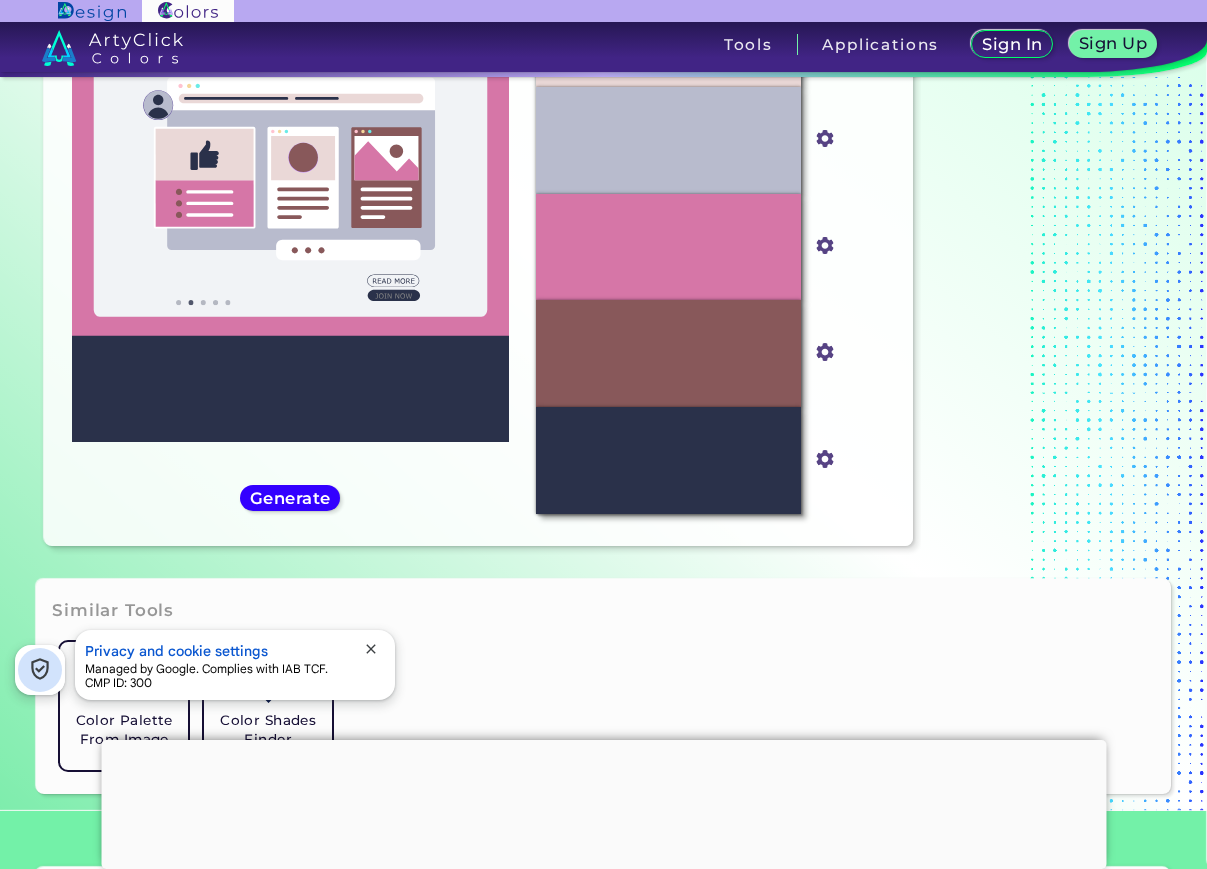 scroll, scrollTop: 430, scrollLeft: 0, axis: vertical 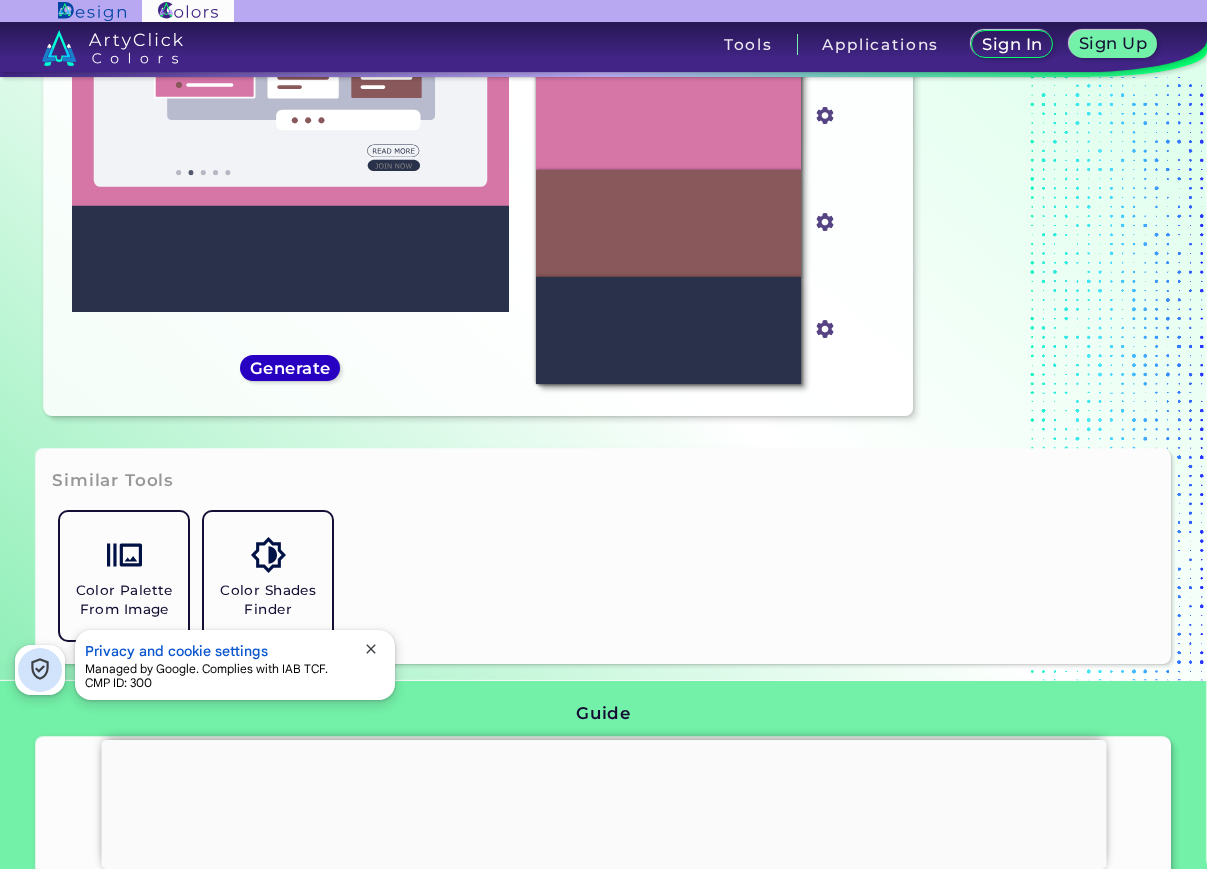 click on "Generate" at bounding box center (290, 368) 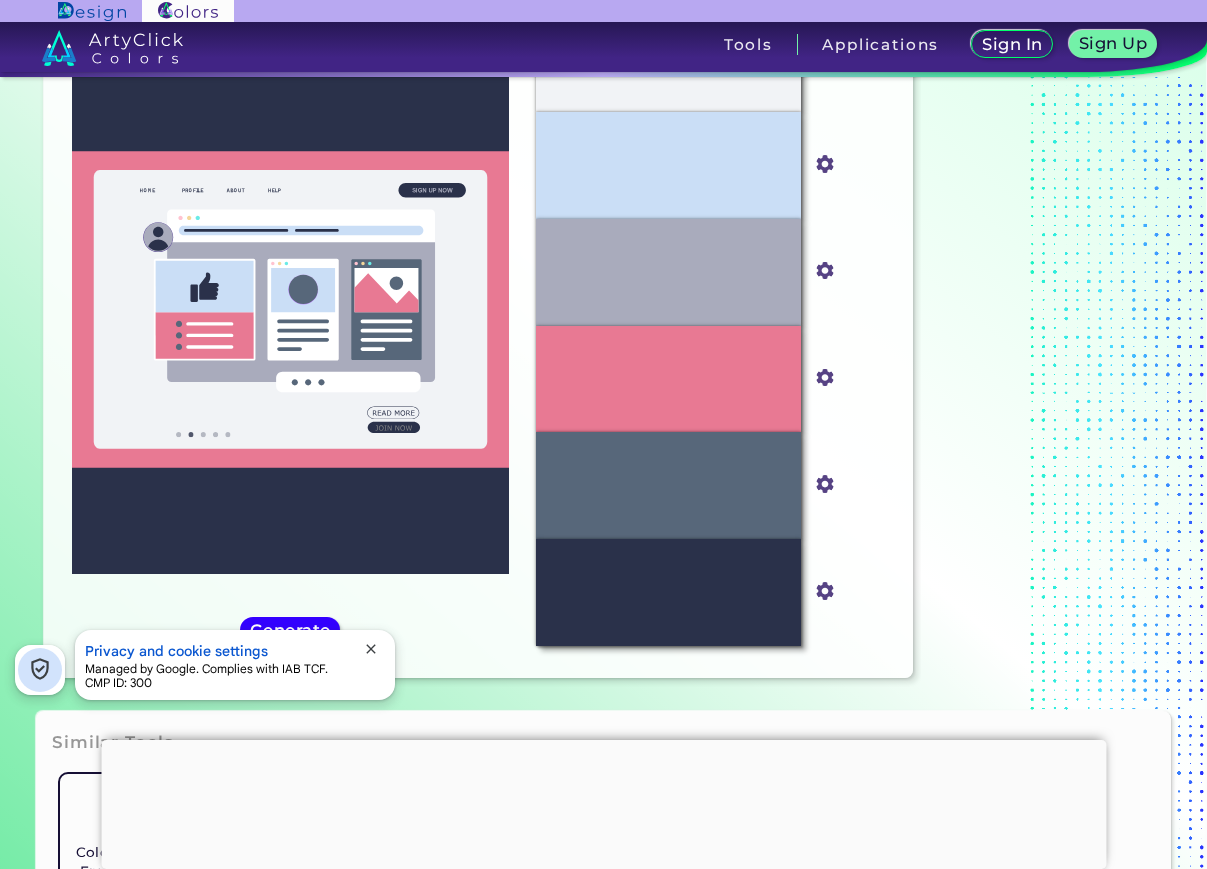 scroll, scrollTop: 200, scrollLeft: 0, axis: vertical 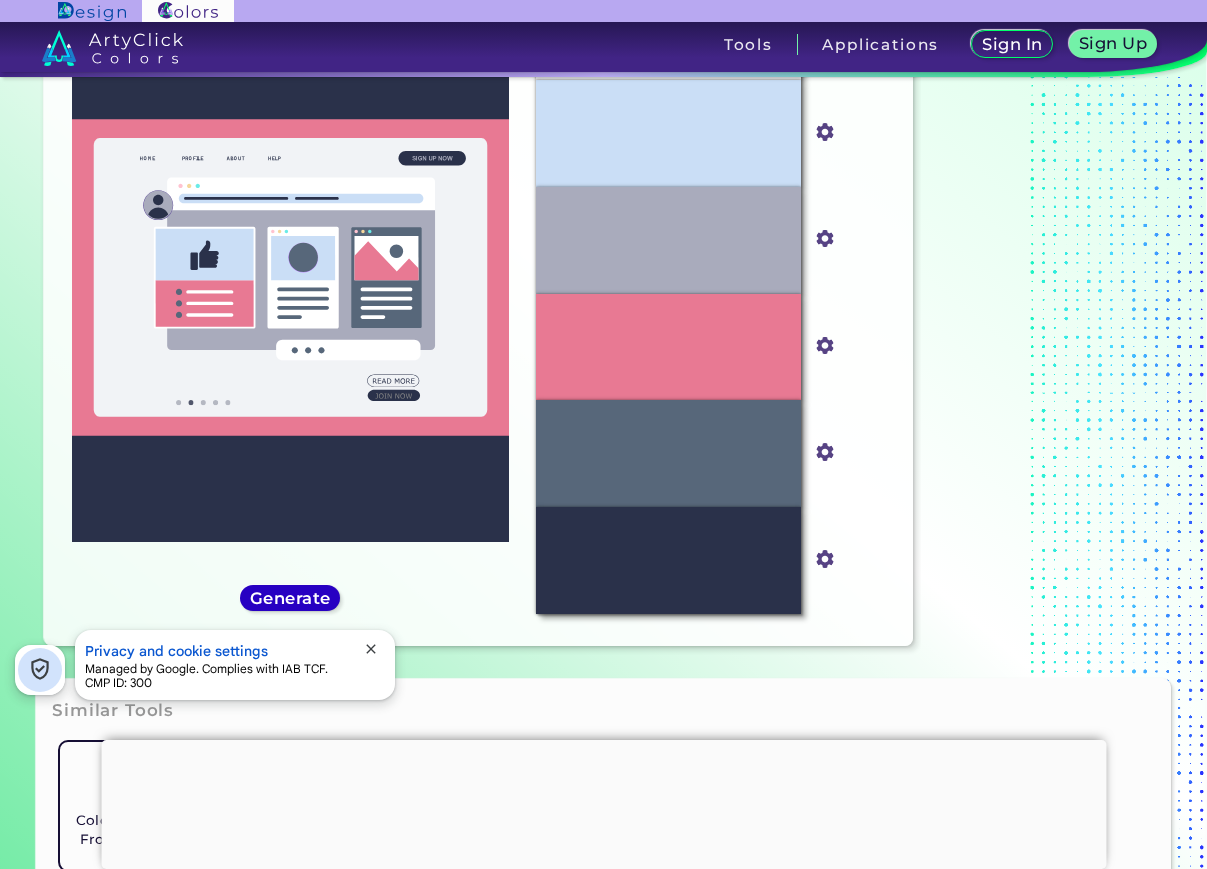 click on "Generate" at bounding box center [290, 598] 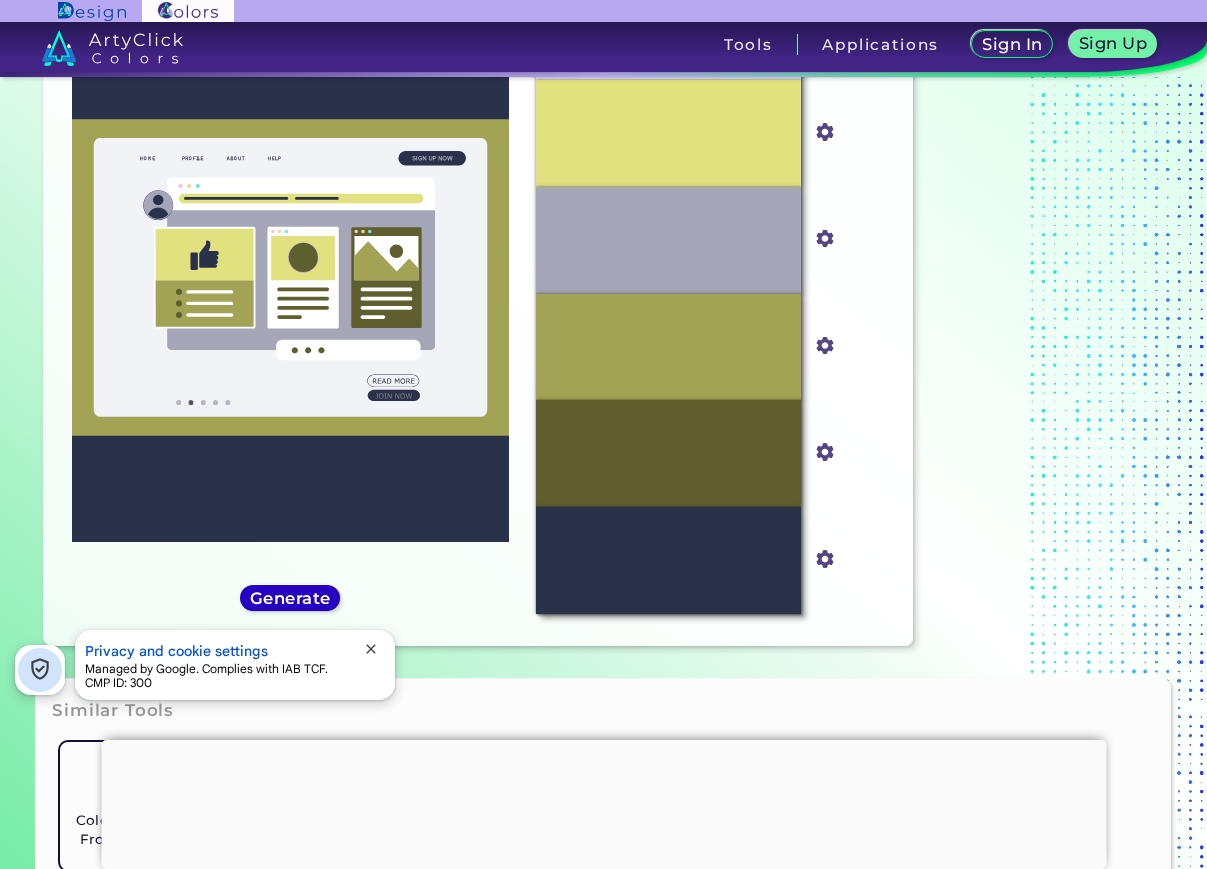 click on "Generate" at bounding box center [290, 598] 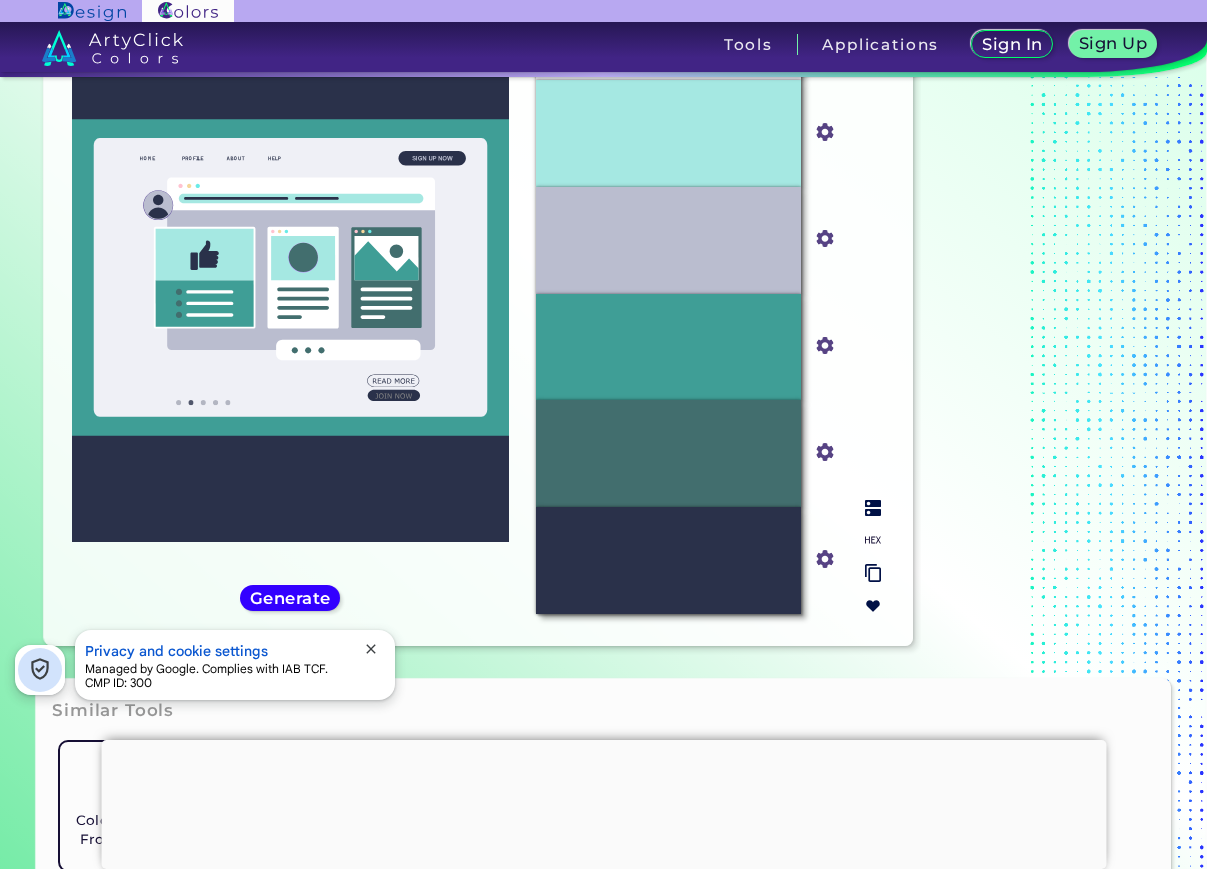 scroll, scrollTop: 330, scrollLeft: 0, axis: vertical 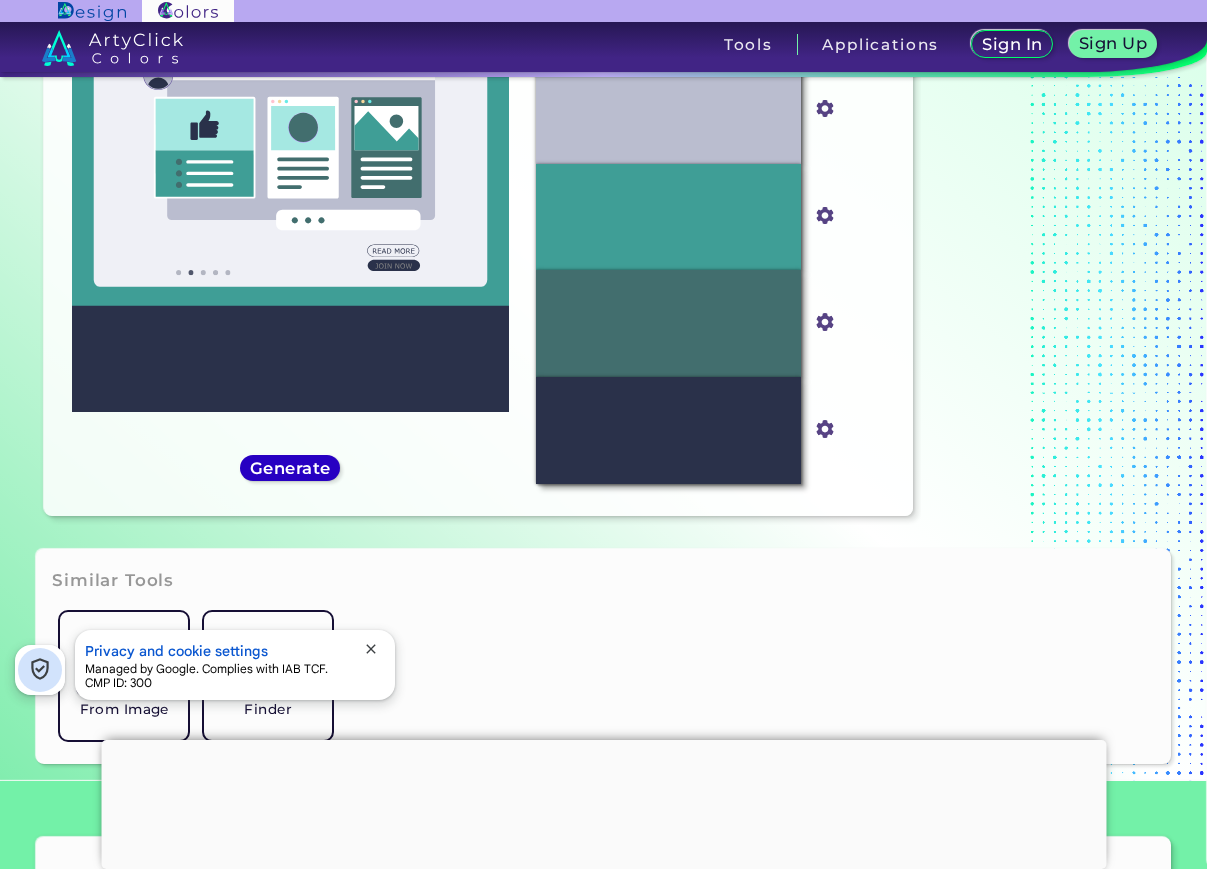 drag, startPoint x: 294, startPoint y: 461, endPoint x: 429, endPoint y: 475, distance: 135.72398 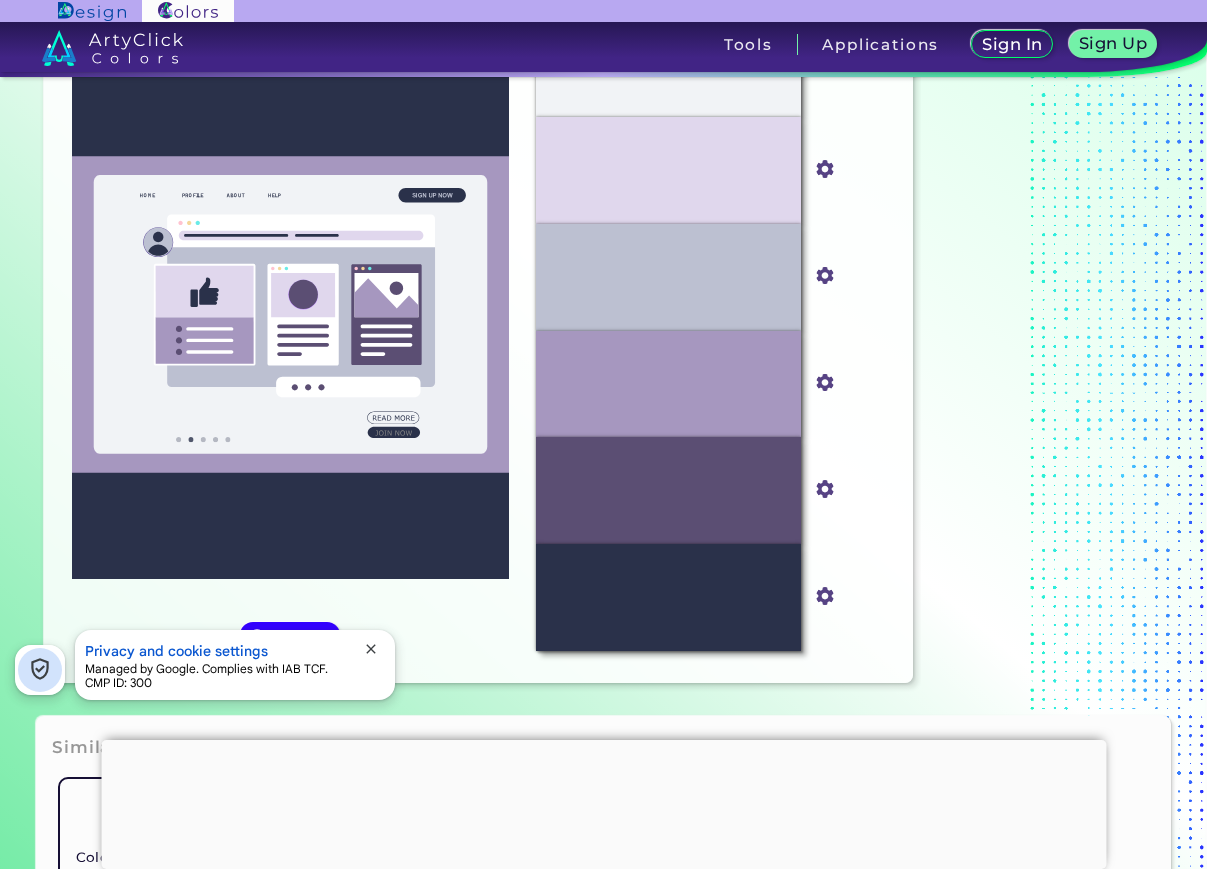 scroll, scrollTop: 160, scrollLeft: 0, axis: vertical 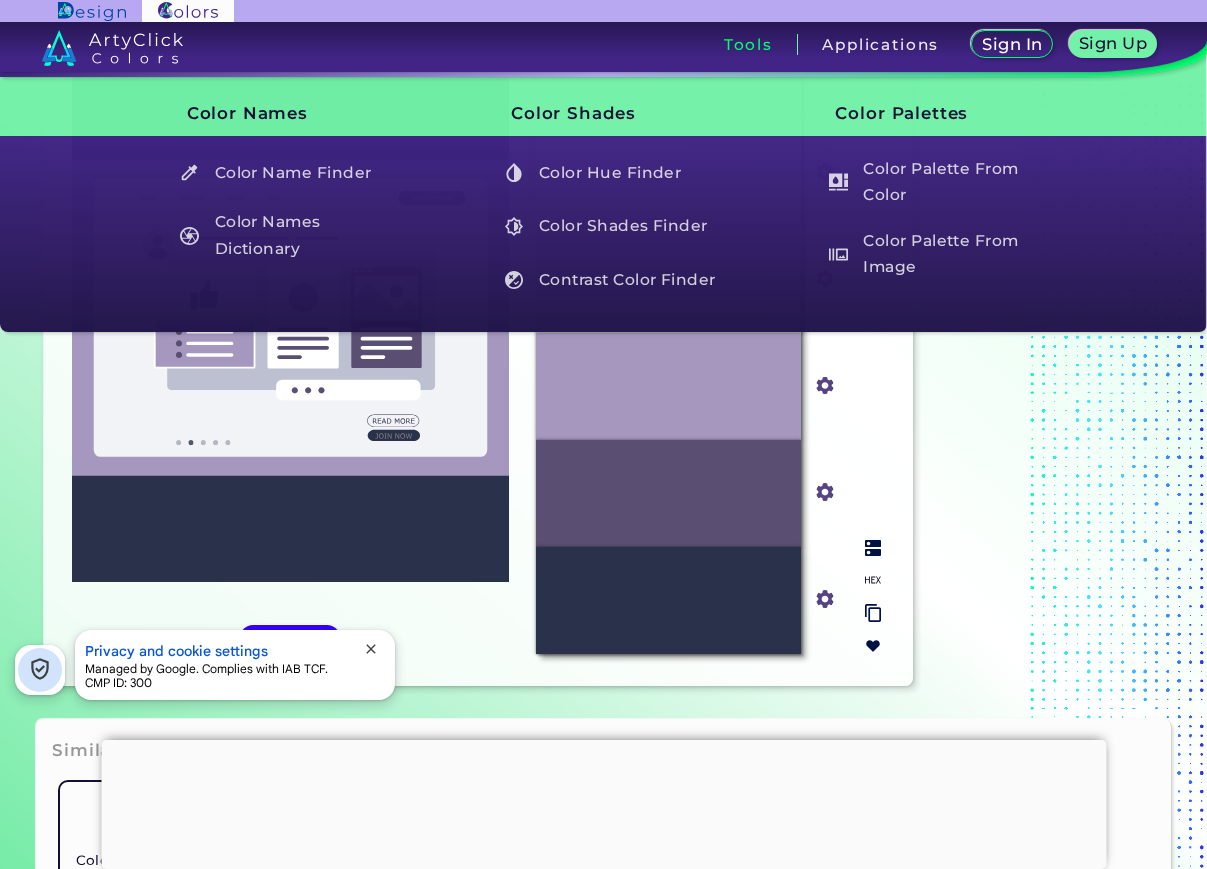 click at bounding box center [873, 597] 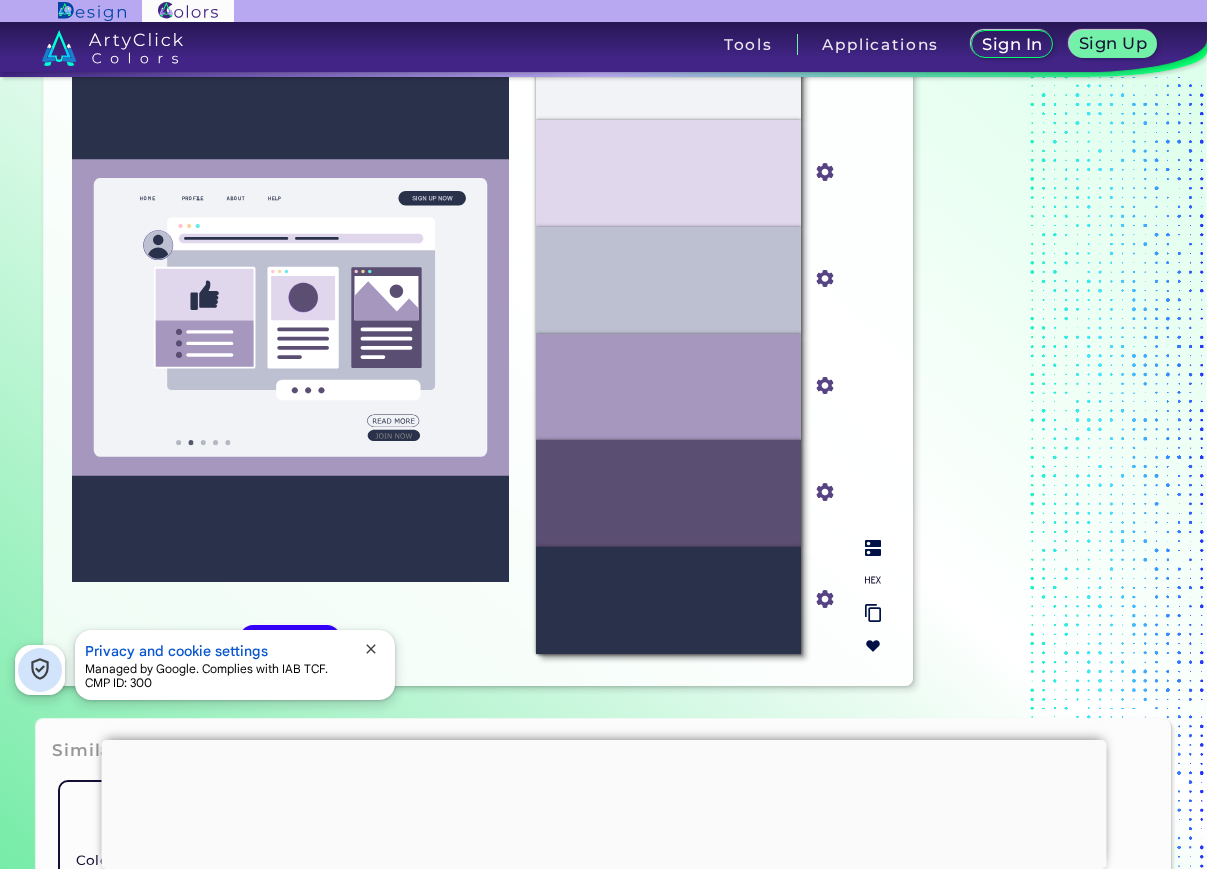 click on "#2A314A" at bounding box center [668, 600] 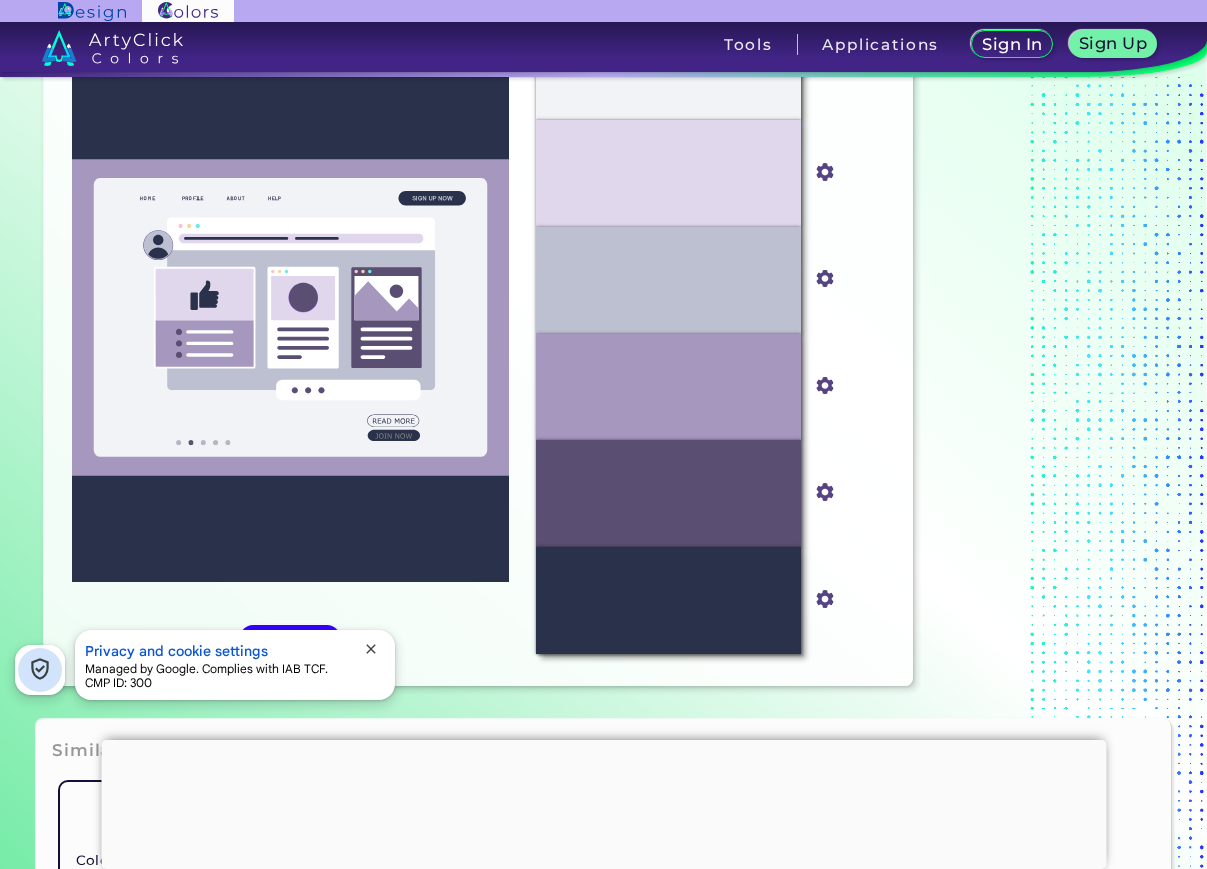 click on "close" at bounding box center [371, 650] 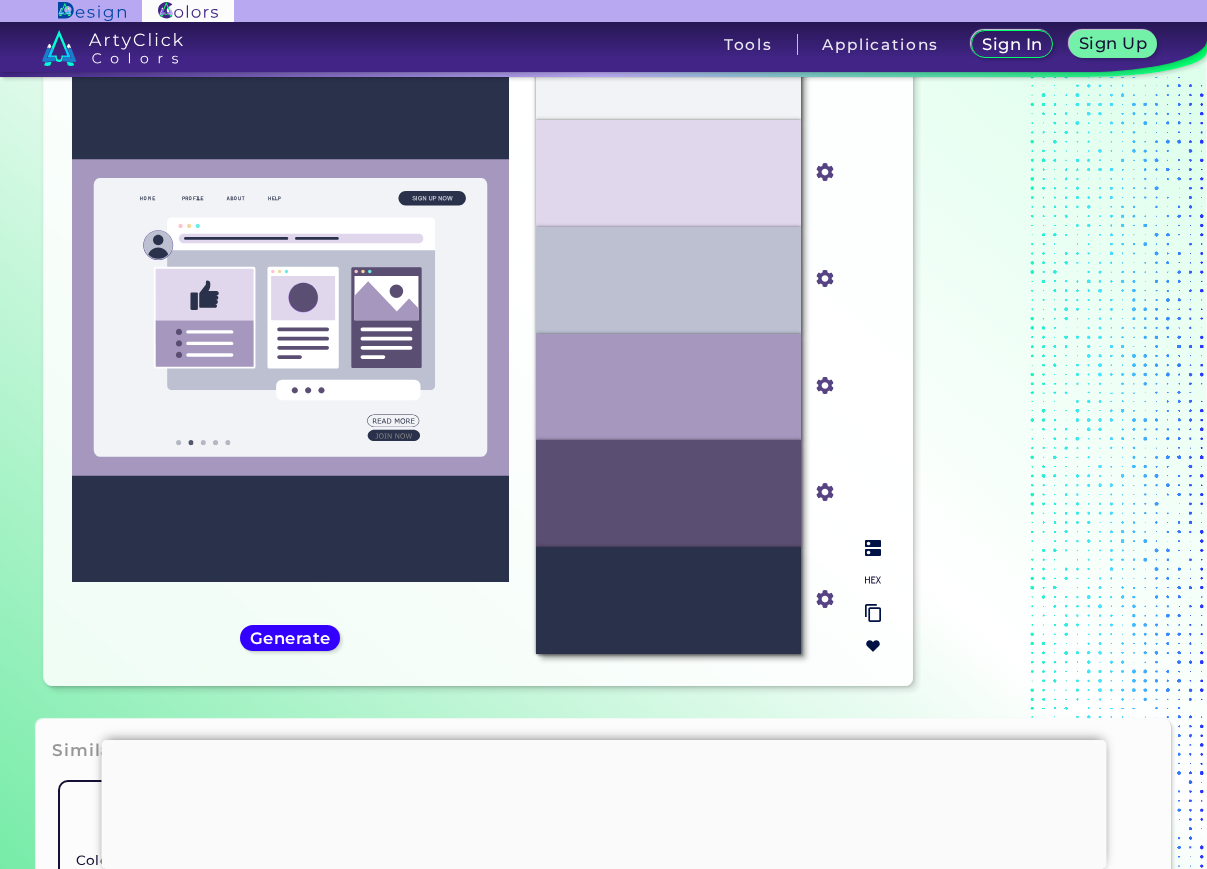 click at bounding box center [873, 613] 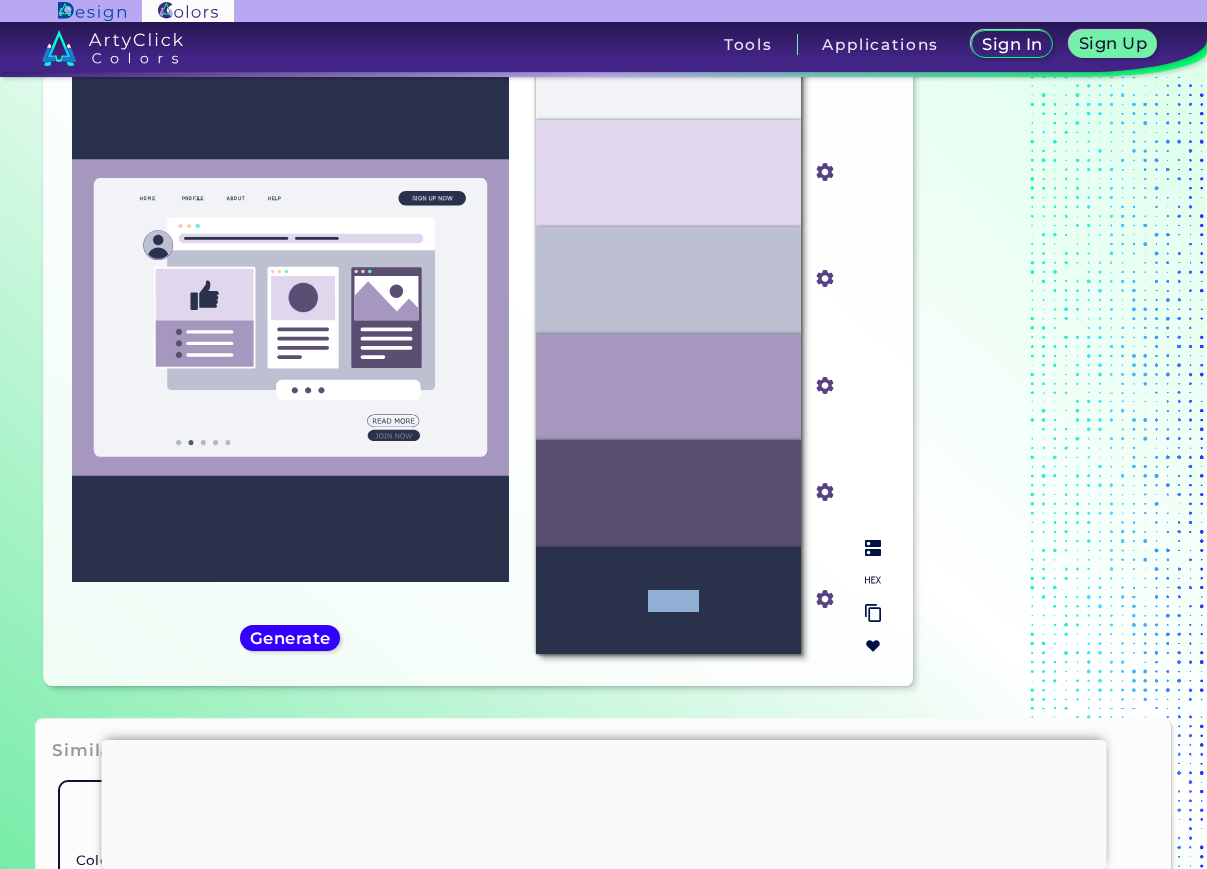 click on "#2A314A" at bounding box center [668, 600] 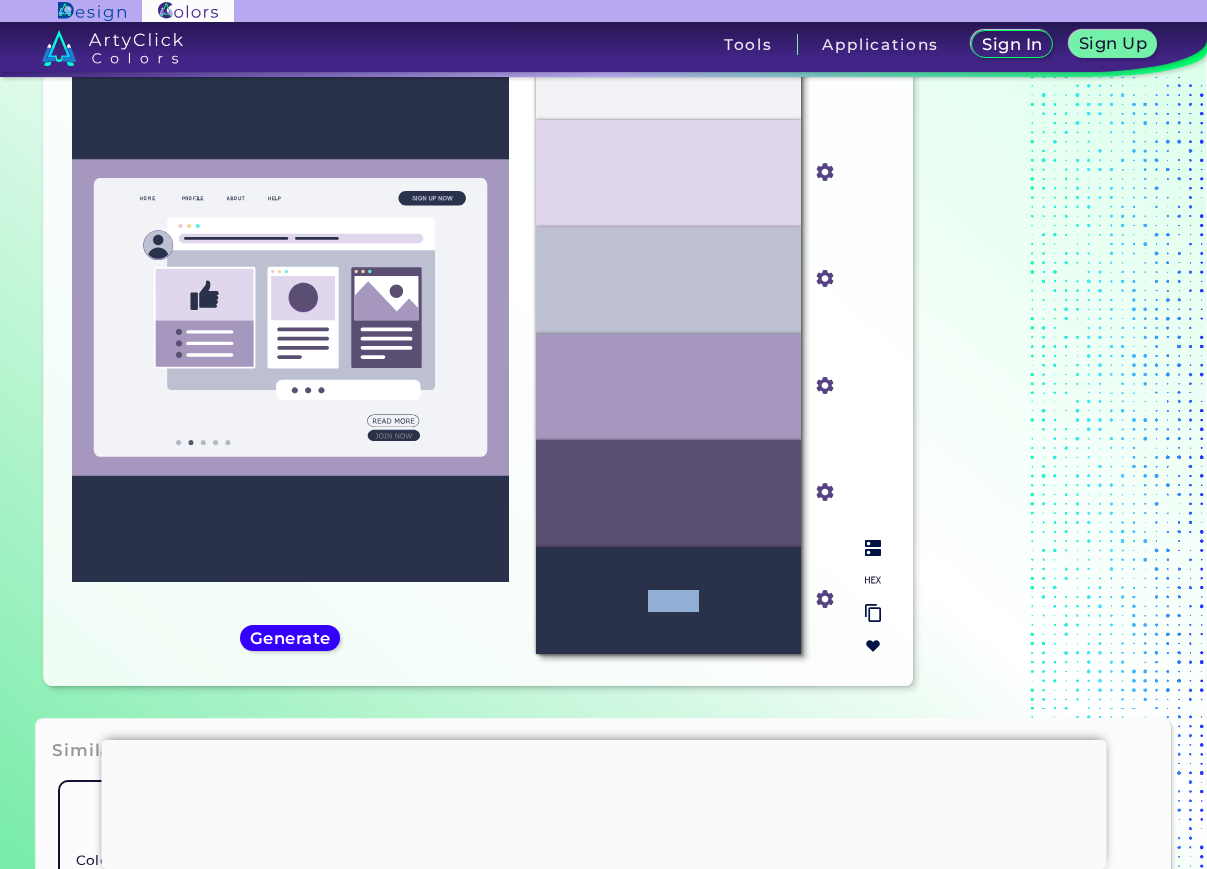 copy on "2A314A" 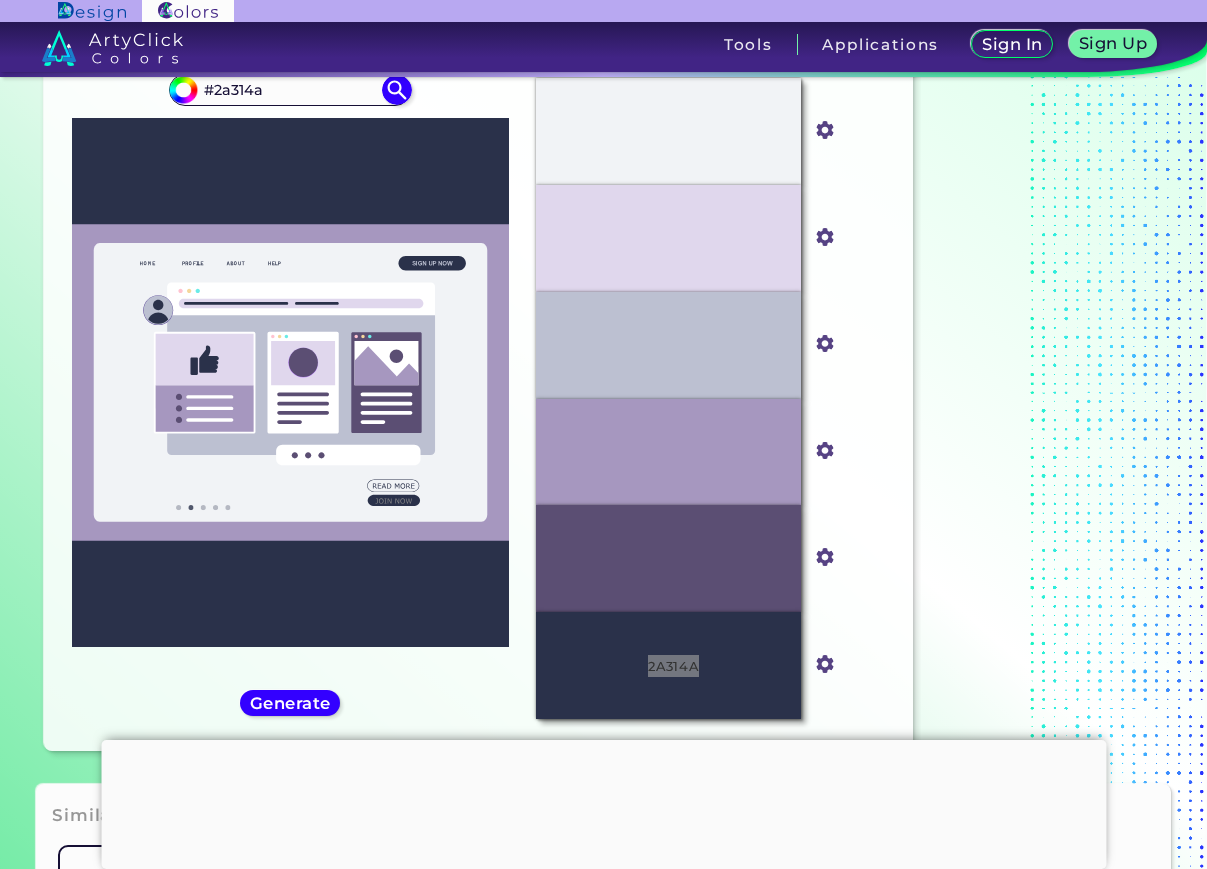 scroll, scrollTop: 130, scrollLeft: 0, axis: vertical 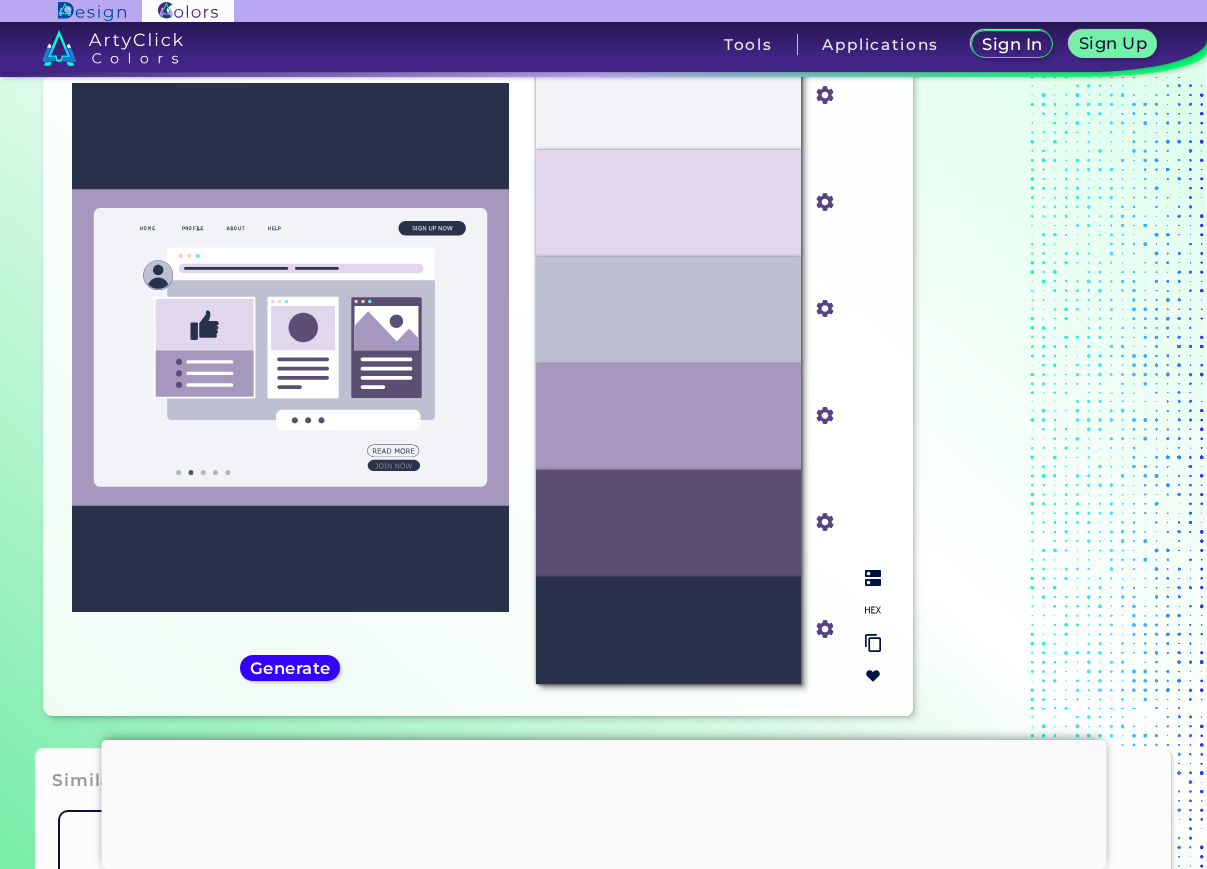 click on "#5B4E73" at bounding box center (668, 523) 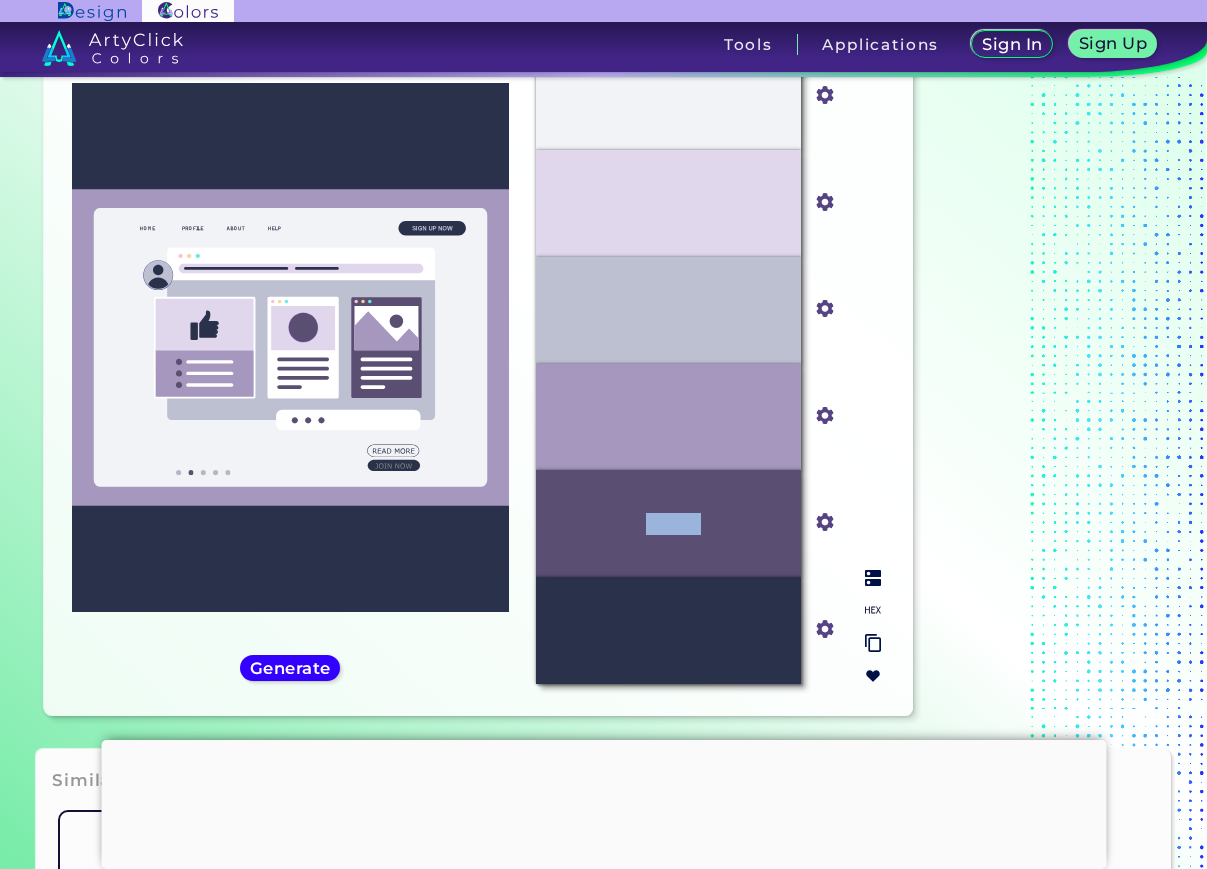 click on "#5B4E73" at bounding box center (669, 524) 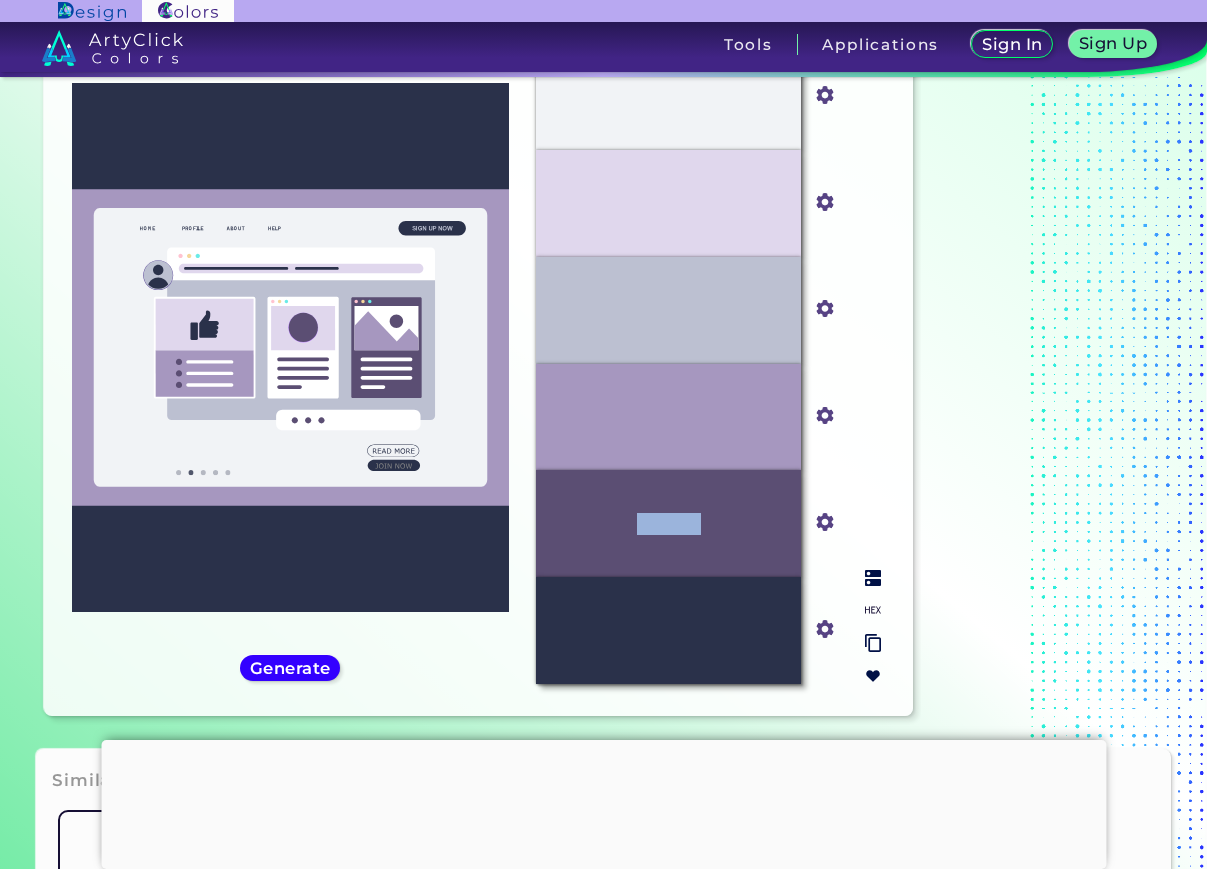 click on "#5B4E73" at bounding box center (669, 524) 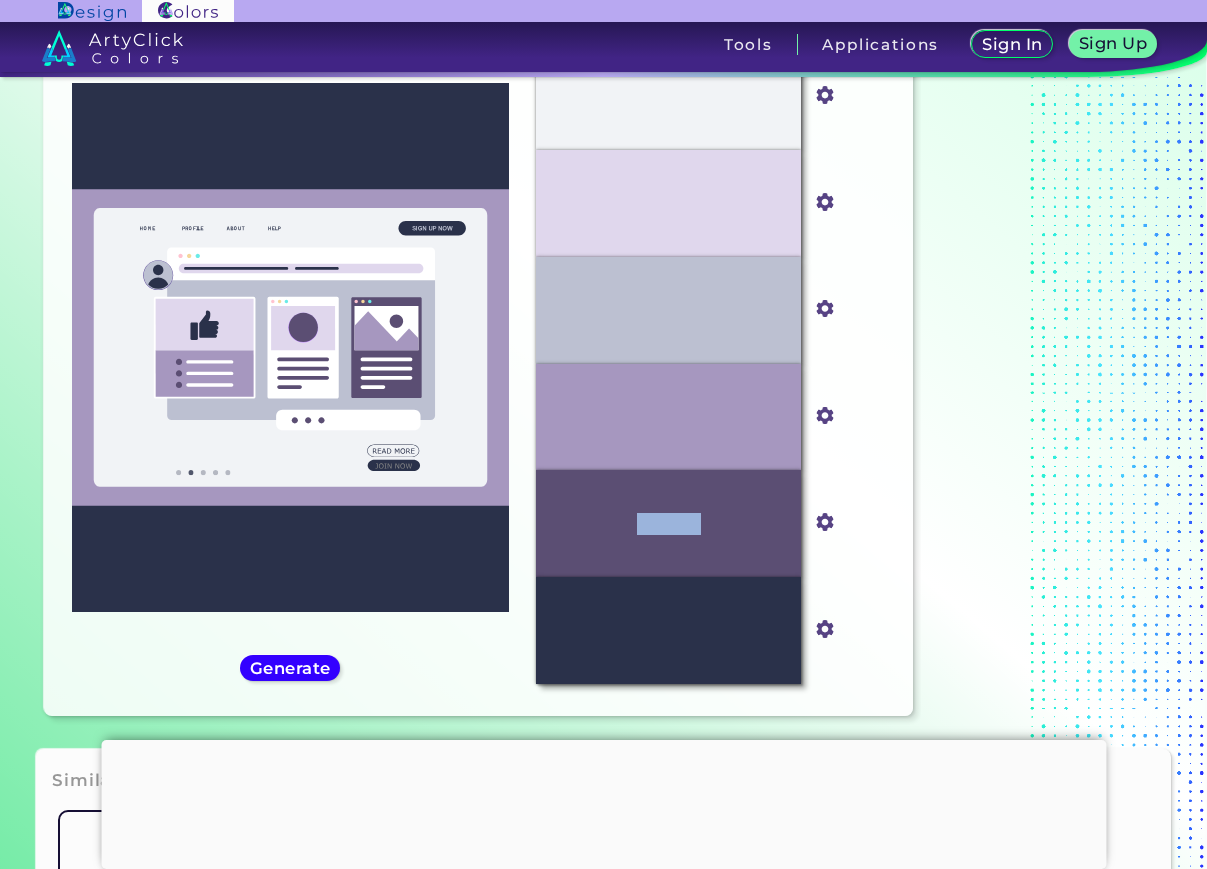 copy on "#5B4E73" 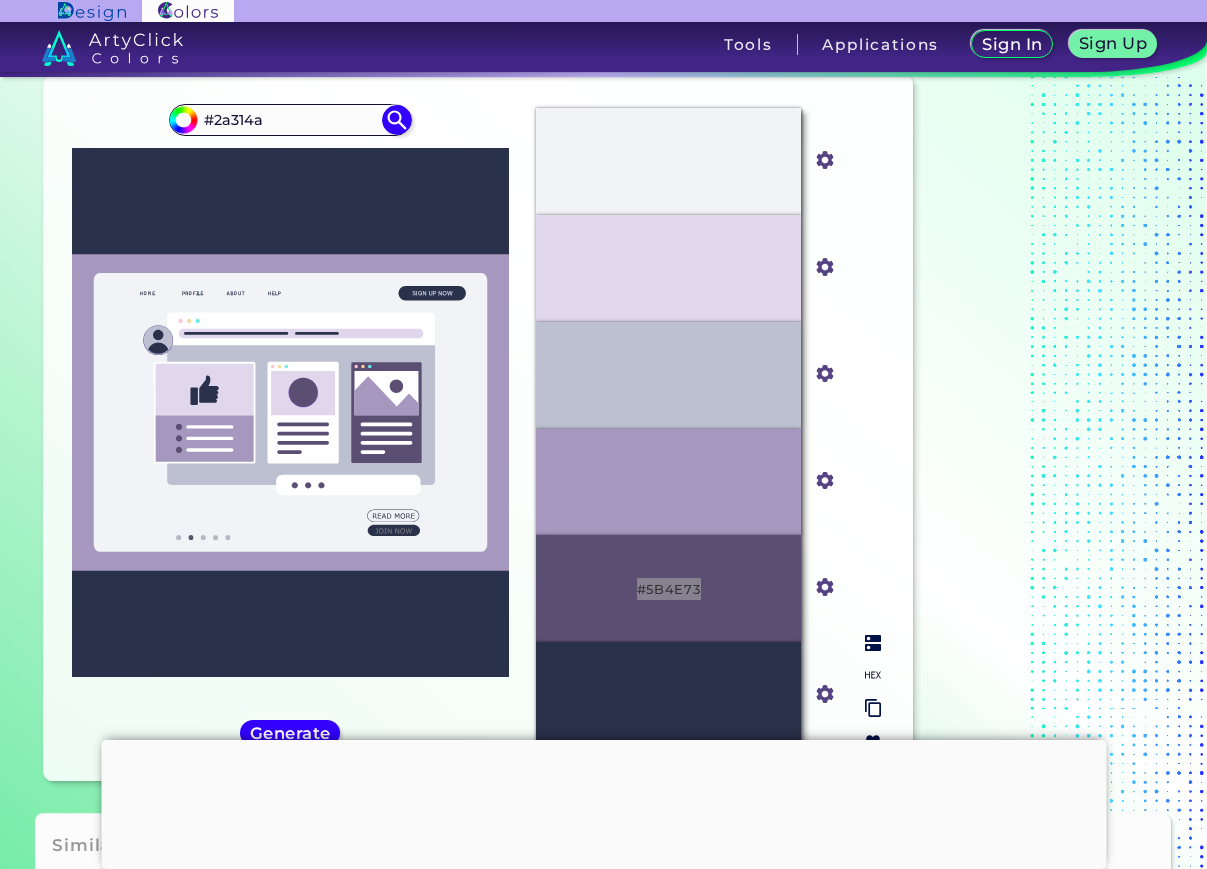 scroll, scrollTop: 0, scrollLeft: 0, axis: both 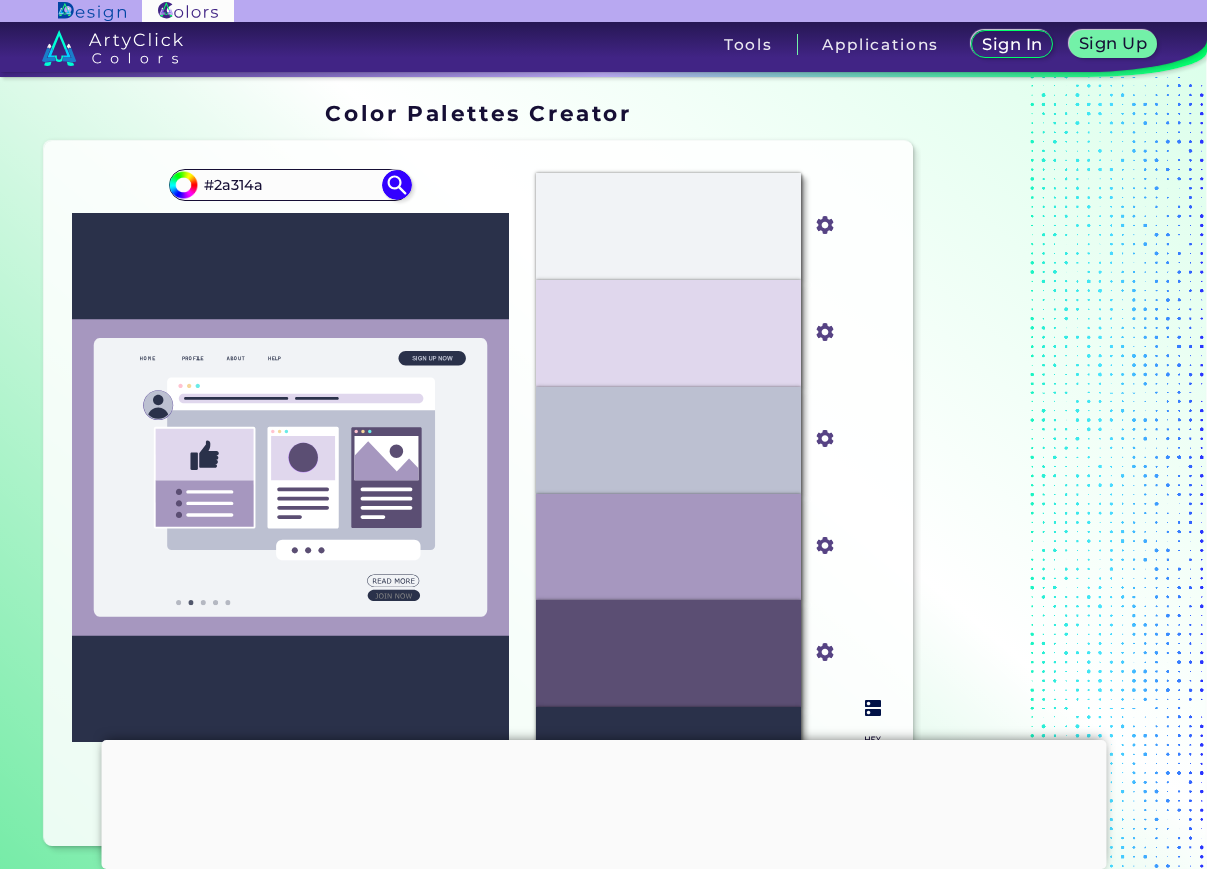 click on "#F1F3F6" at bounding box center [668, 226] 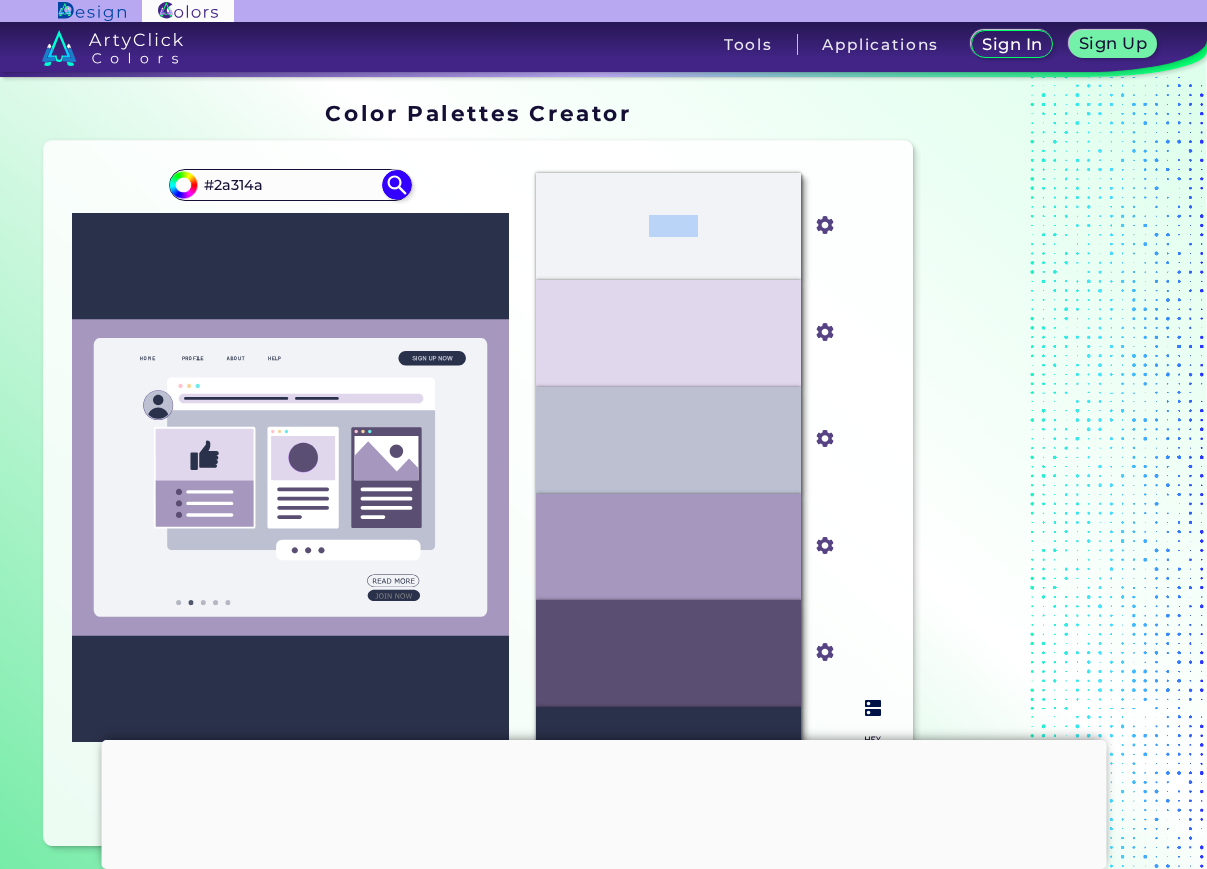click on "#F1F3F6" at bounding box center [669, 226] 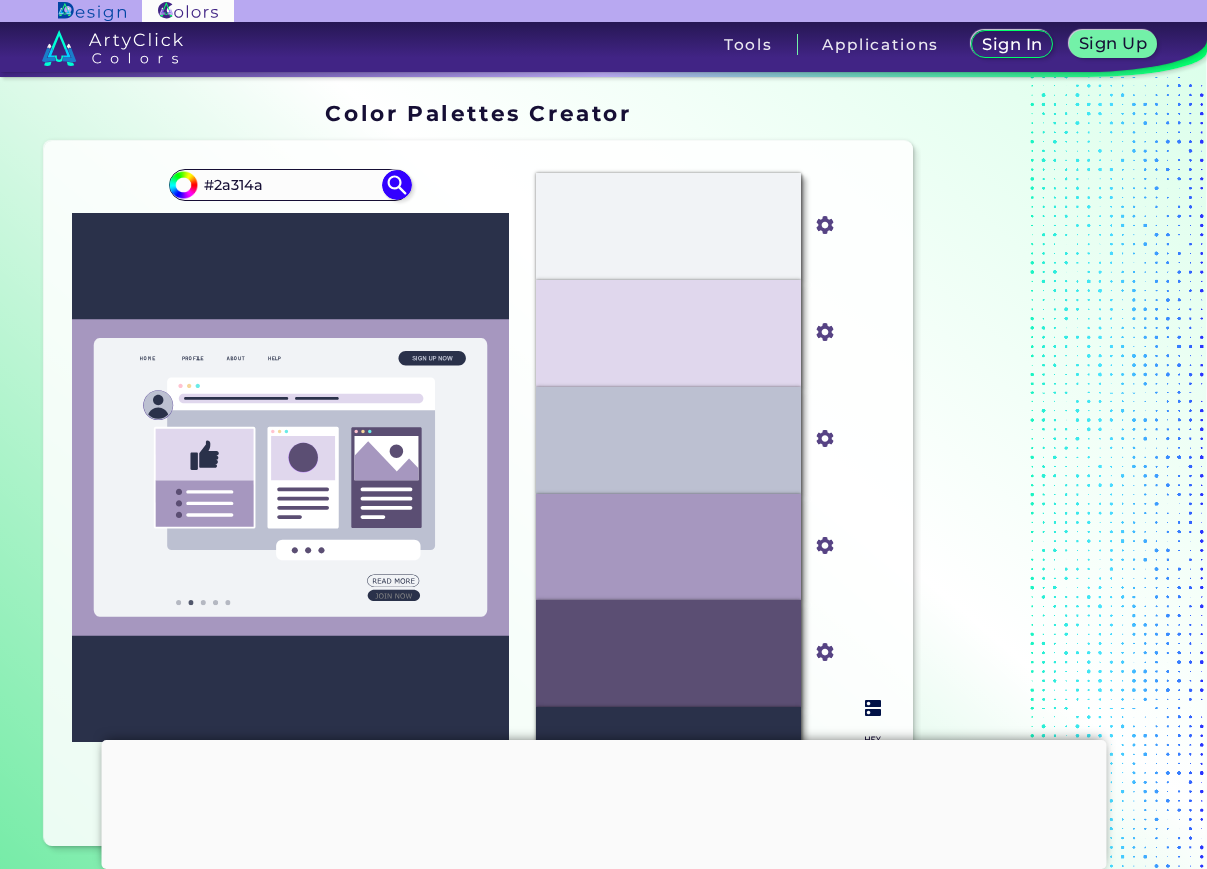 click on "#BCC0D1" at bounding box center [668, 440] 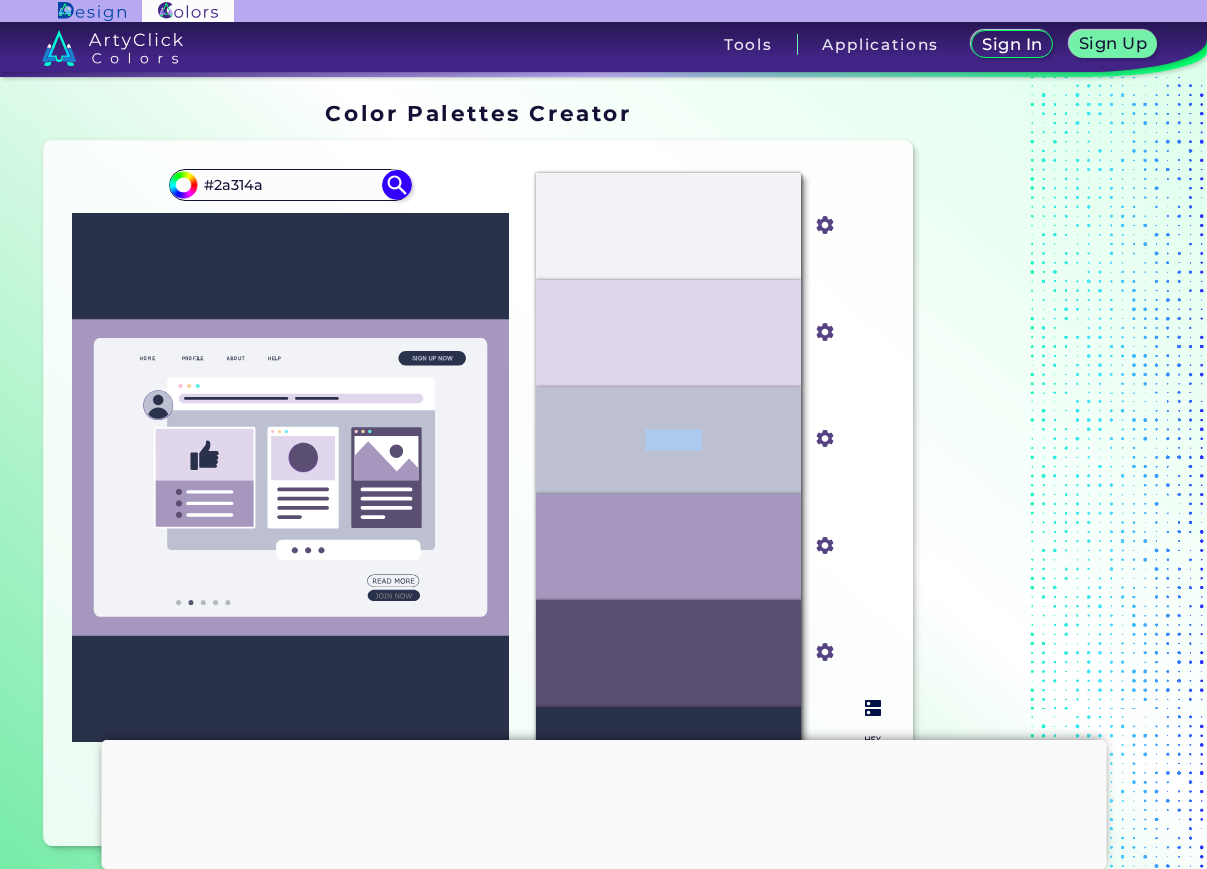 click on "#BCC0D1" at bounding box center (668, 440) 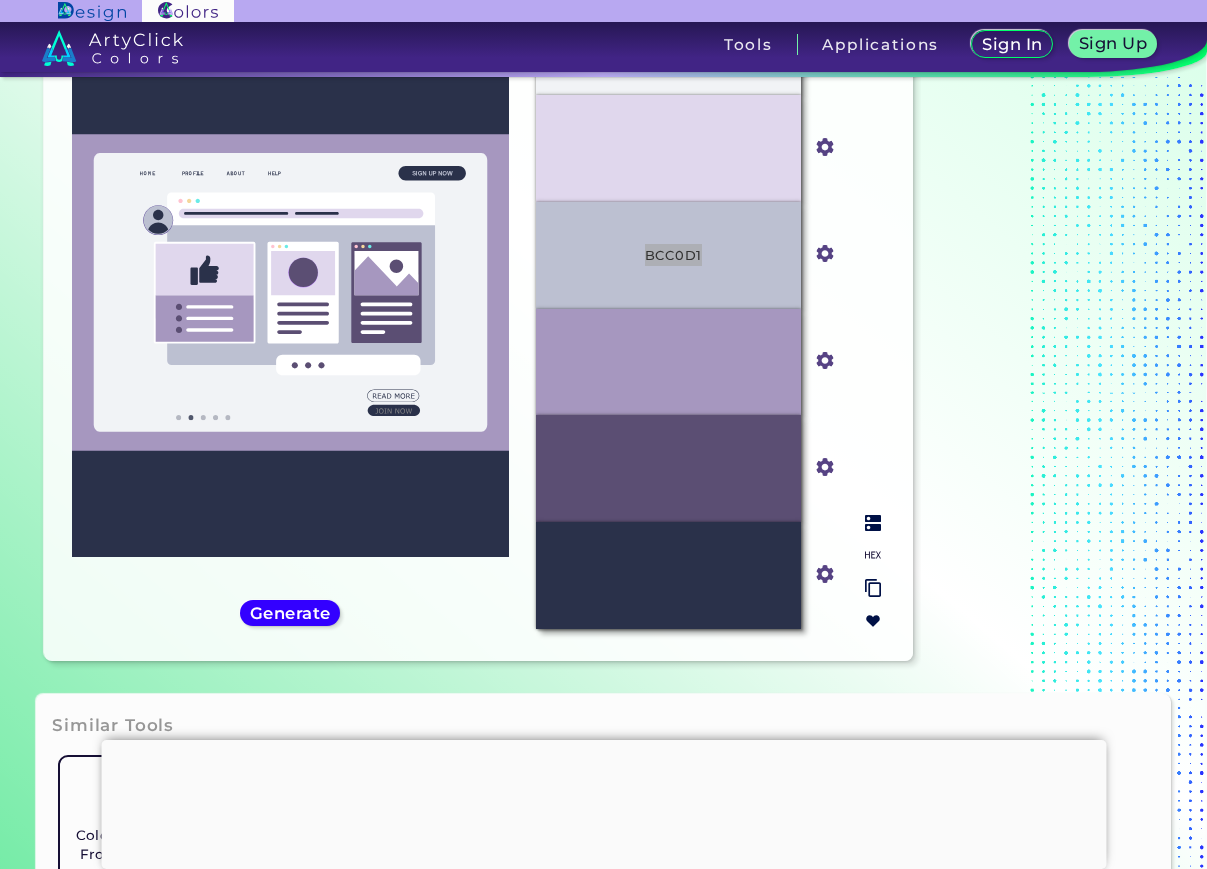 scroll, scrollTop: 0, scrollLeft: 0, axis: both 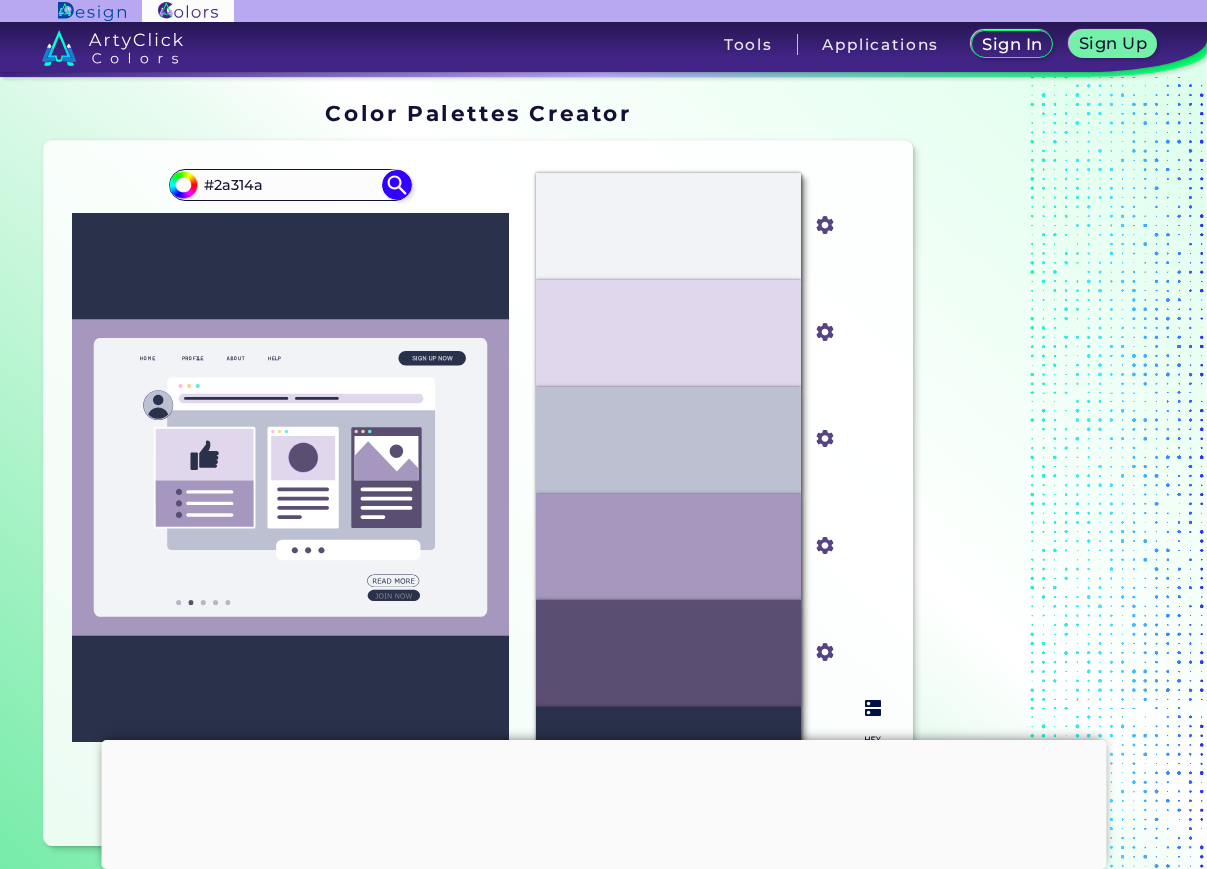 click on "#E0D7ED" at bounding box center (668, 333) 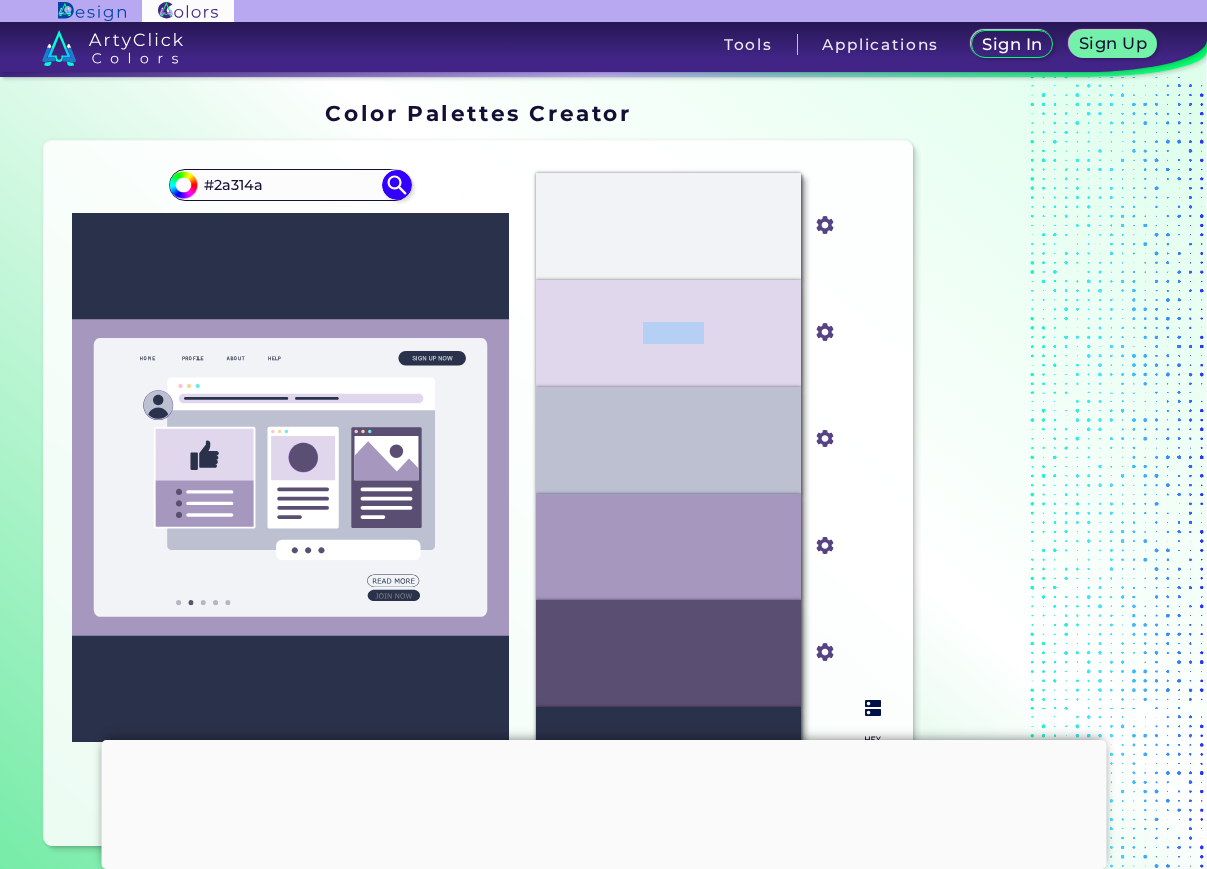 click on "#E0D7ED" at bounding box center (668, 333) 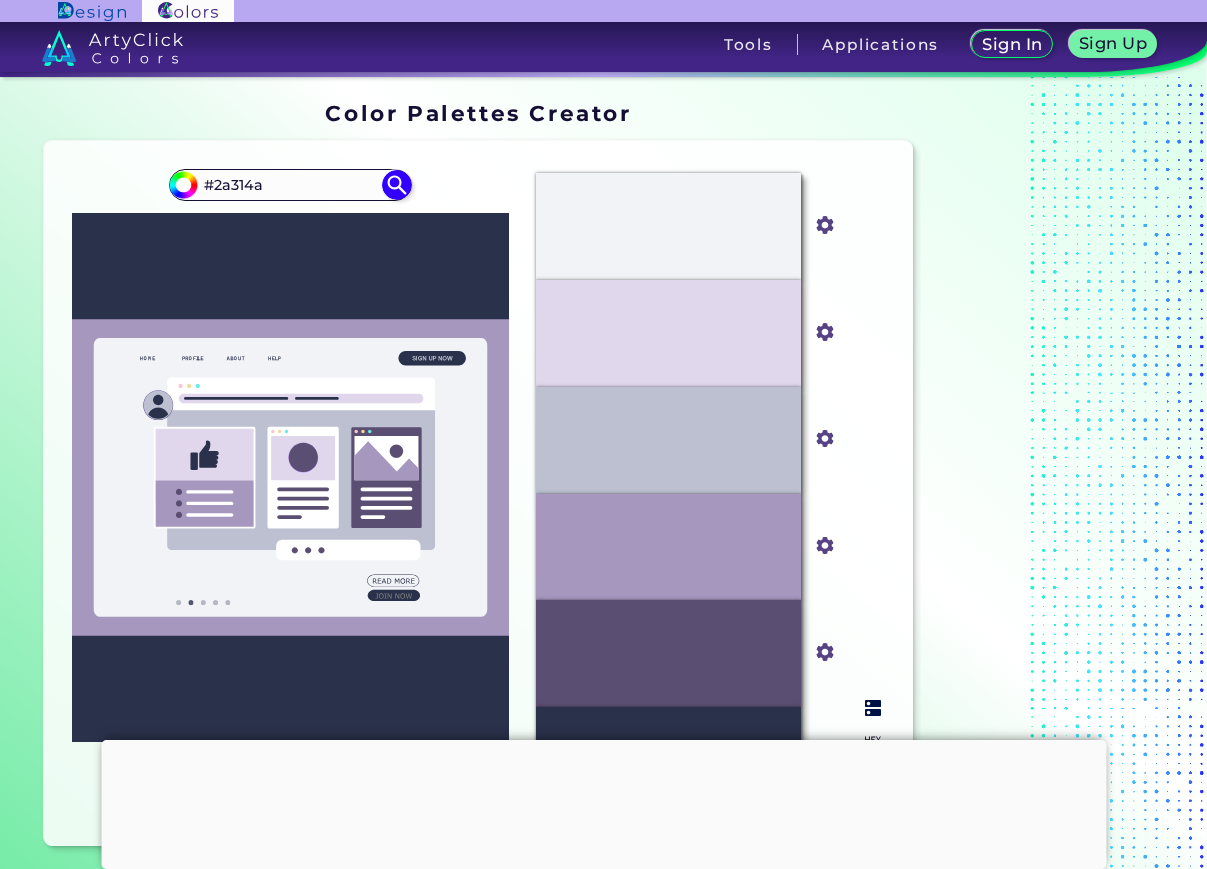 click on "#A697BF" at bounding box center (668, 547) 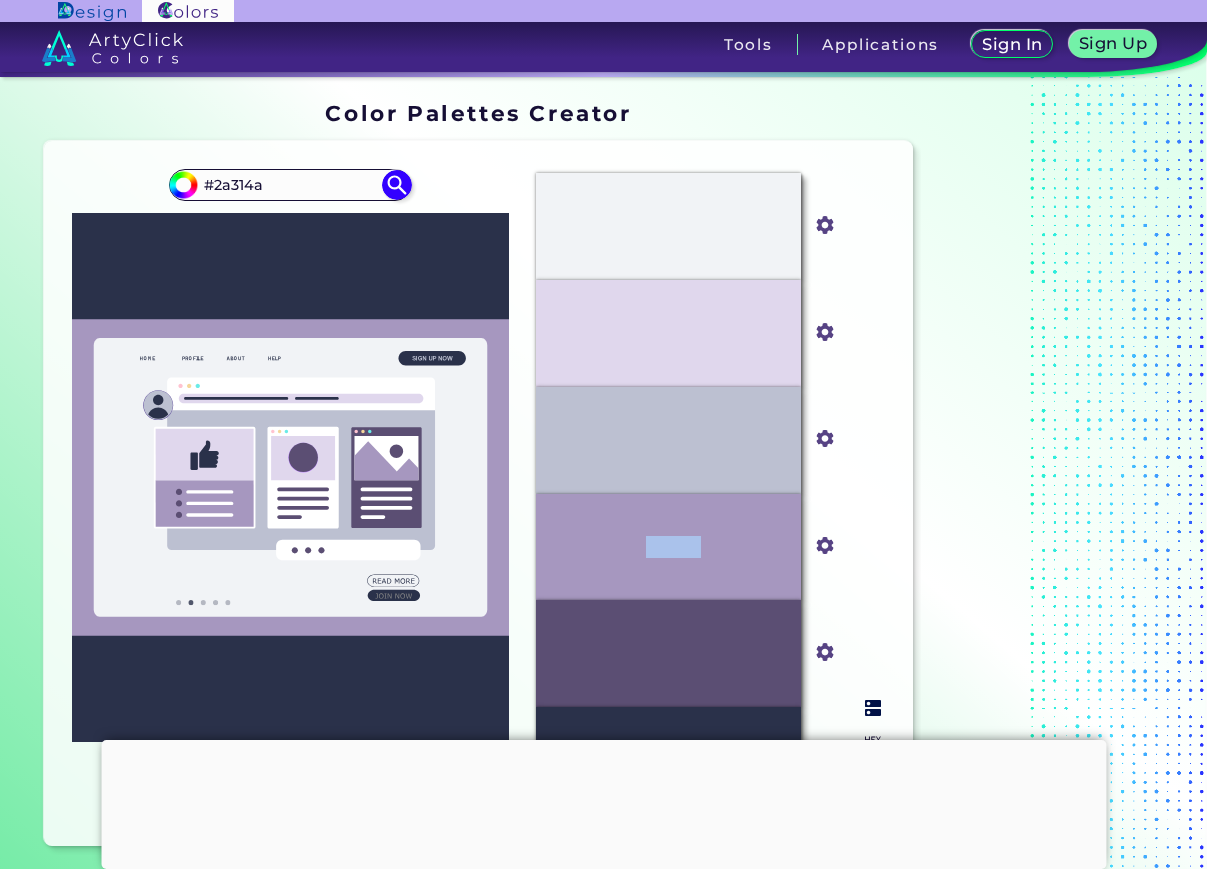 click on "#A697BF" at bounding box center [668, 547] 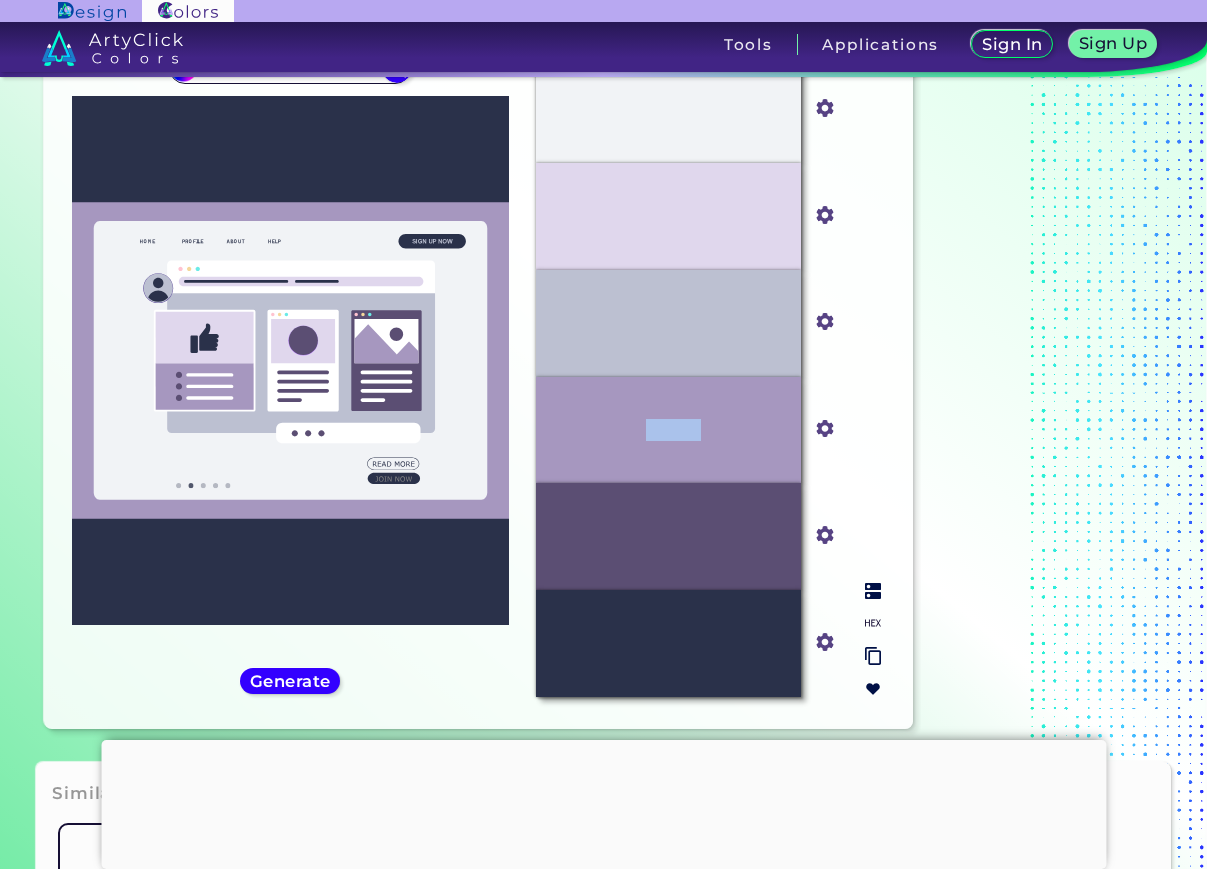 scroll, scrollTop: 200, scrollLeft: 0, axis: vertical 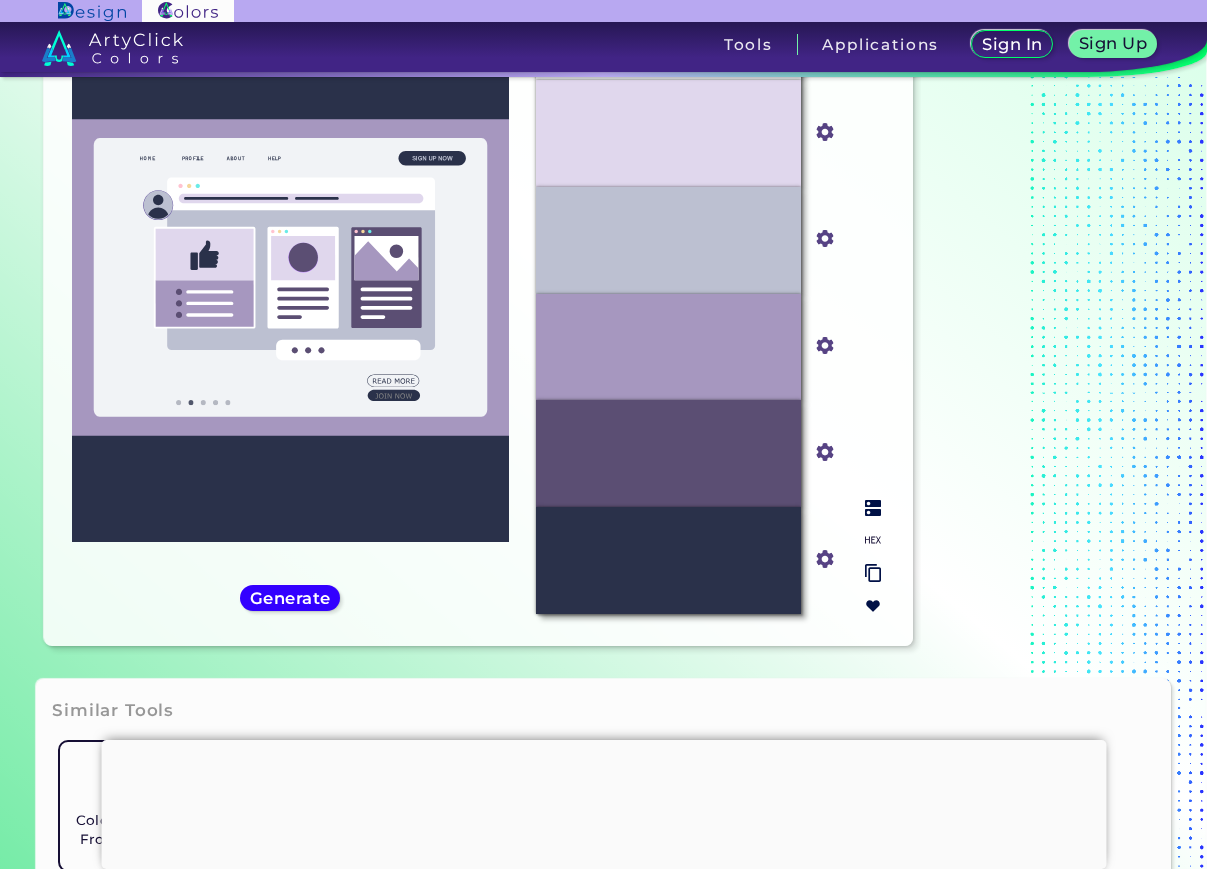 click on "#5B4E73" at bounding box center [668, 453] 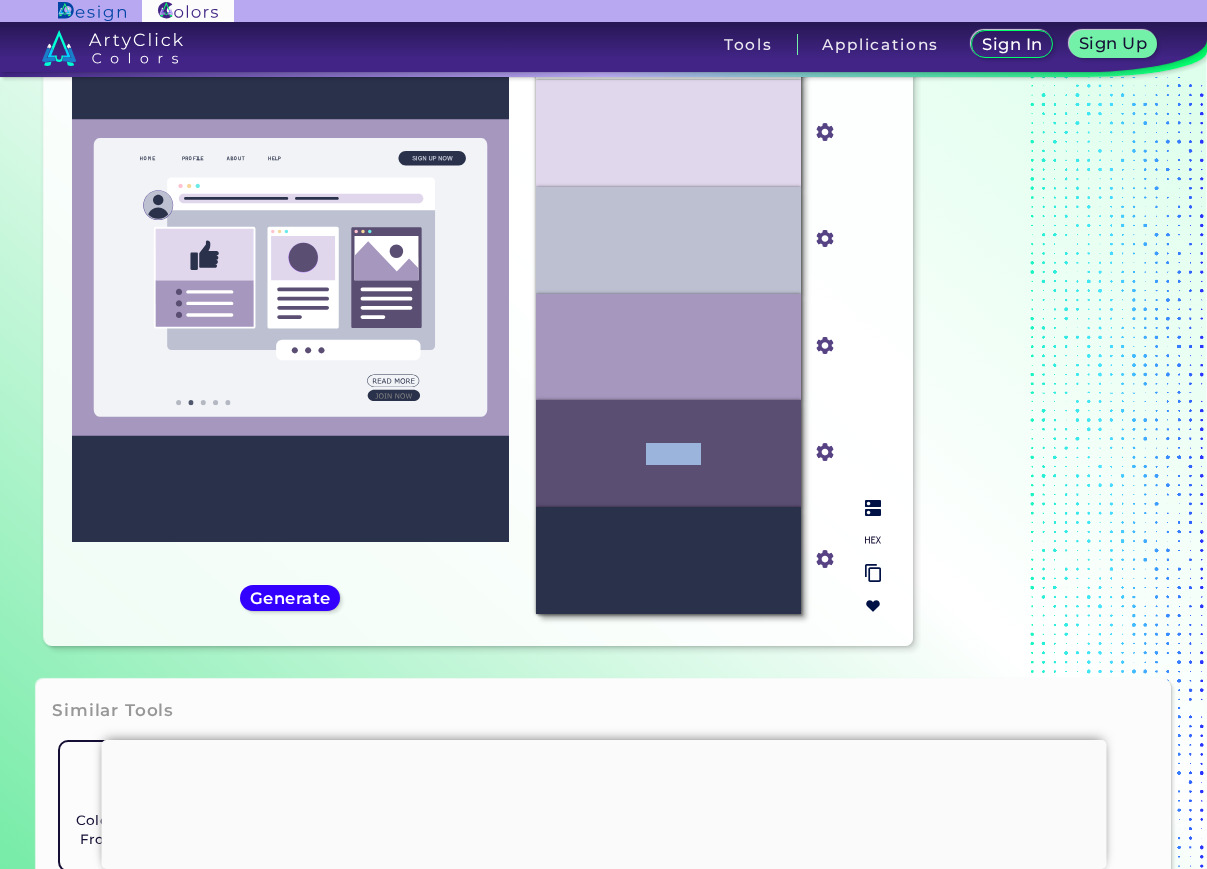 click on "#5B4E73" at bounding box center [668, 453] 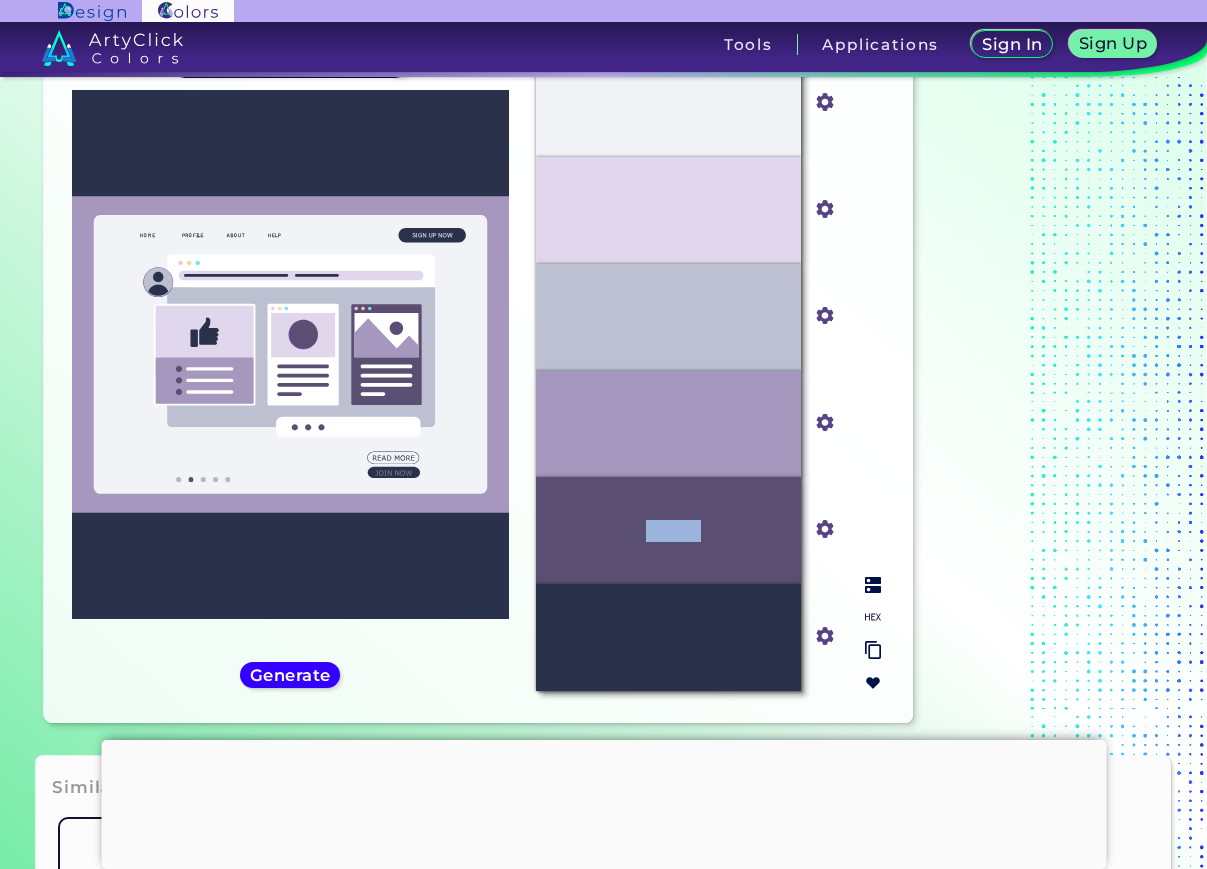 scroll, scrollTop: 200, scrollLeft: 0, axis: vertical 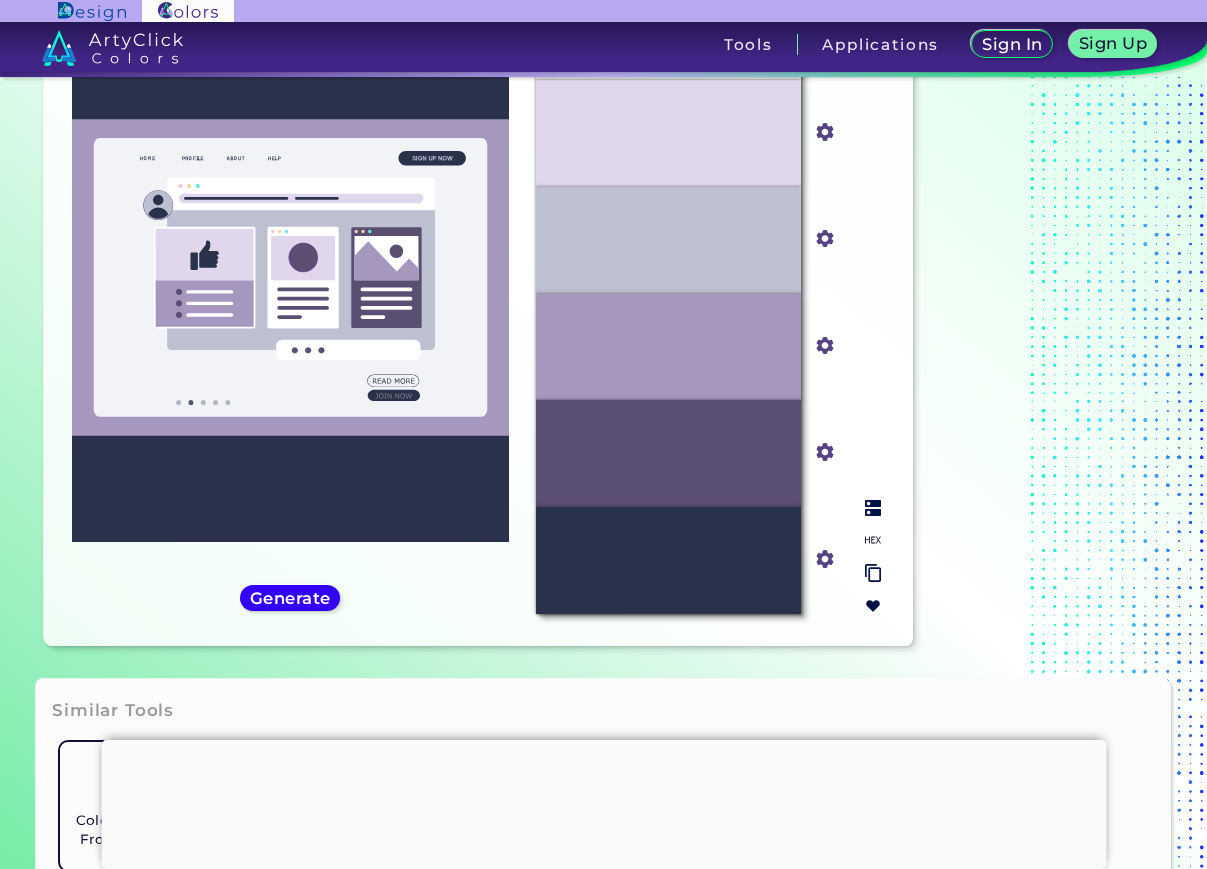 click on "#A697BF" at bounding box center (668, 347) 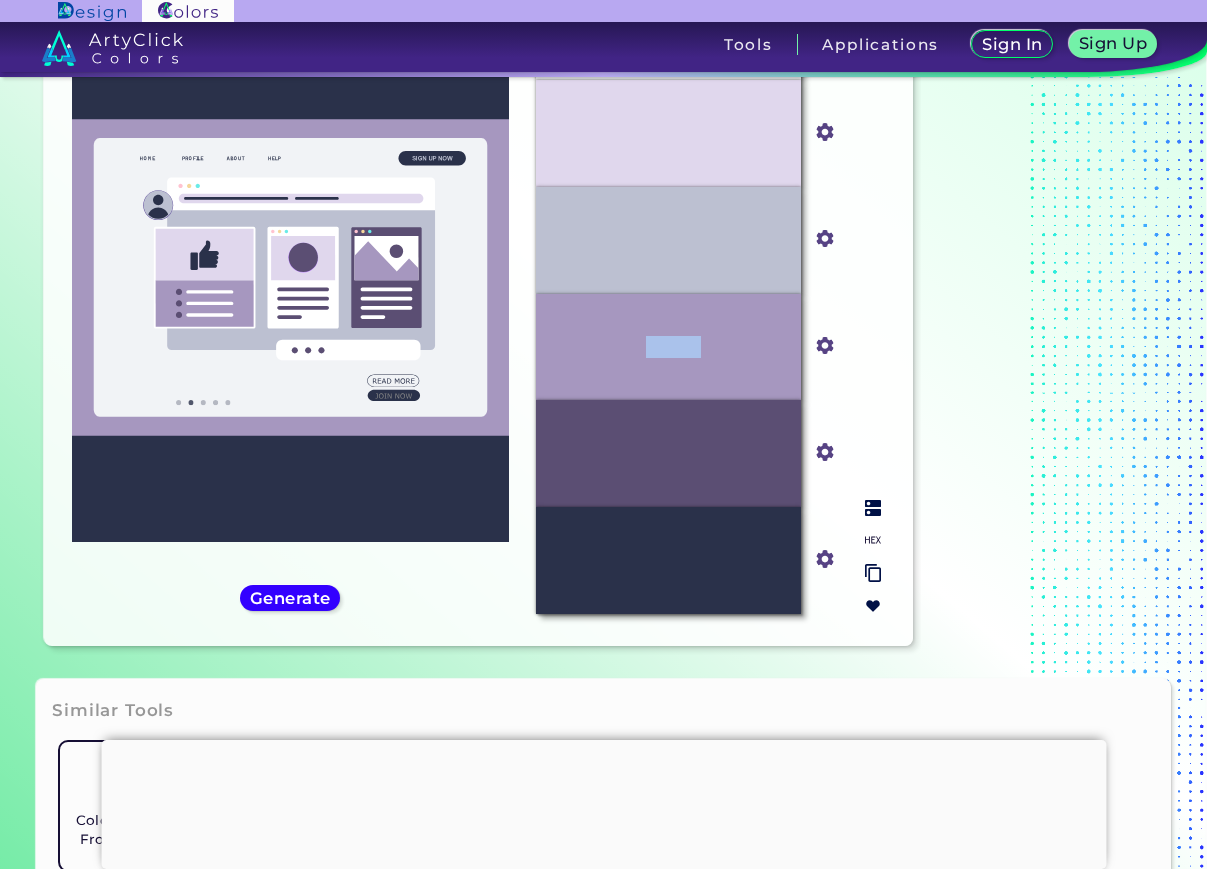 click on "#A697BF" at bounding box center (668, 347) 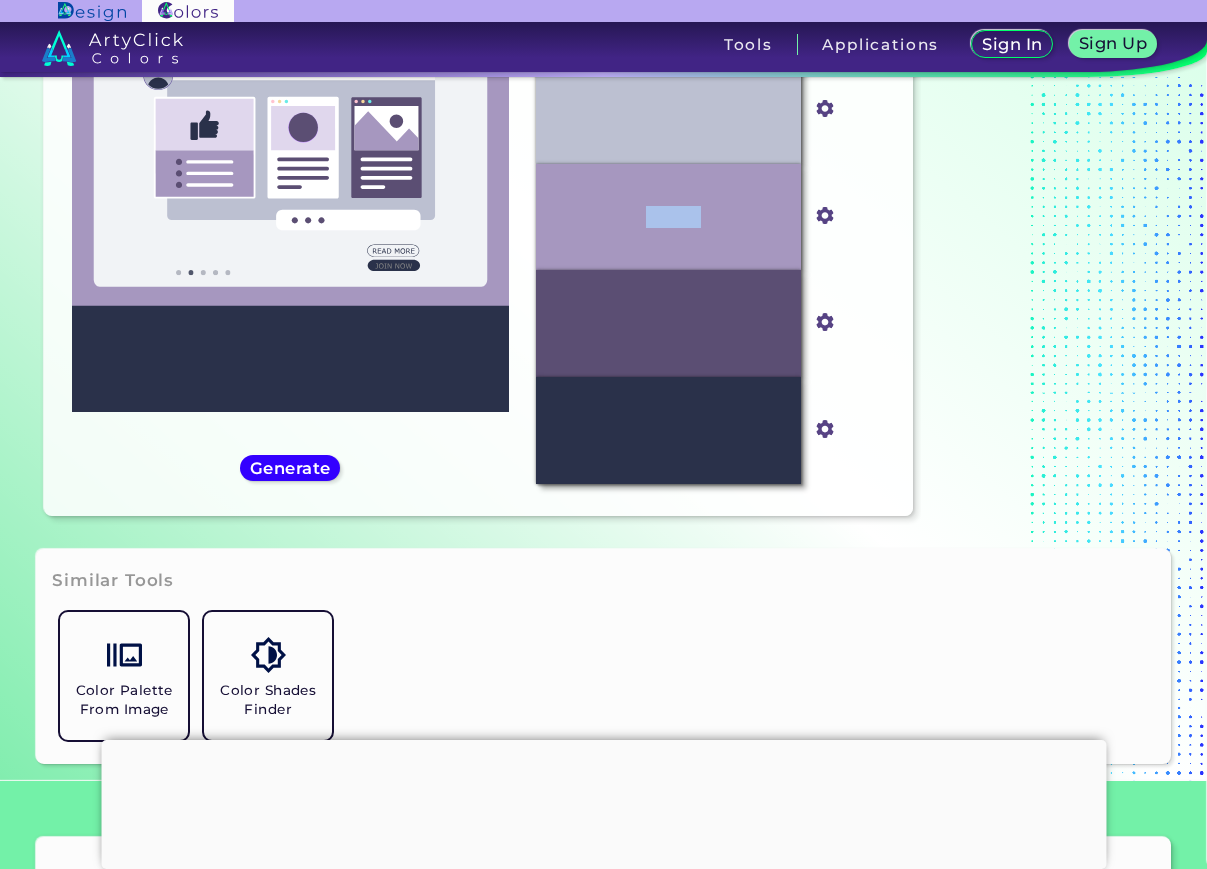 copy on "A697BF" 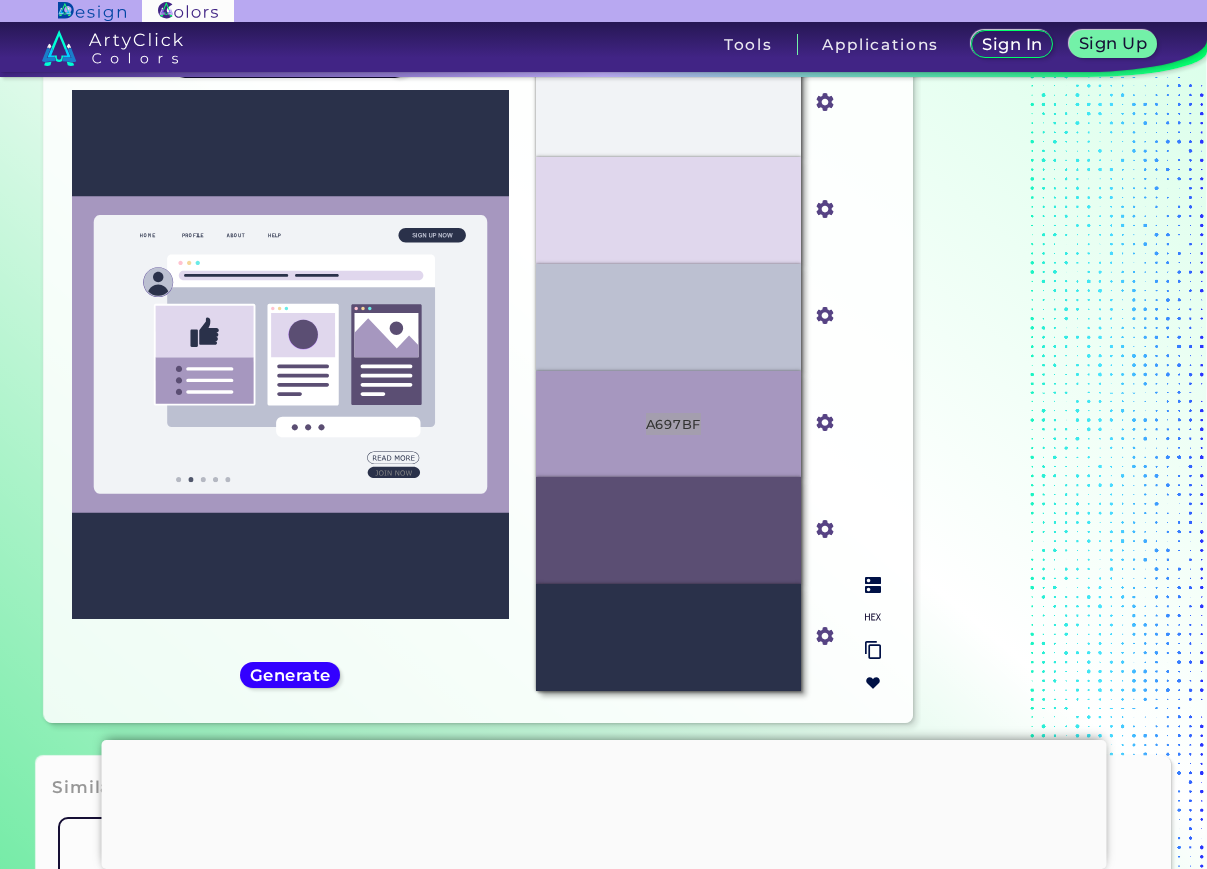 scroll, scrollTop: 0, scrollLeft: 0, axis: both 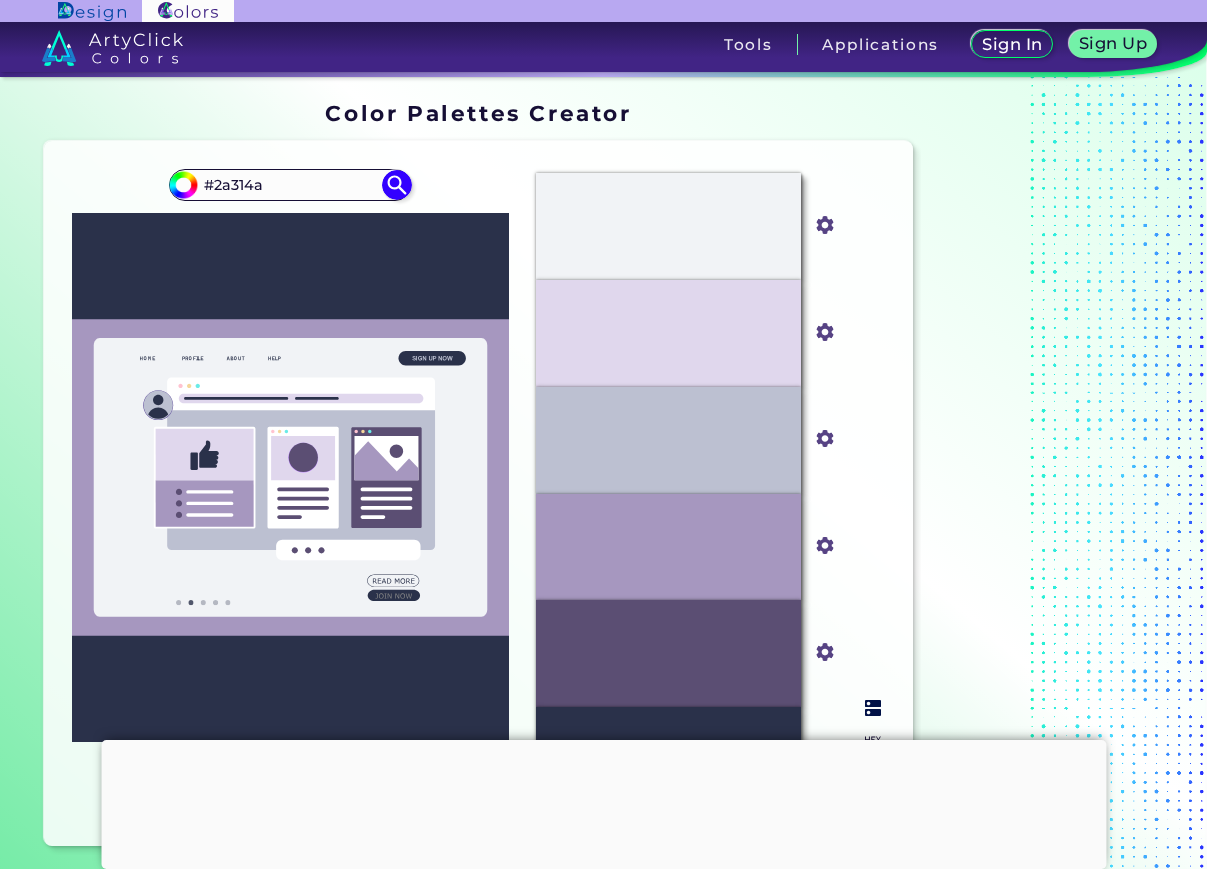 click on "#E0D7ED" at bounding box center (668, 333) 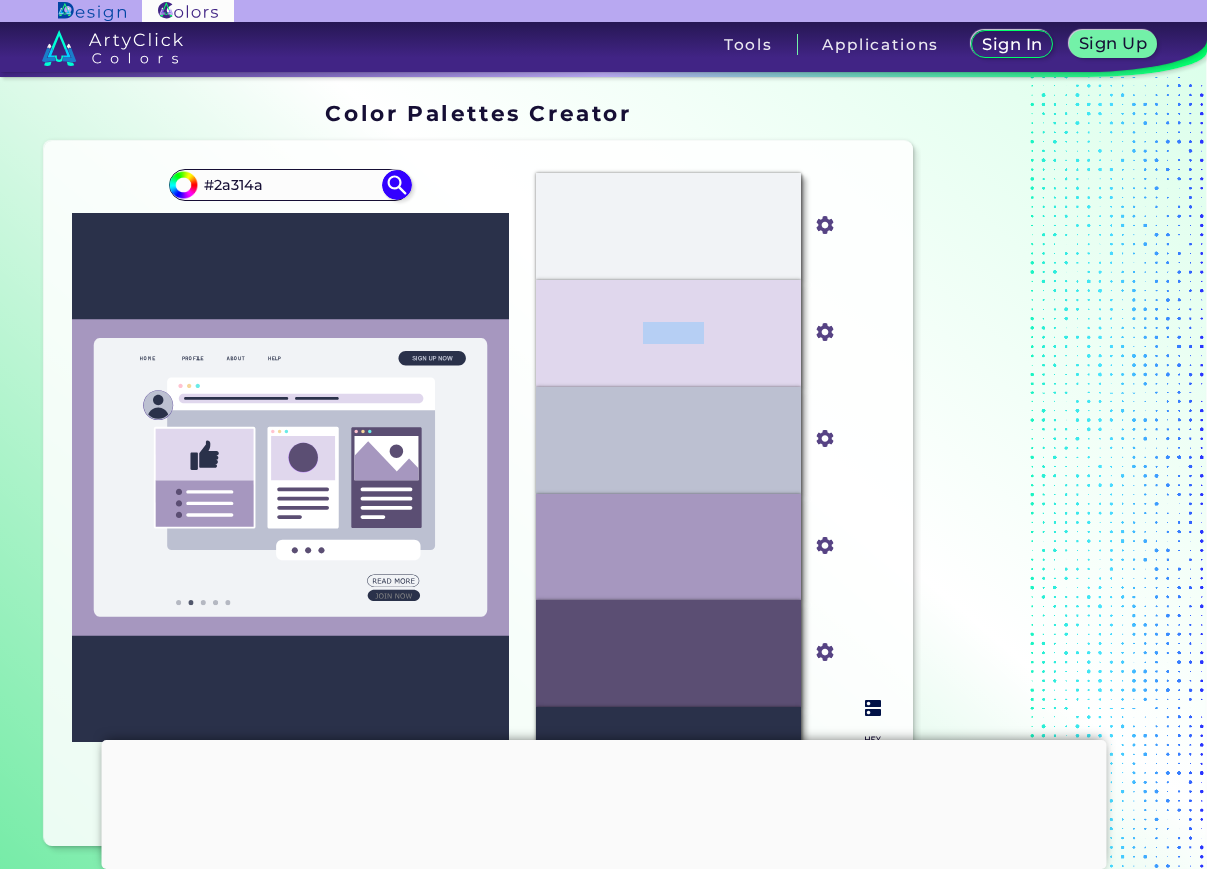 click on "#E0D7ED" at bounding box center (668, 333) 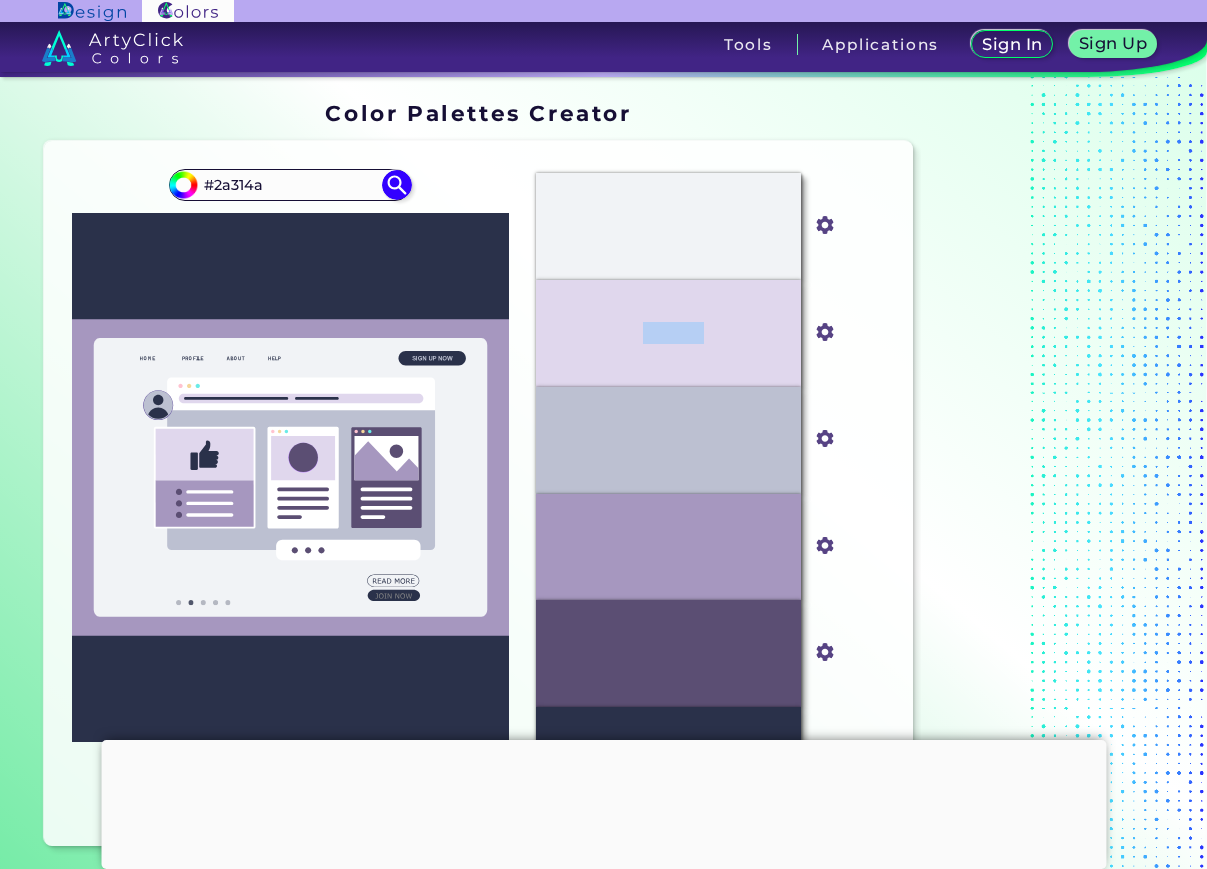 copy on "E0D7ED" 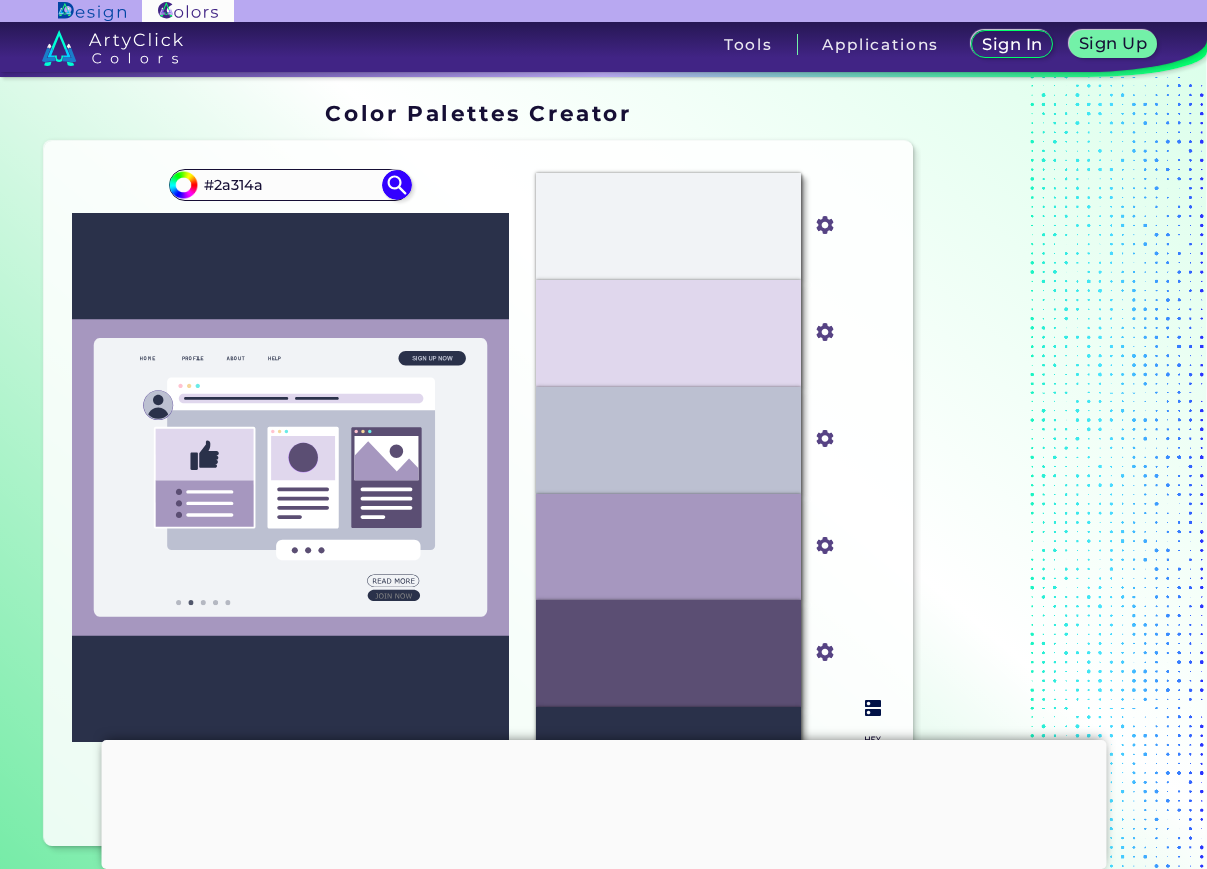 click on "#A697BF" at bounding box center [668, 547] 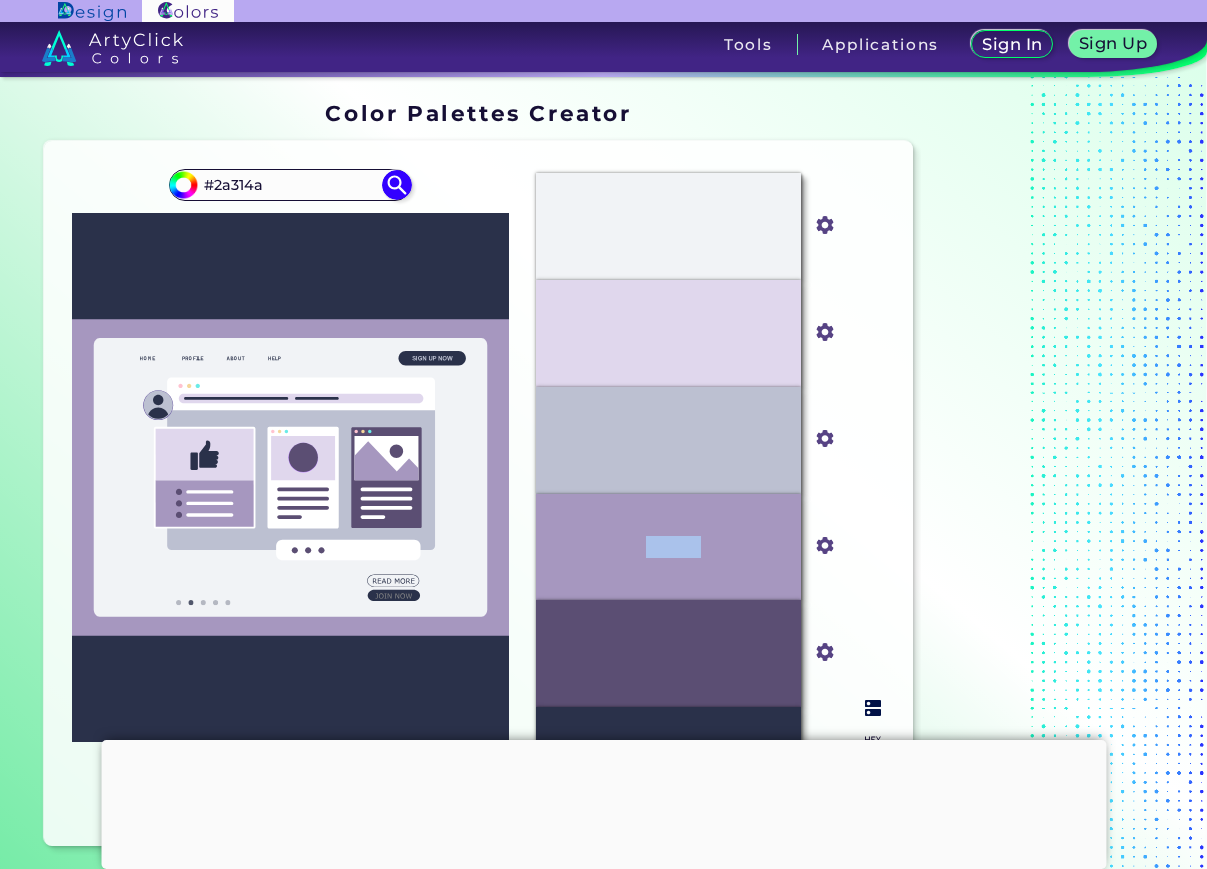 click on "#A697BF" at bounding box center [668, 547] 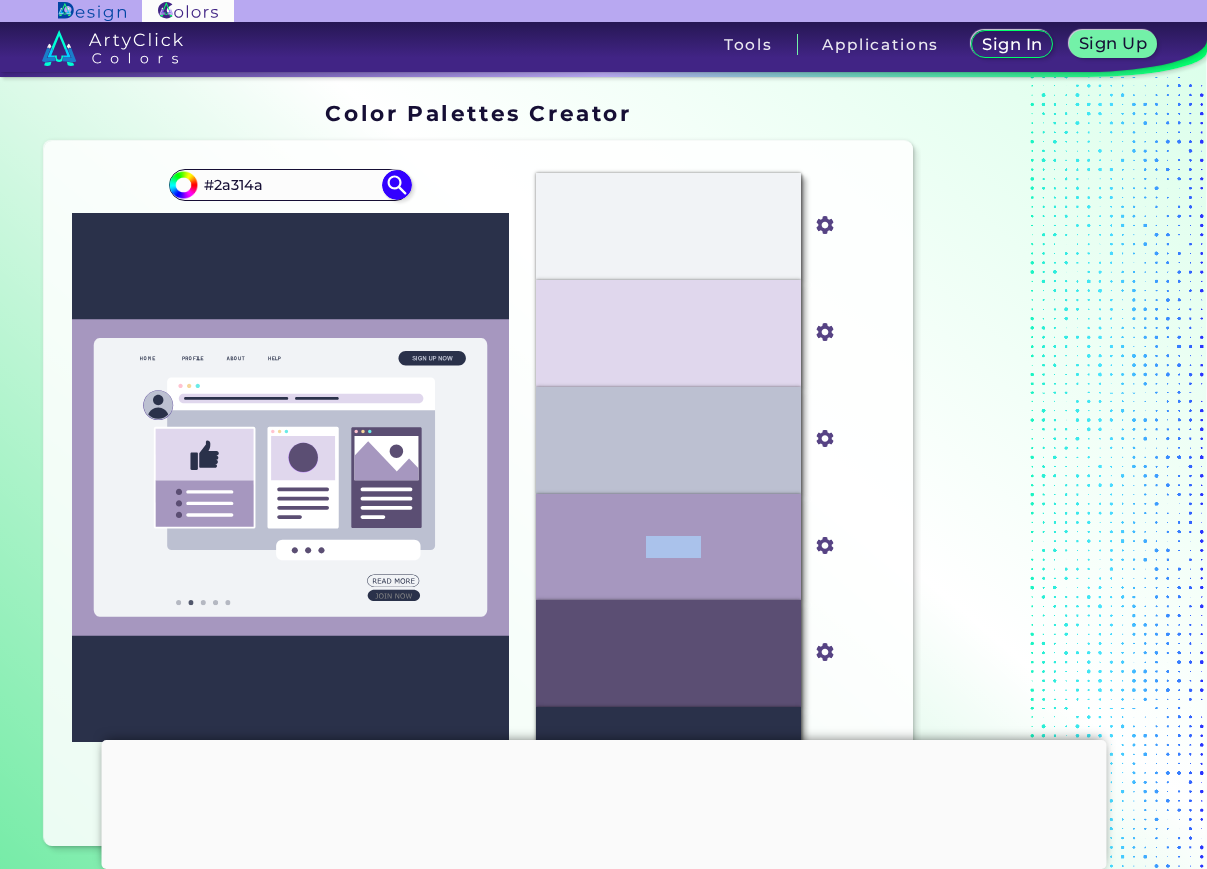 copy on "A697BF" 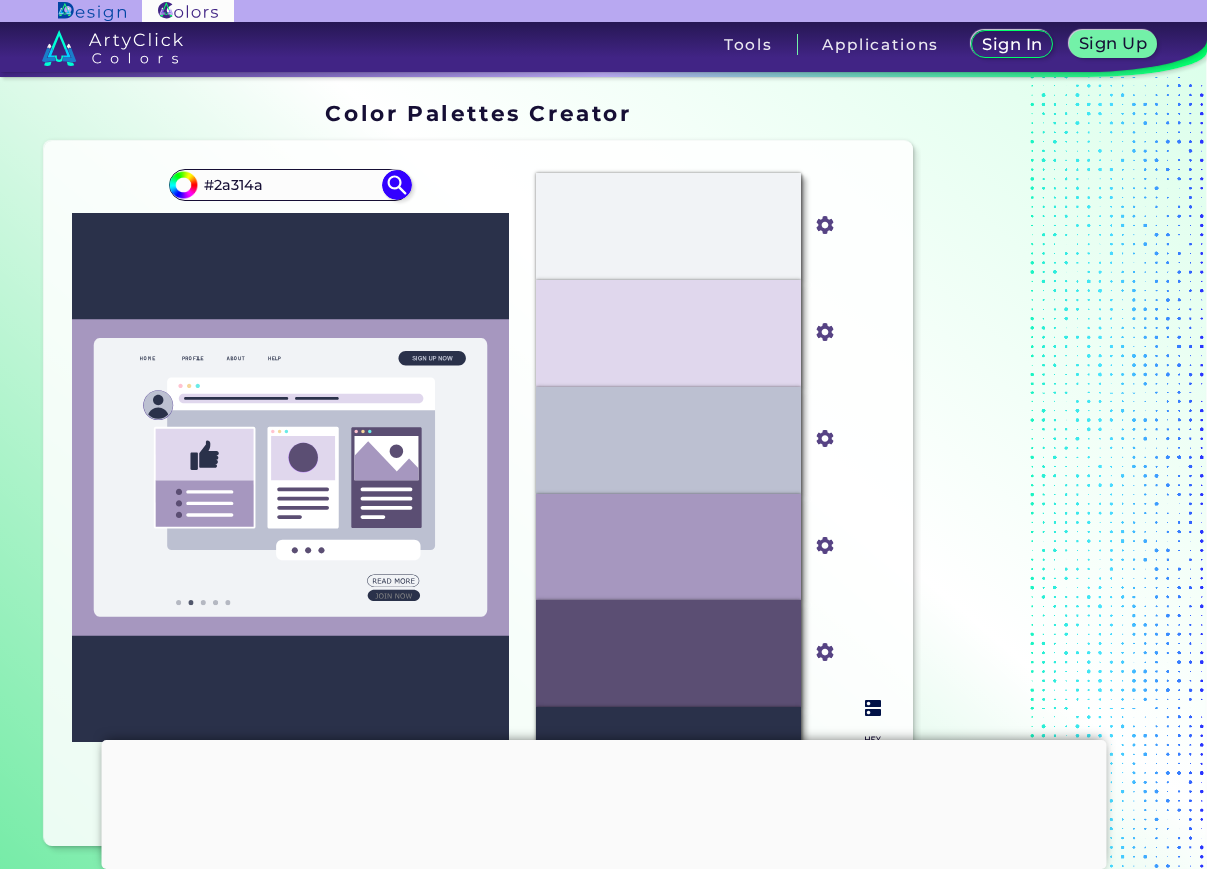 click on "#F1F3F6" at bounding box center [669, 226] 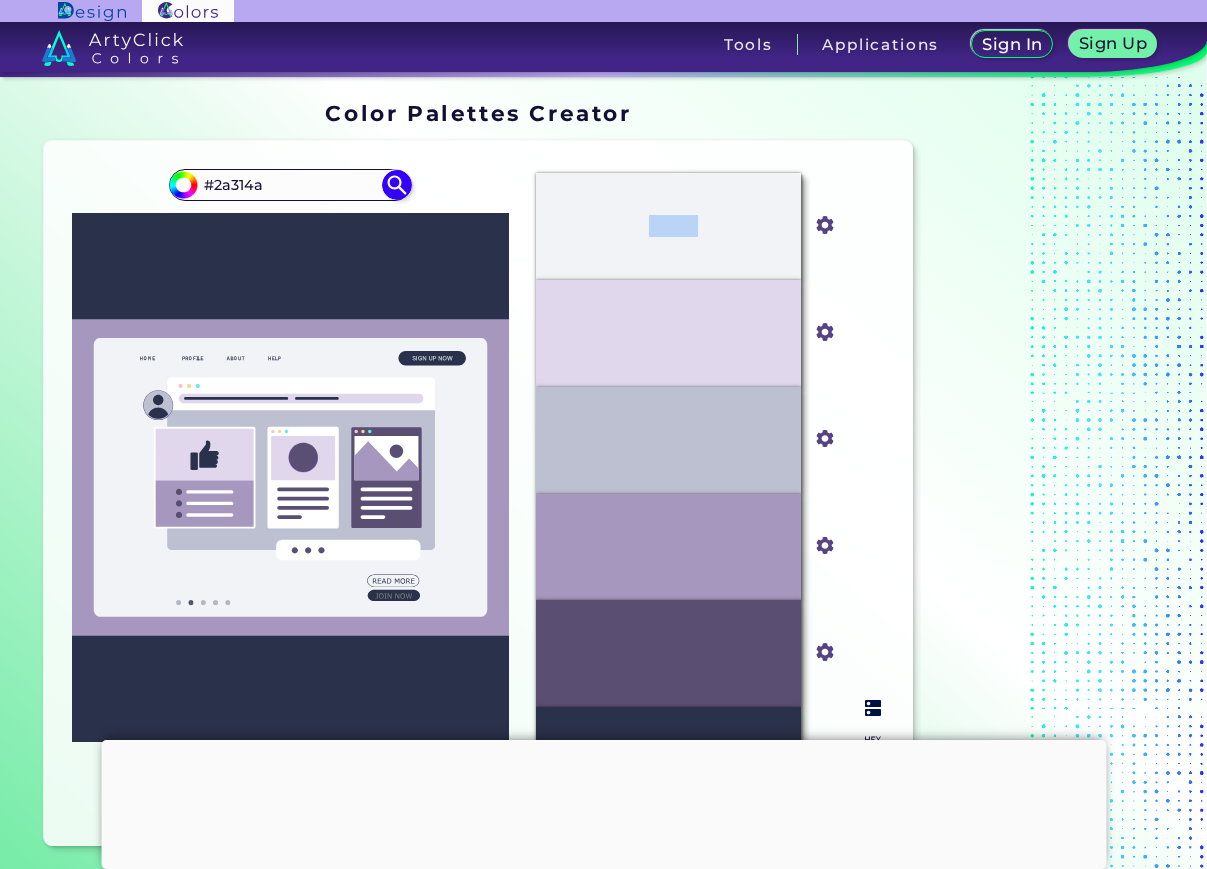 click on "#F1F3F6" at bounding box center [669, 226] 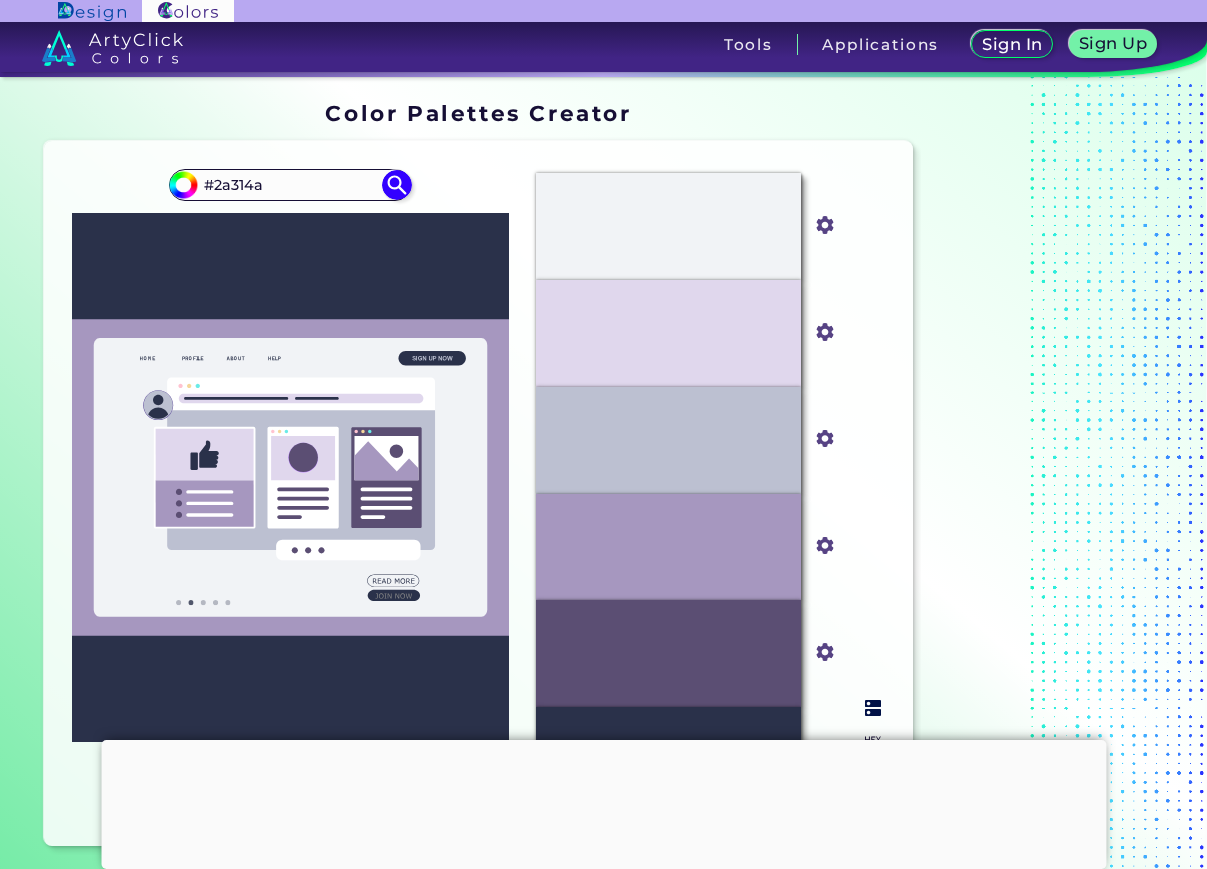 click on "#BCC0D1" at bounding box center (668, 440) 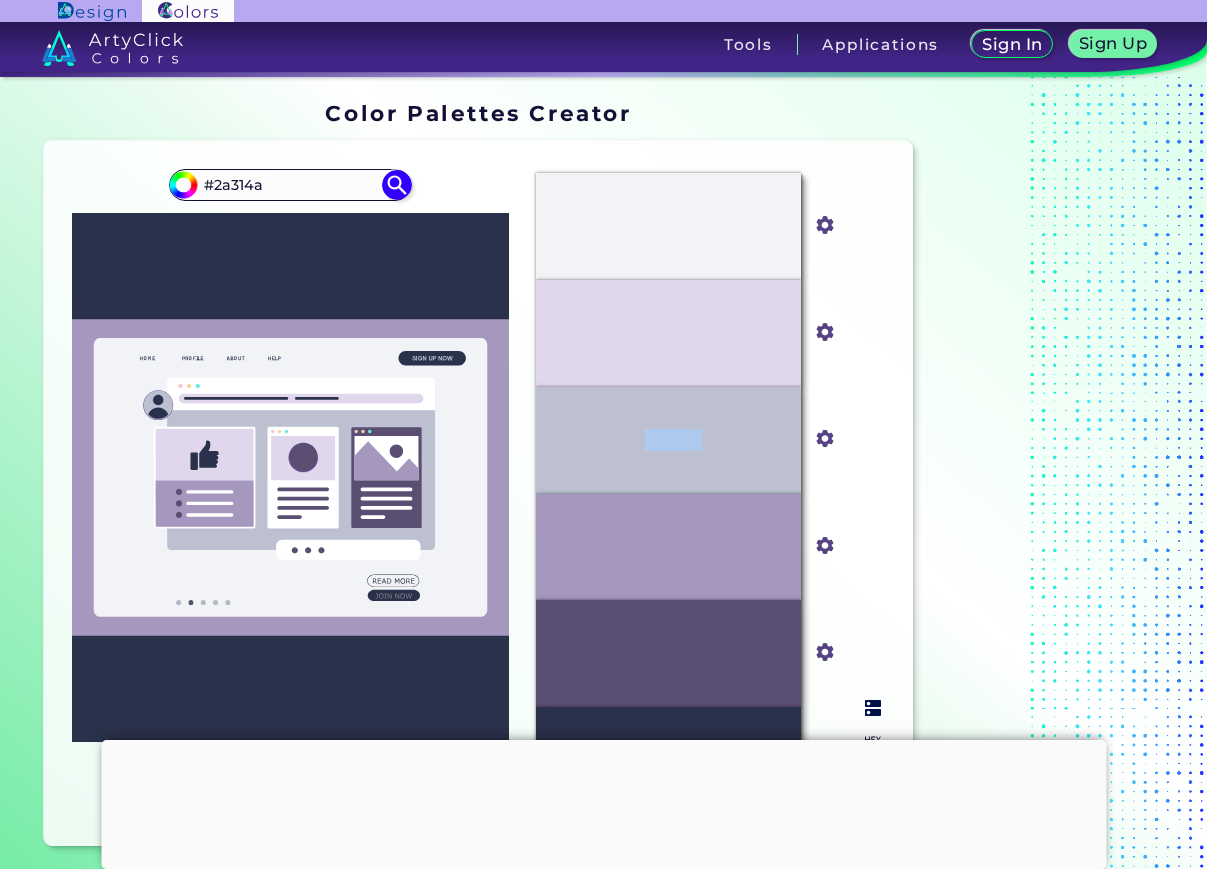 click on "#BCC0D1" at bounding box center [668, 440] 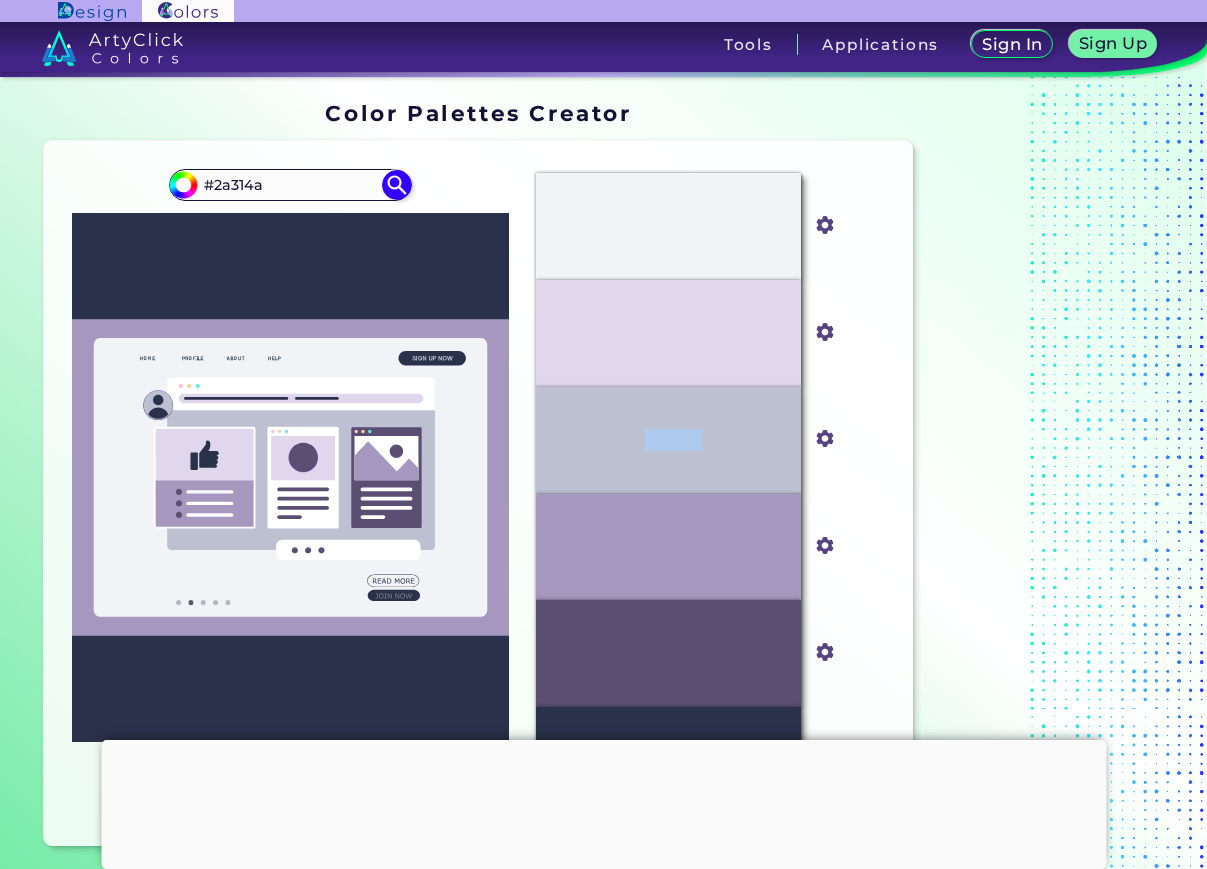 copy on "BCC0D1" 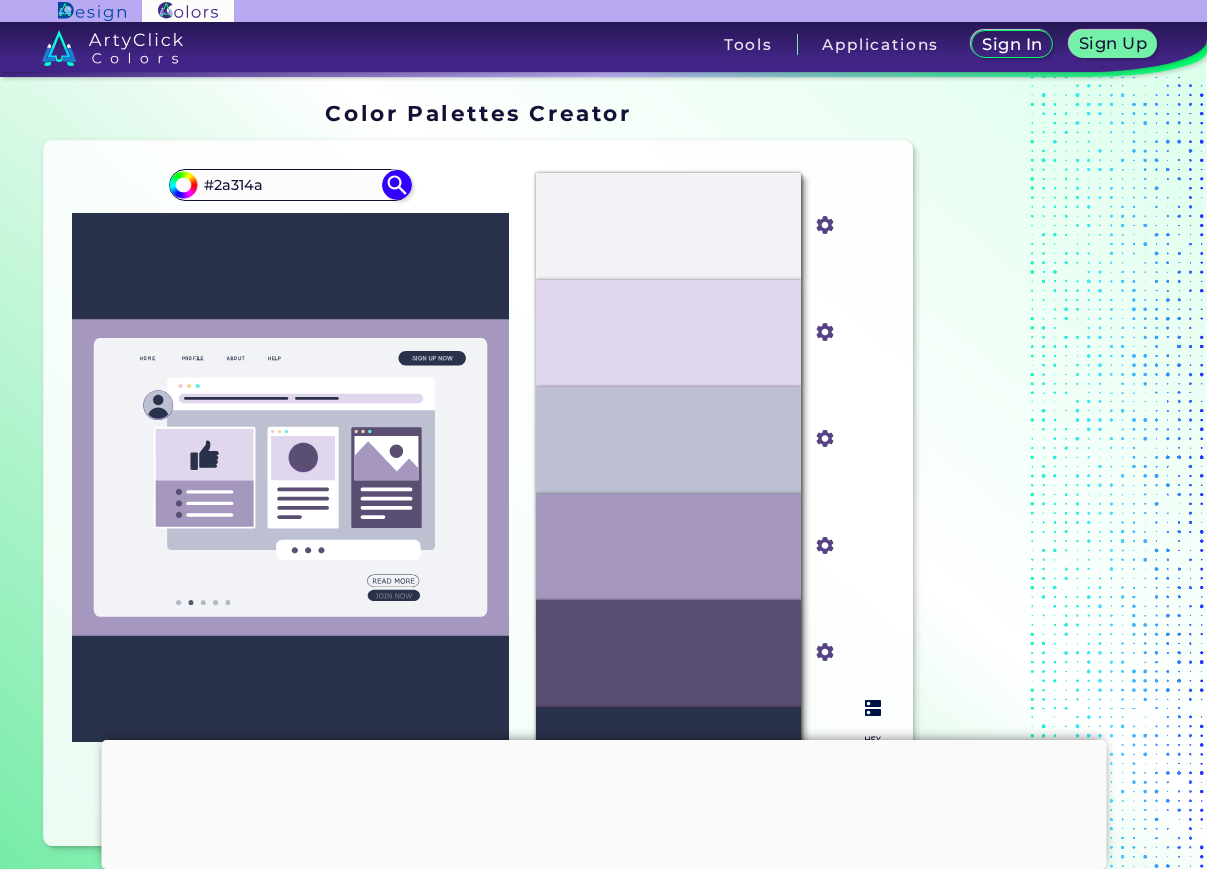 click on "#F1F3F6" at bounding box center [669, 226] 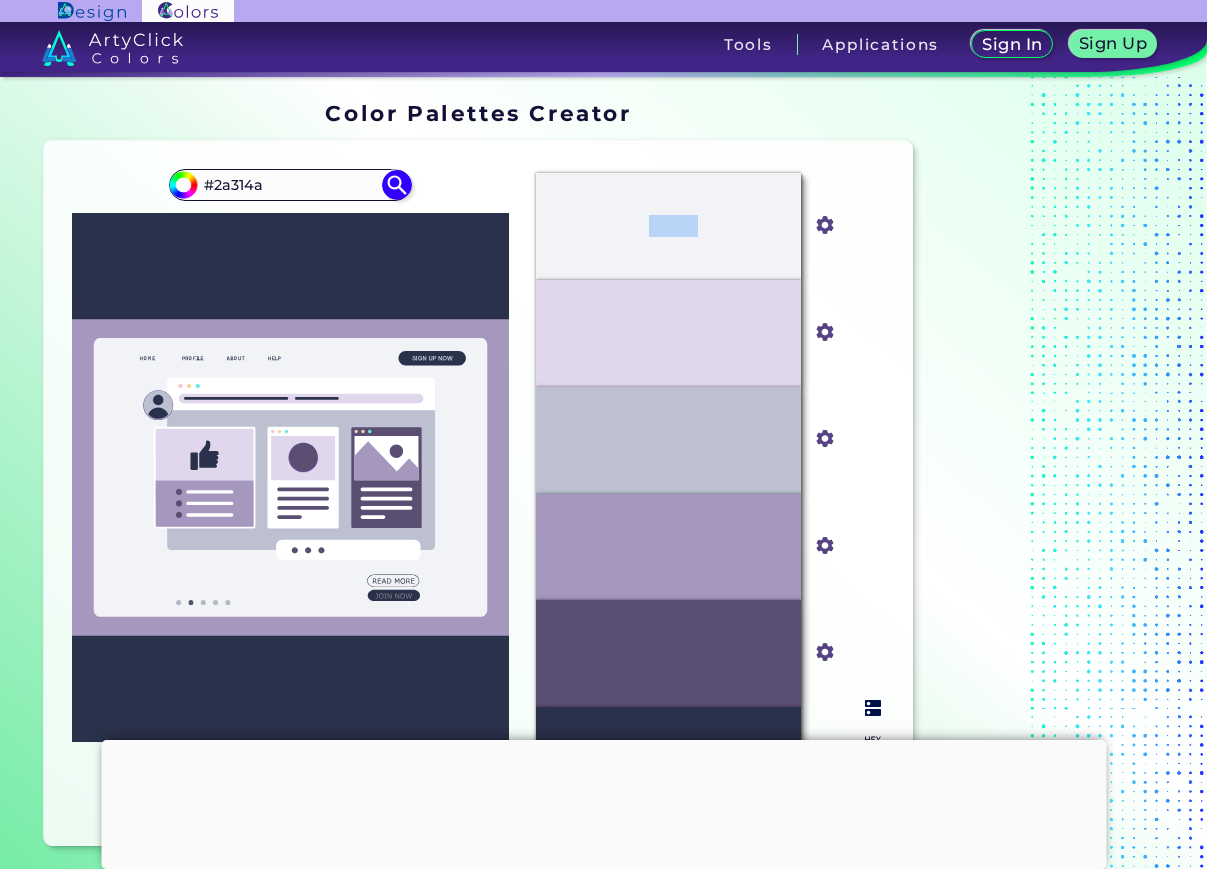 click on "#F1F3F6" at bounding box center [669, 226] 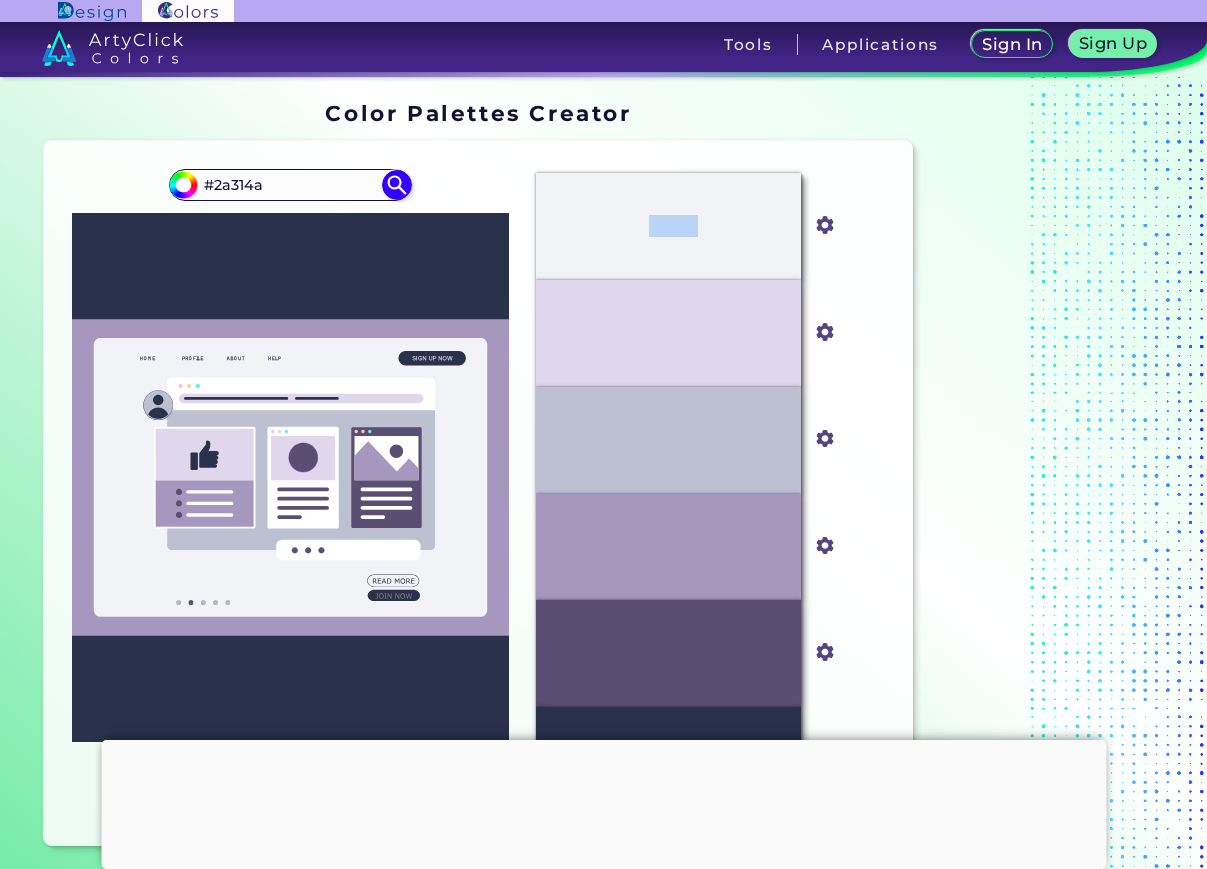 copy on "F1F3F6" 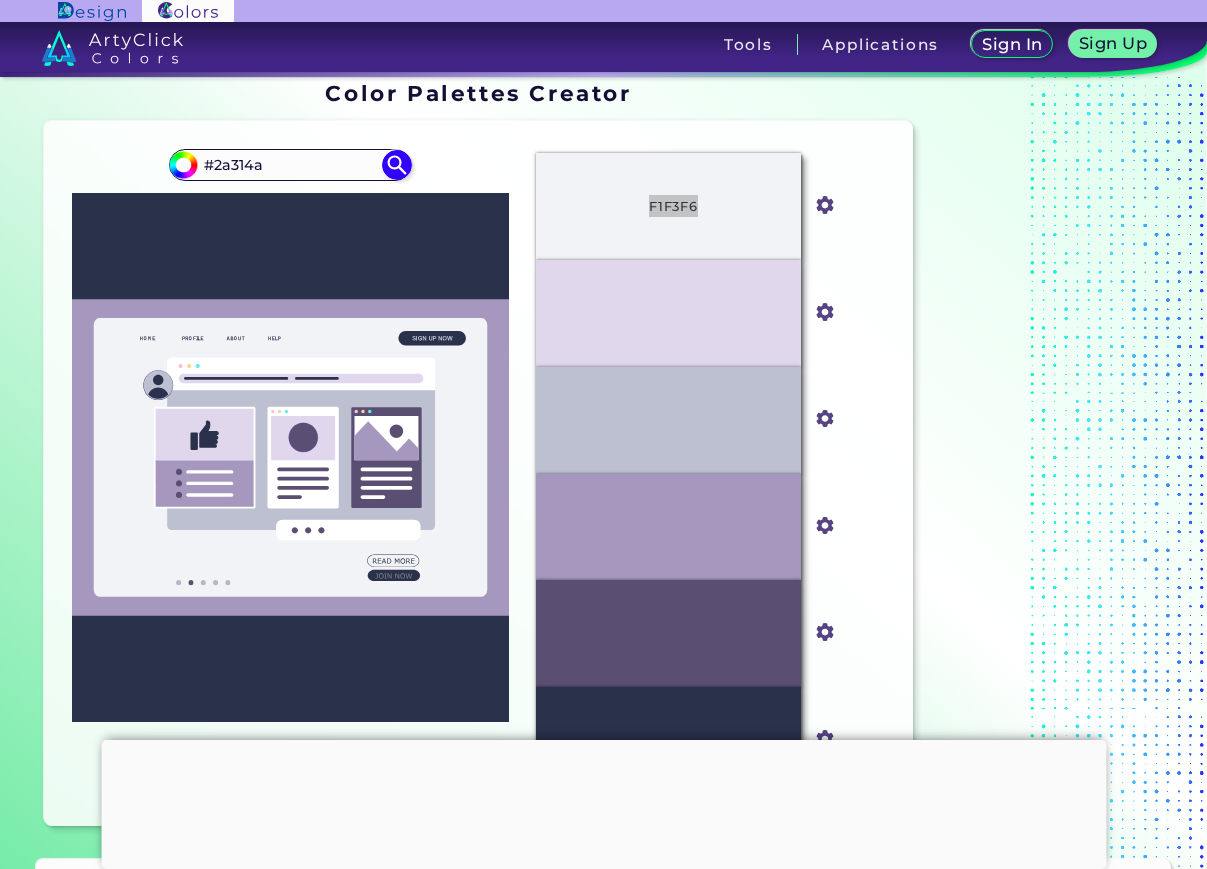 scroll, scrollTop: 0, scrollLeft: 0, axis: both 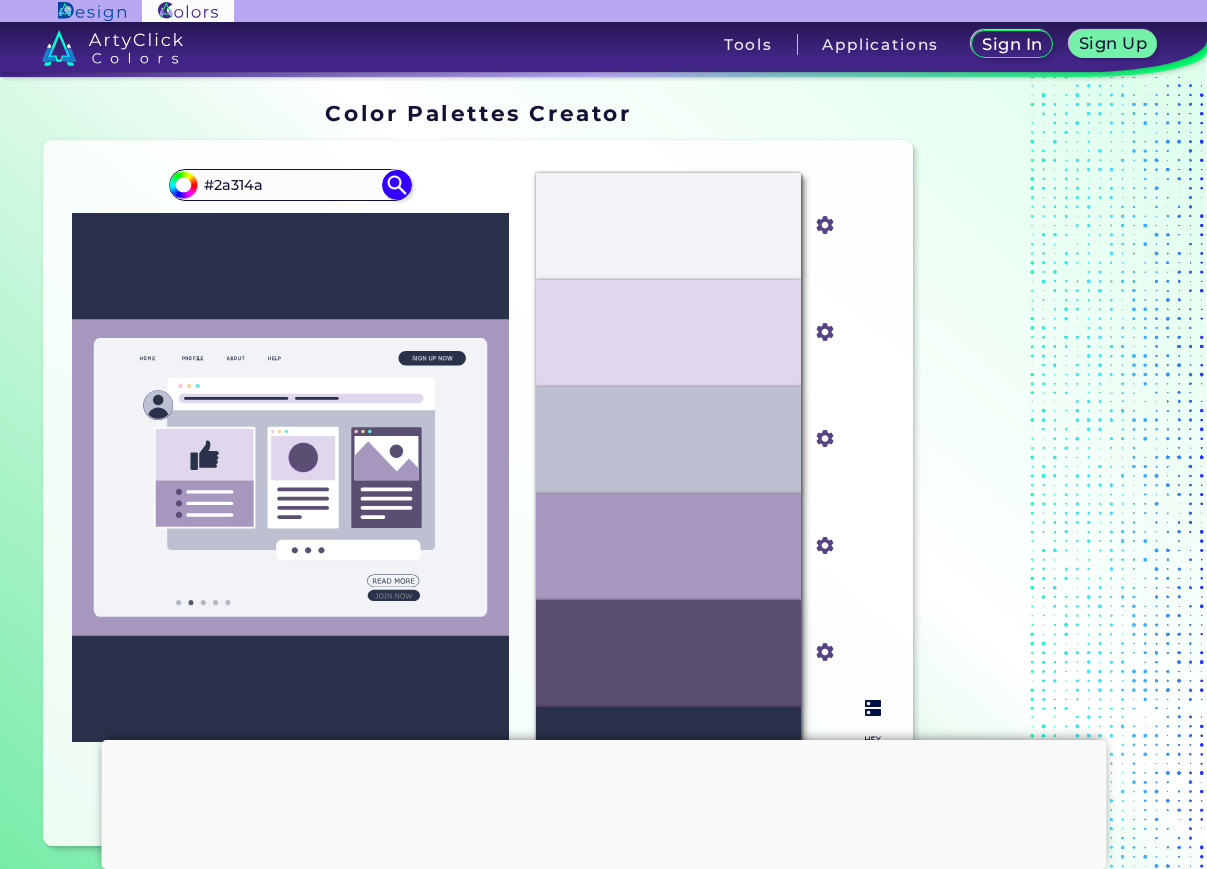 click on "#5B4E73" at bounding box center (669, 654) 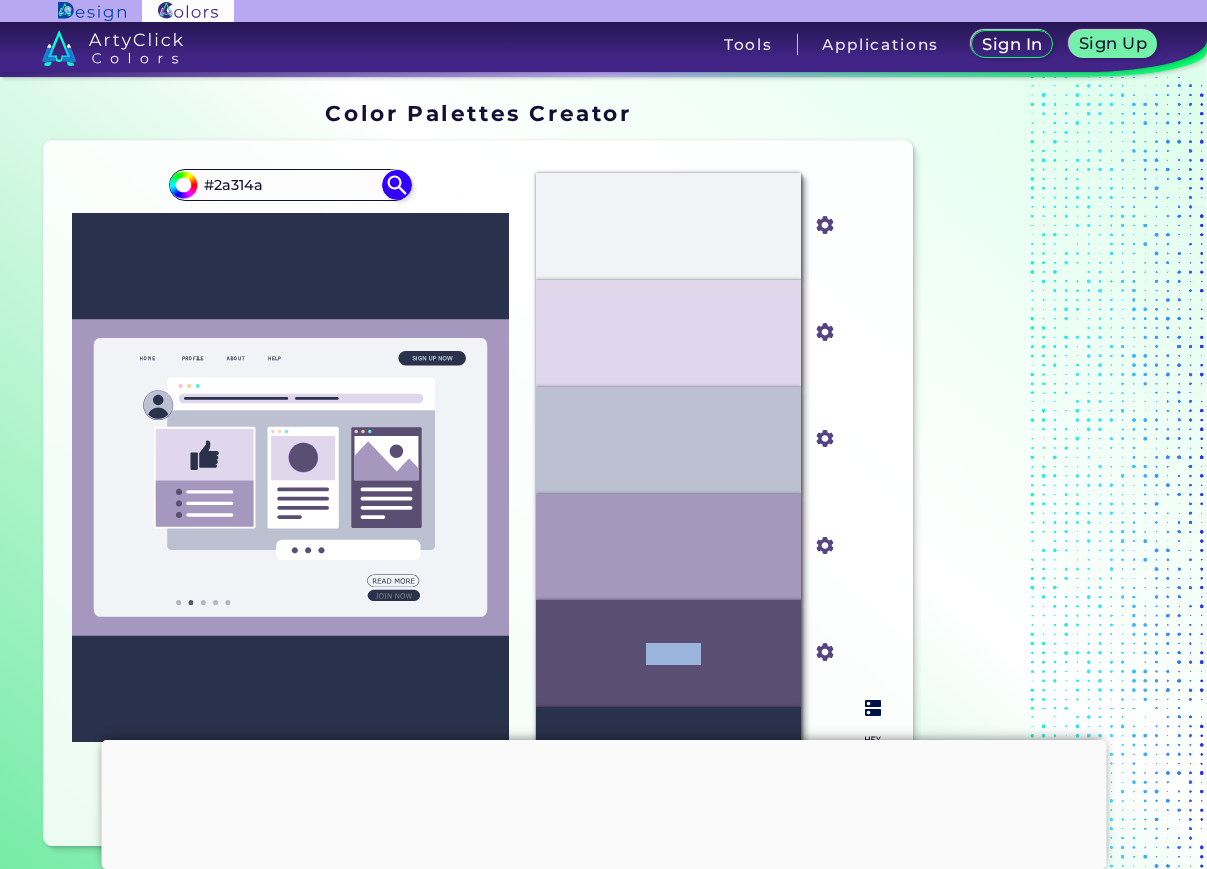 click on "#5B4E73" at bounding box center [669, 654] 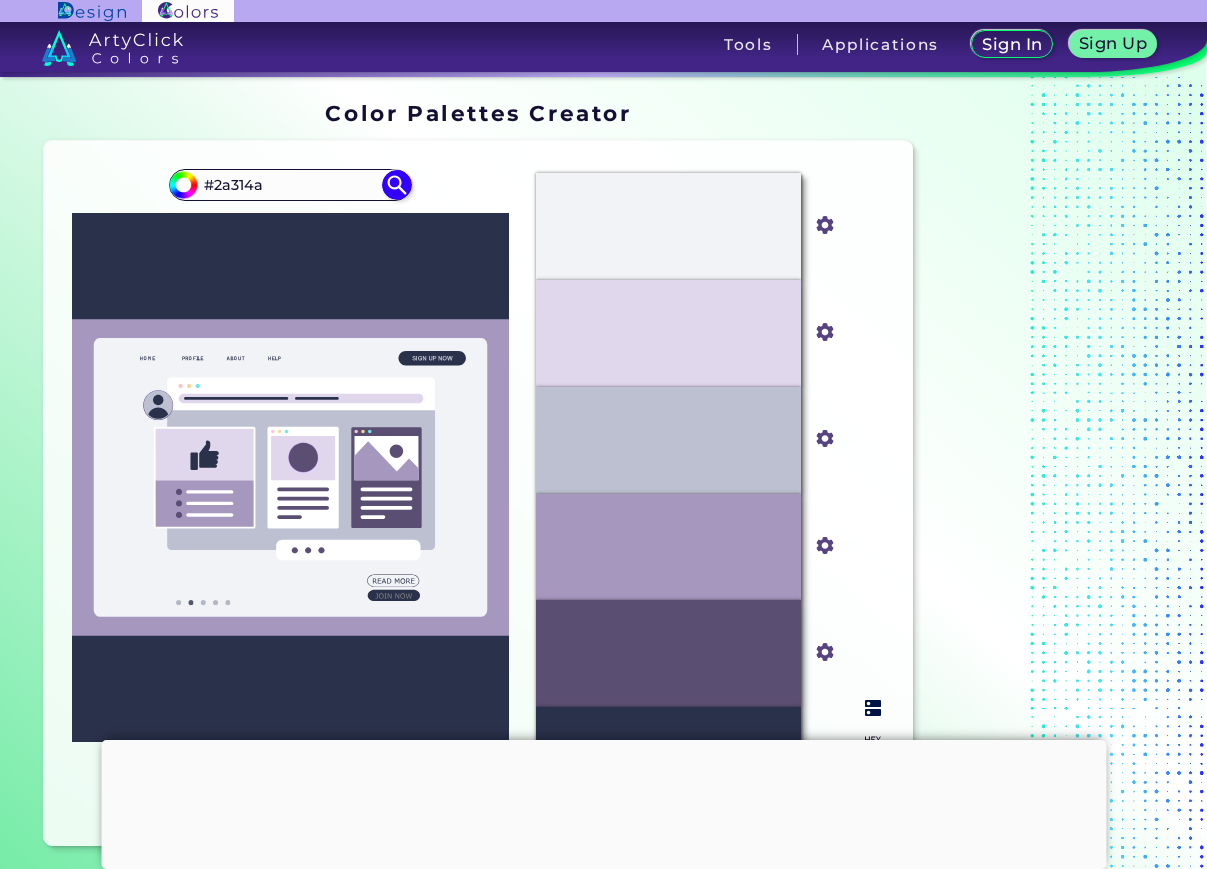 click on "#A697BF" at bounding box center (668, 547) 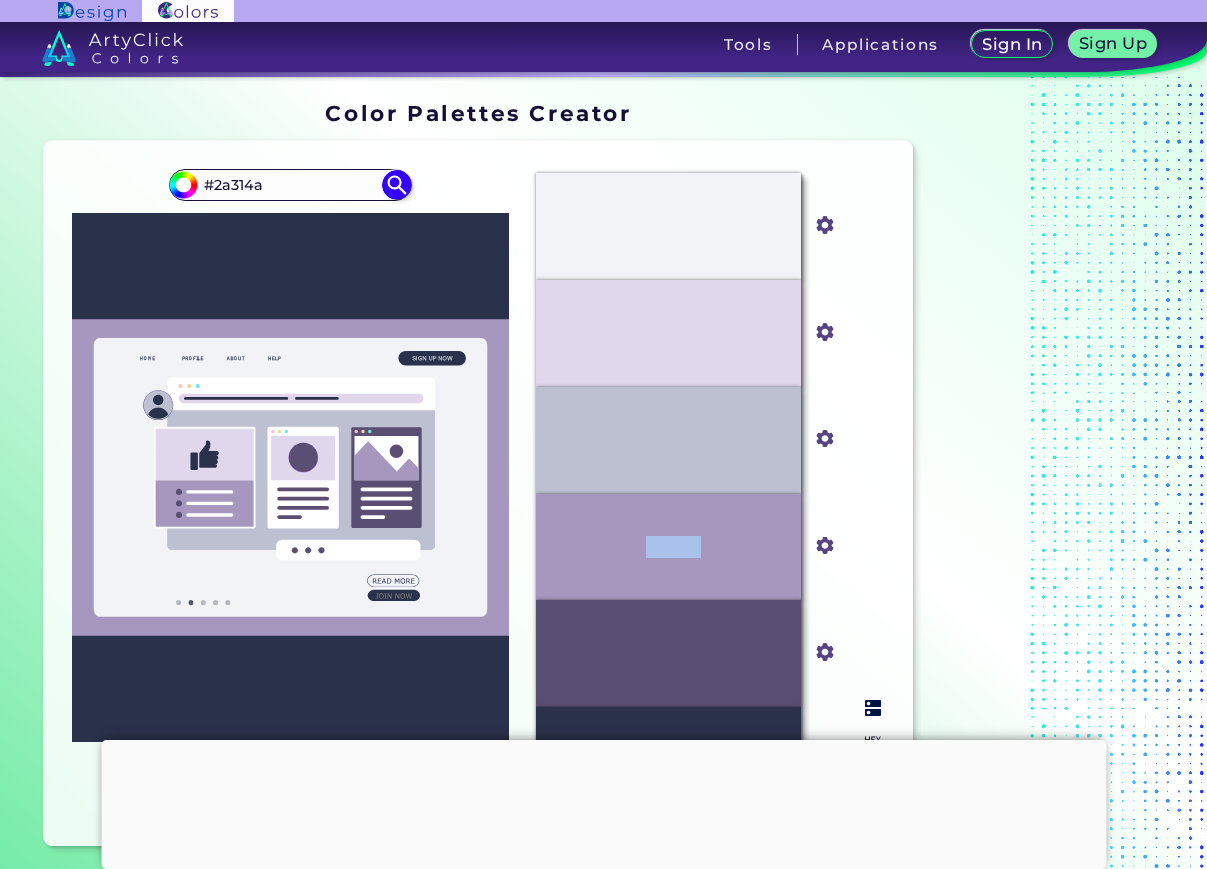 click on "#A697BF" at bounding box center (668, 547) 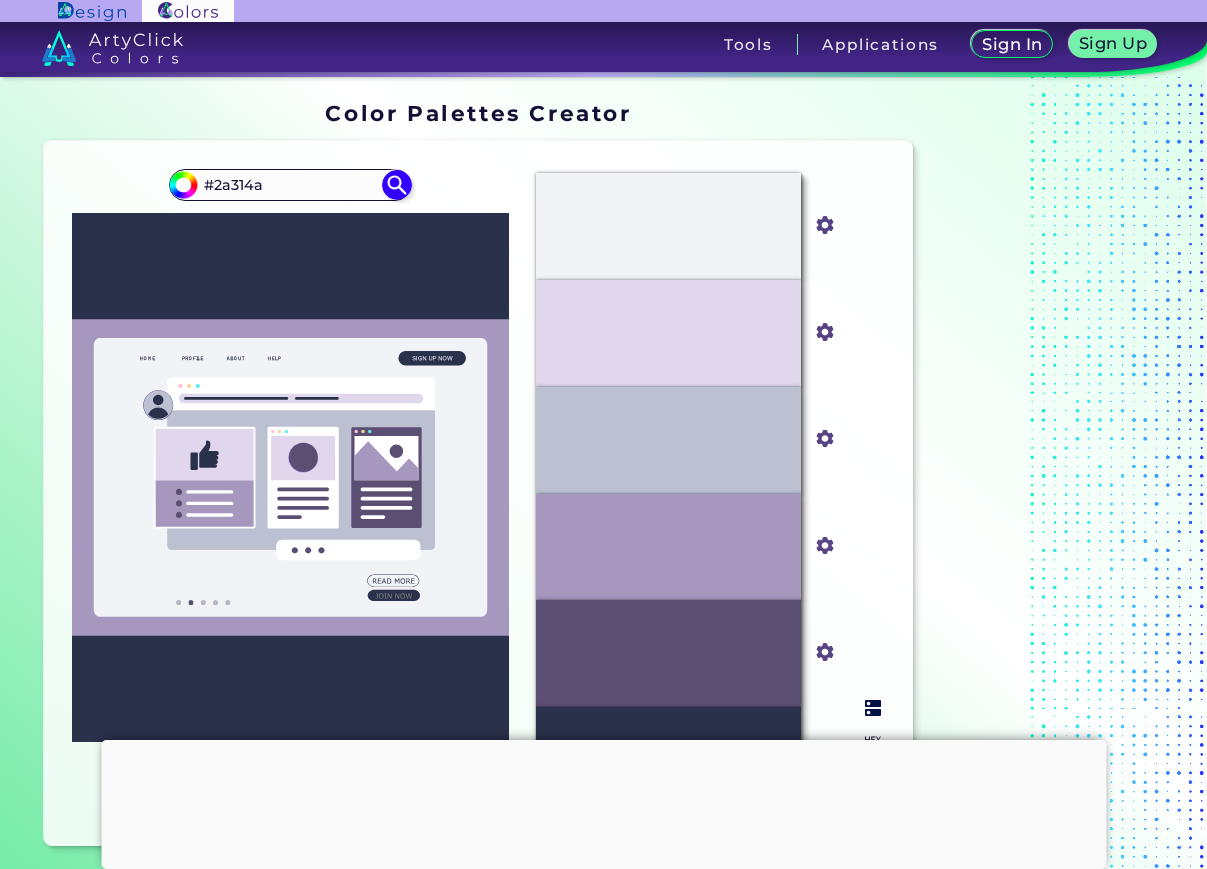 click on "#E0D7ED" at bounding box center [668, 333] 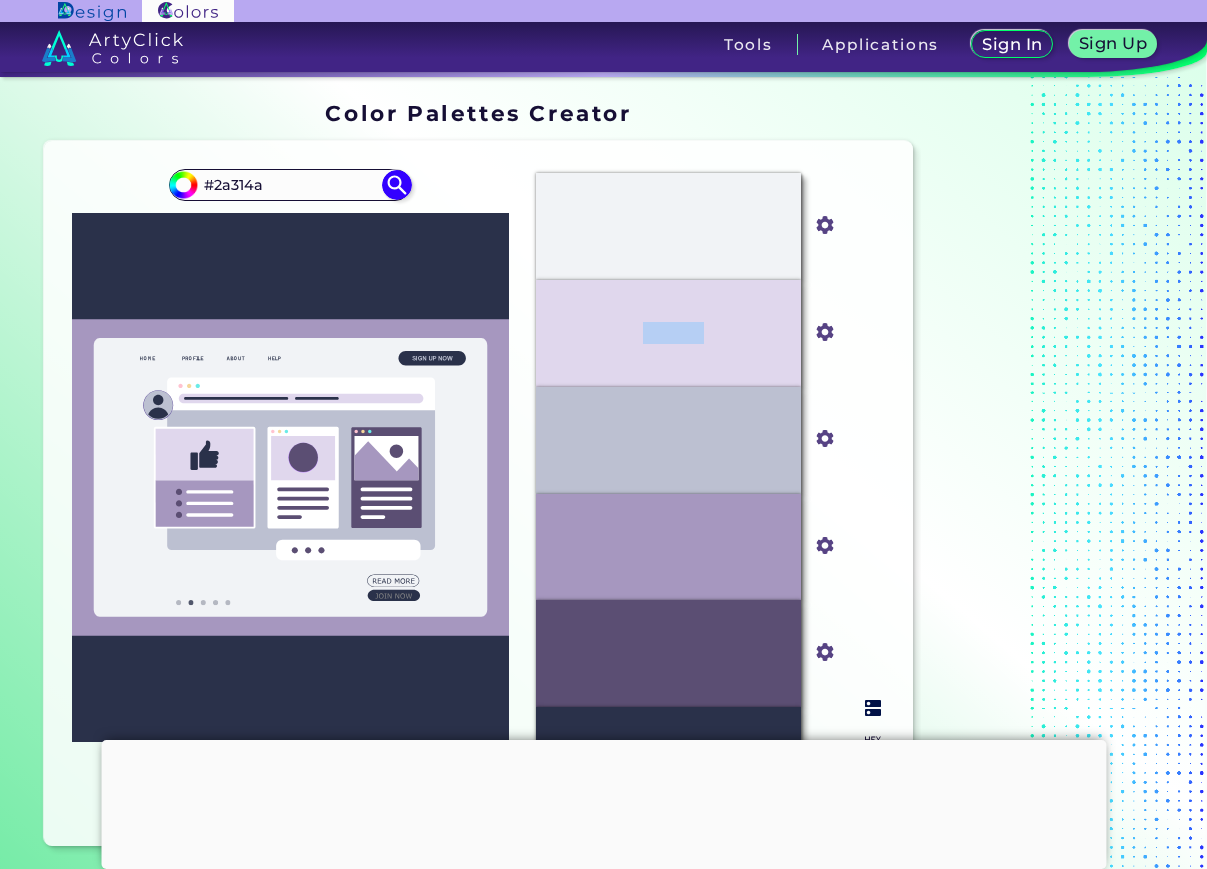 click on "#E0D7ED" at bounding box center [668, 333] 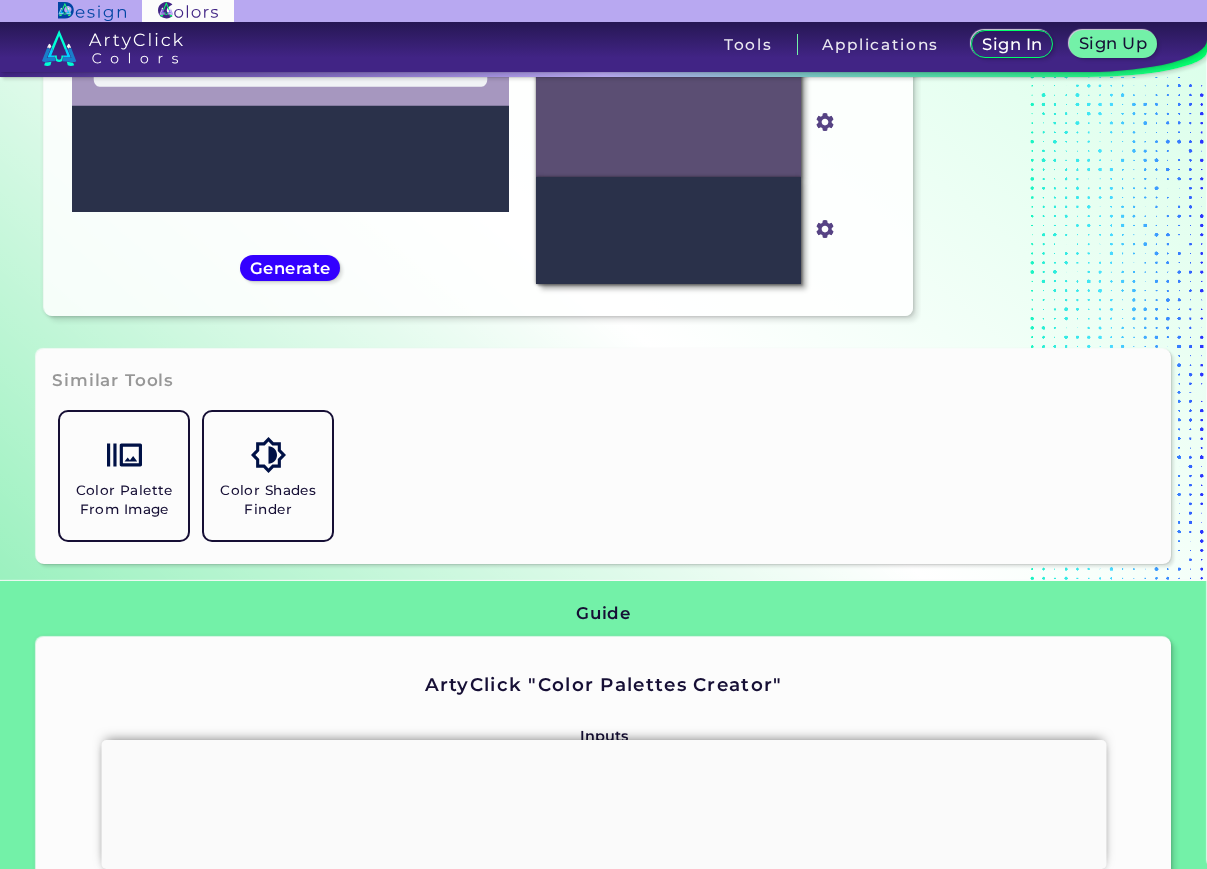 scroll, scrollTop: 400, scrollLeft: 0, axis: vertical 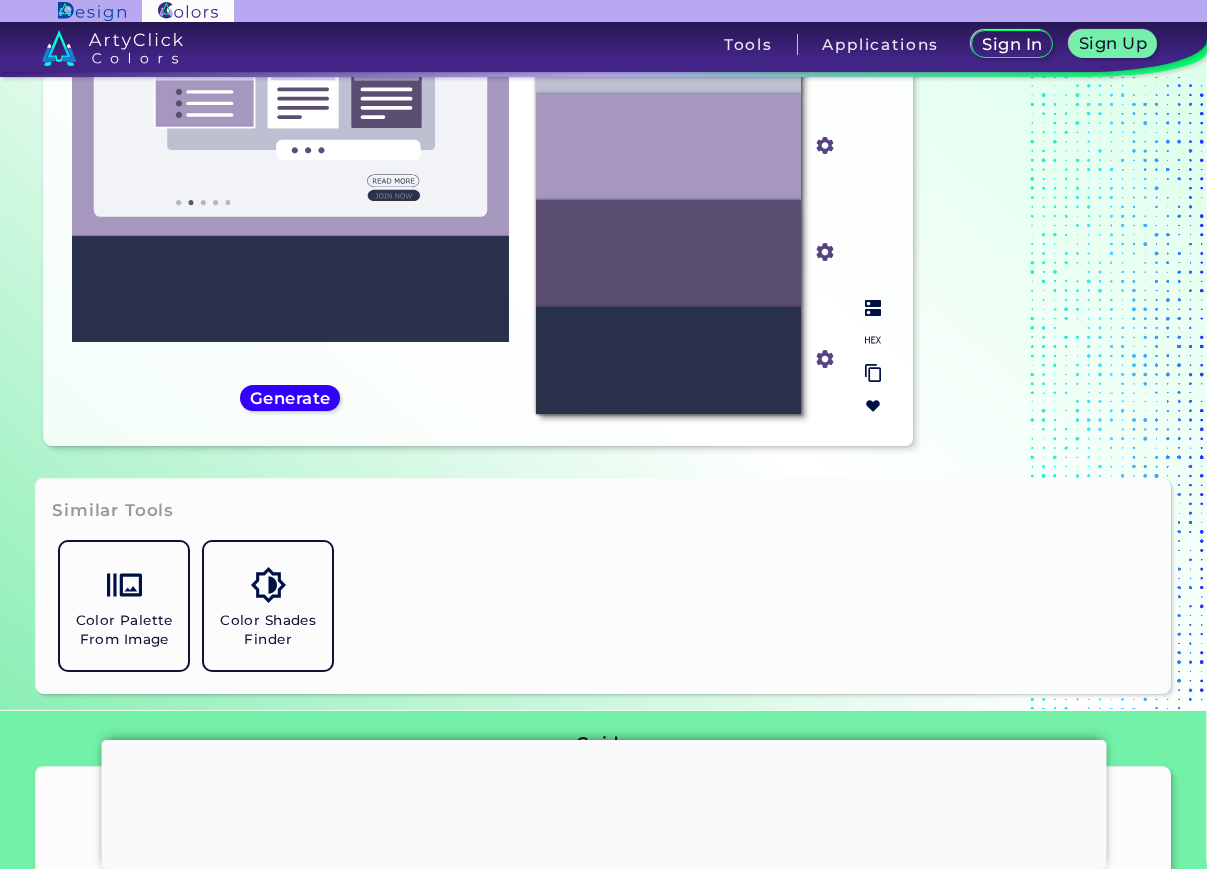 click on "#5B4E73" at bounding box center [669, 254] 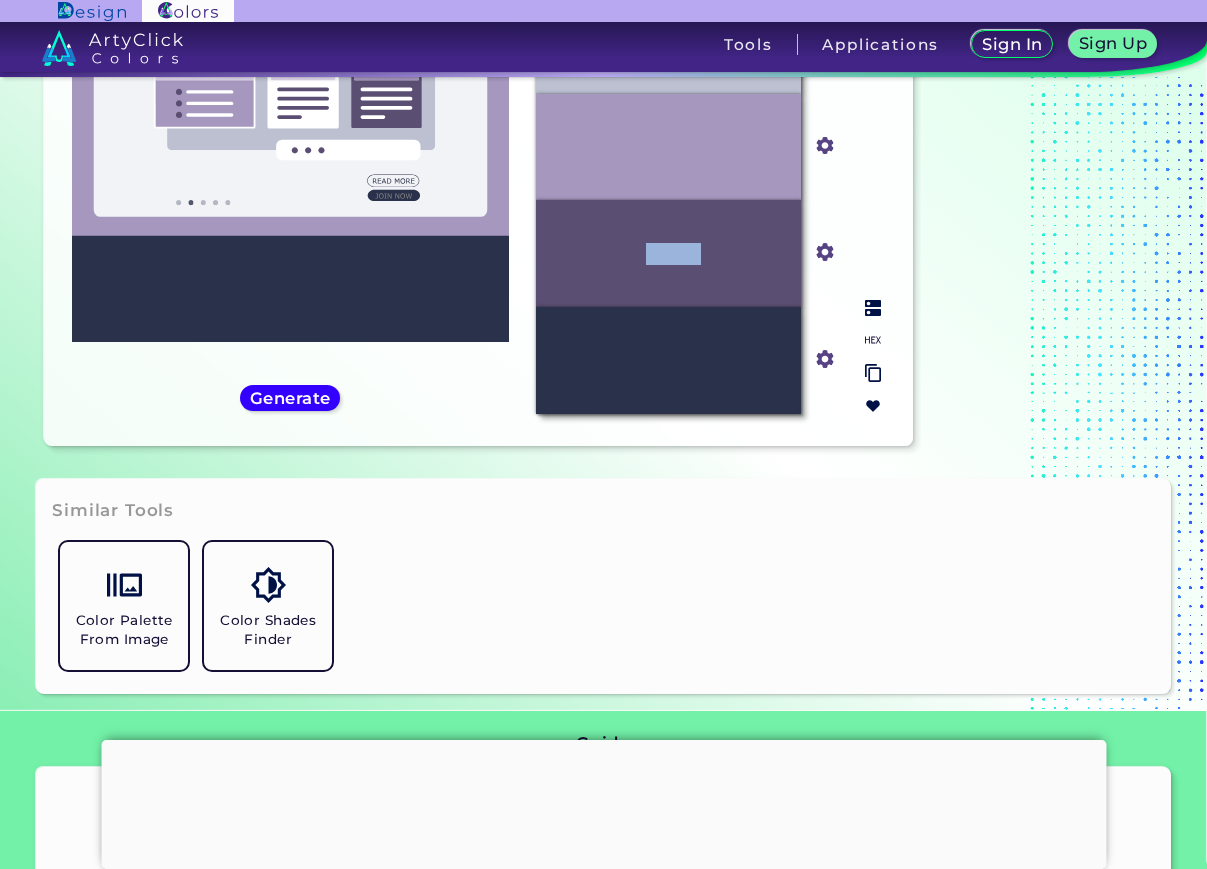 click on "#5B4E73" at bounding box center [669, 254] 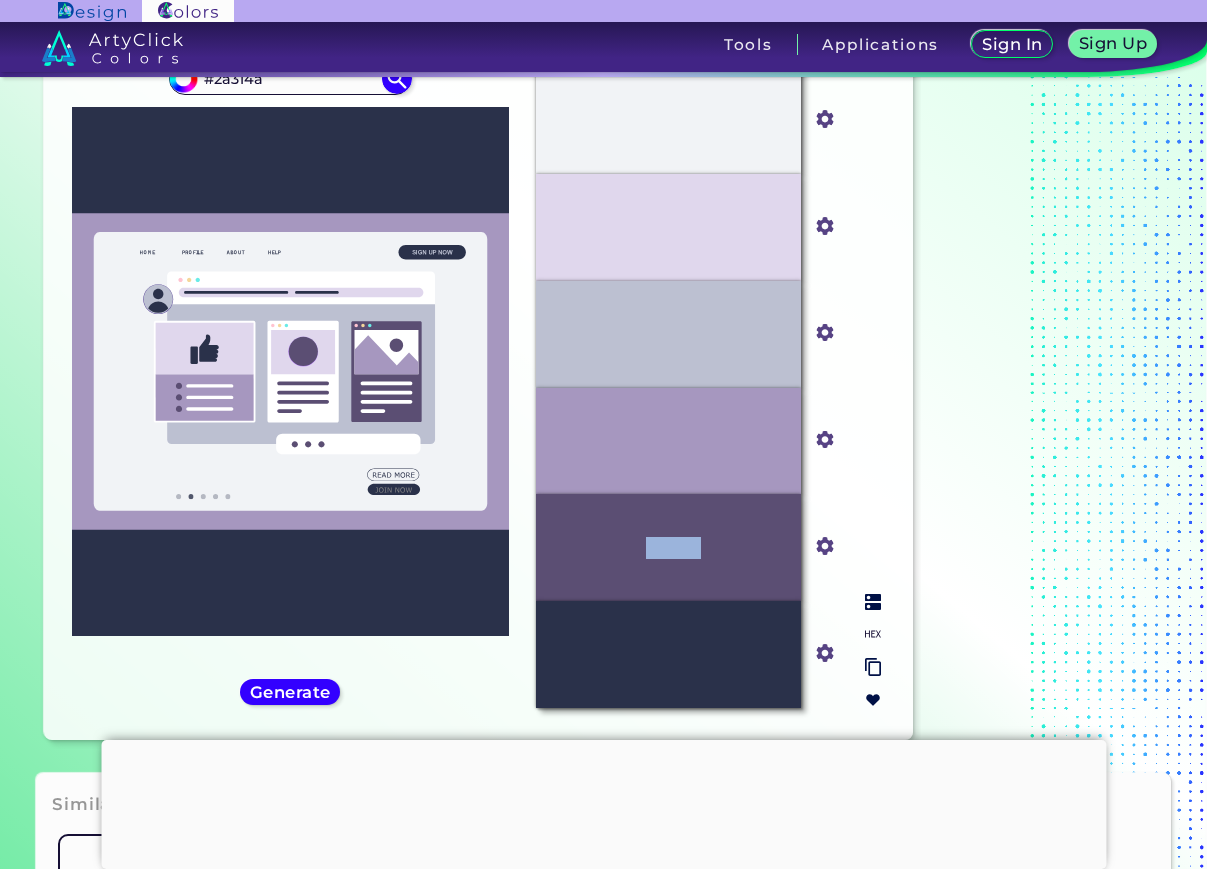 scroll, scrollTop: 0, scrollLeft: 0, axis: both 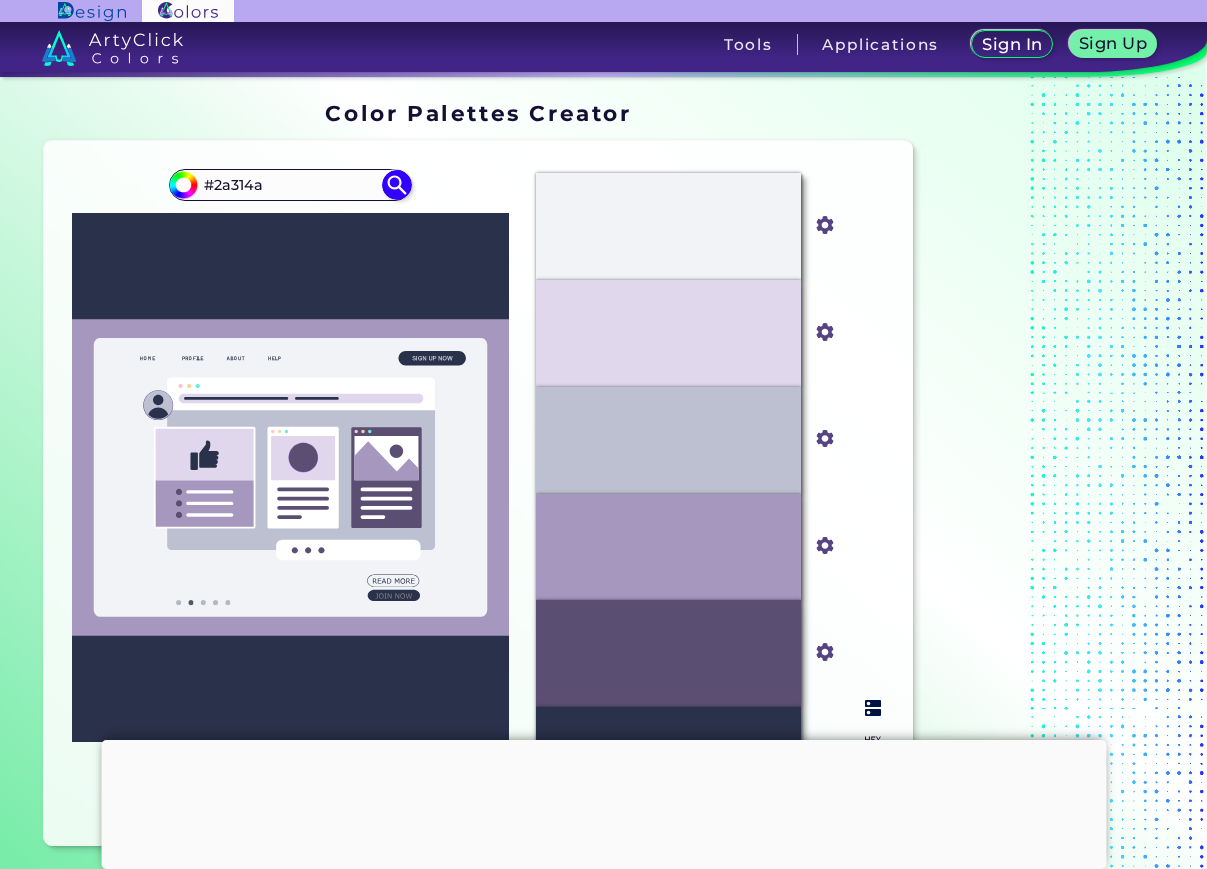 click on "#A697BF" at bounding box center [668, 547] 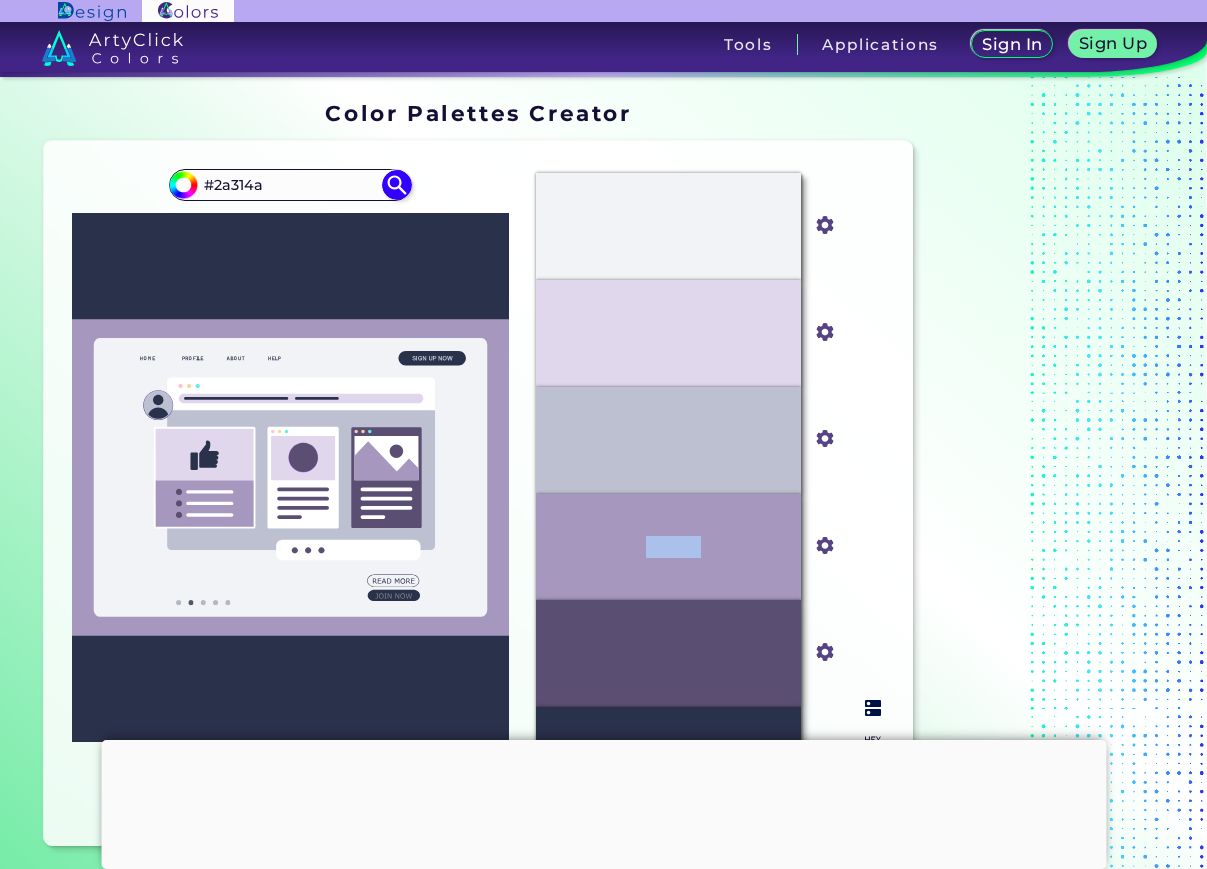 click on "#A697BF" at bounding box center (668, 547) 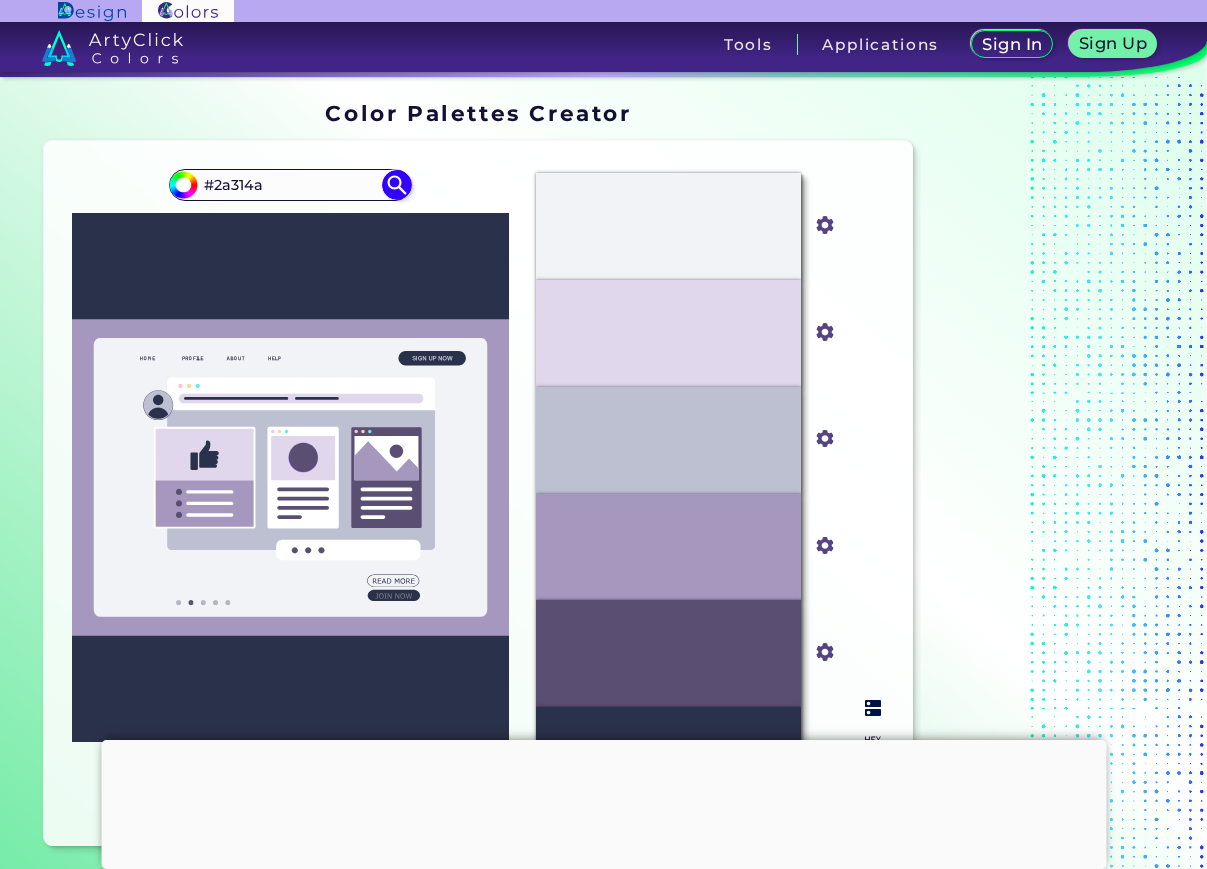 click on "#F1F3F6 #f1f3f6 #E0D7ED #e0d7ed #BCC0D1 #bcc0d1 #A697BF #a697bf #5B4E73 #5b4e73 #2A314A #2a314a" at bounding box center [708, 493] 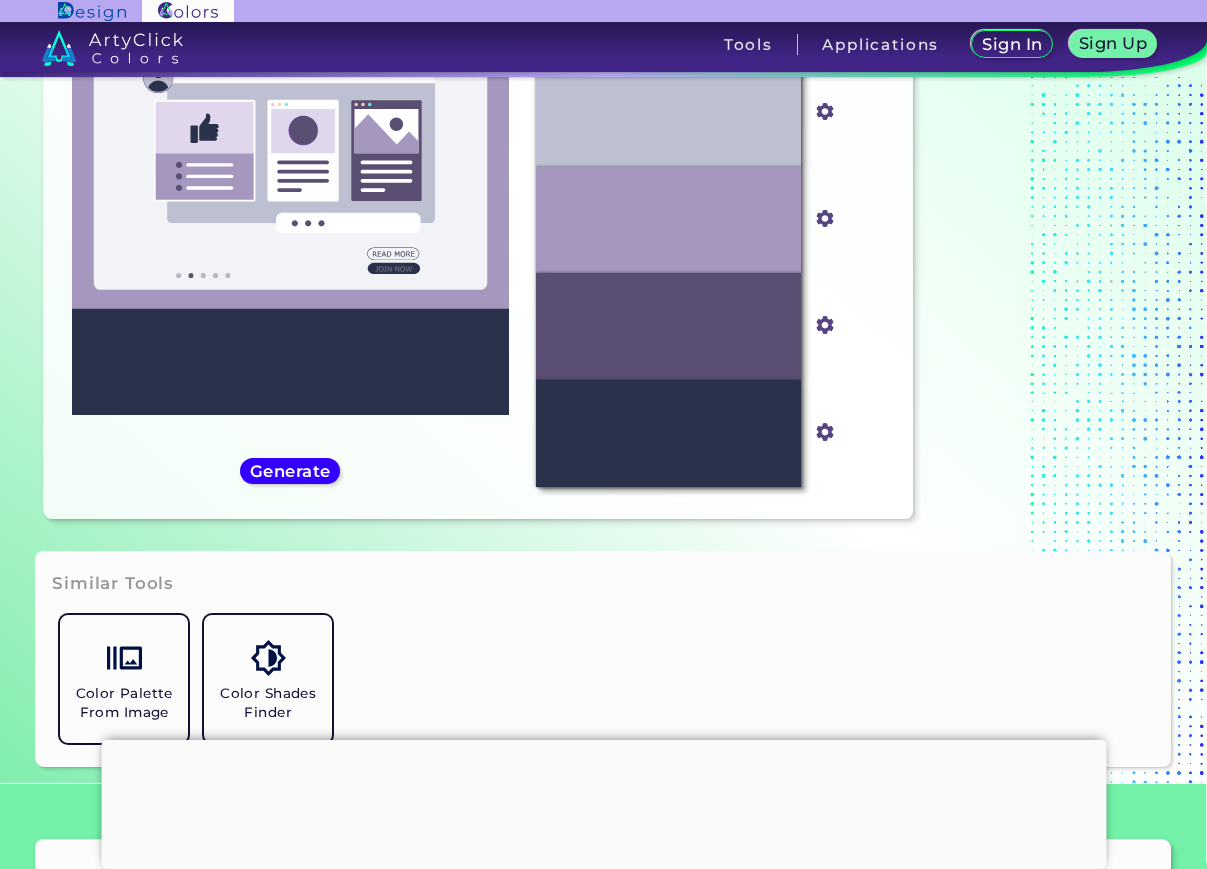 scroll, scrollTop: 0, scrollLeft: 0, axis: both 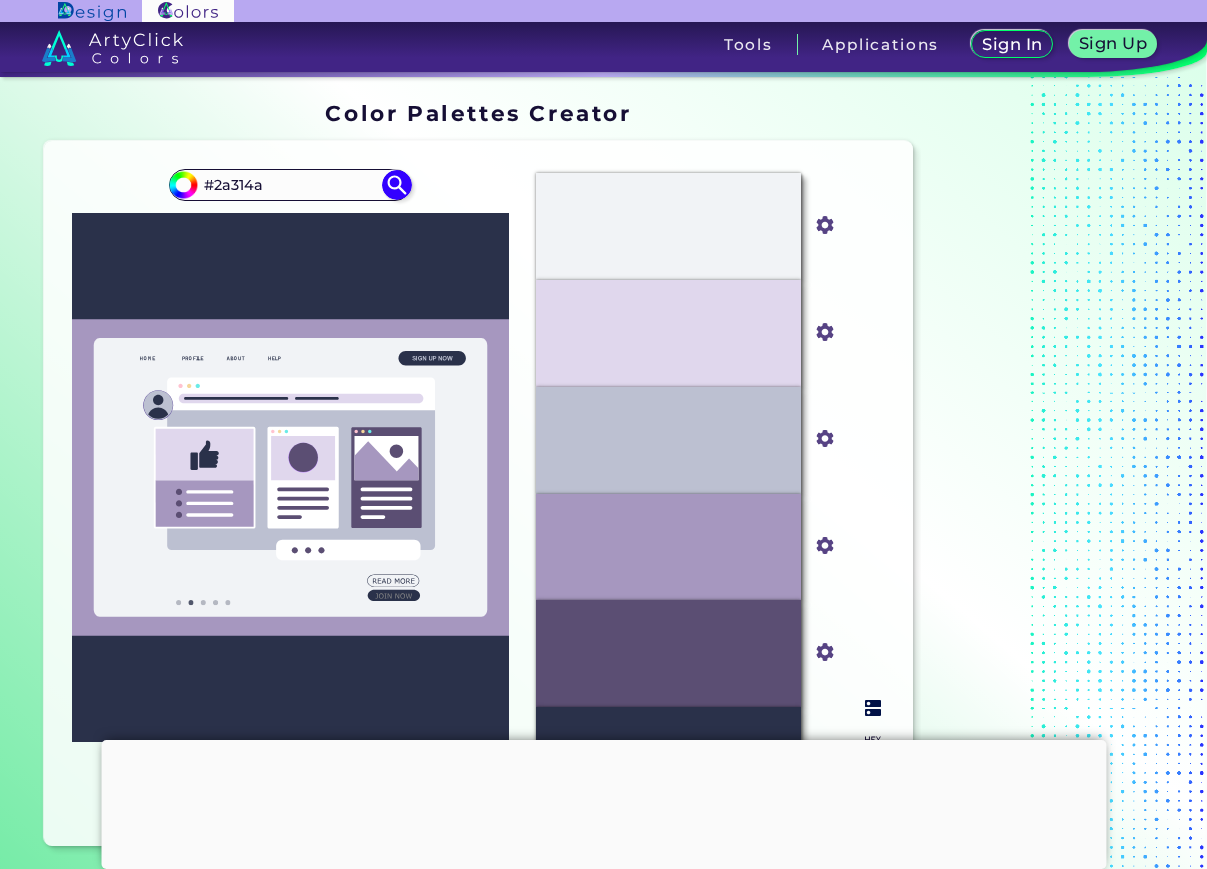 click at bounding box center (825, 225) 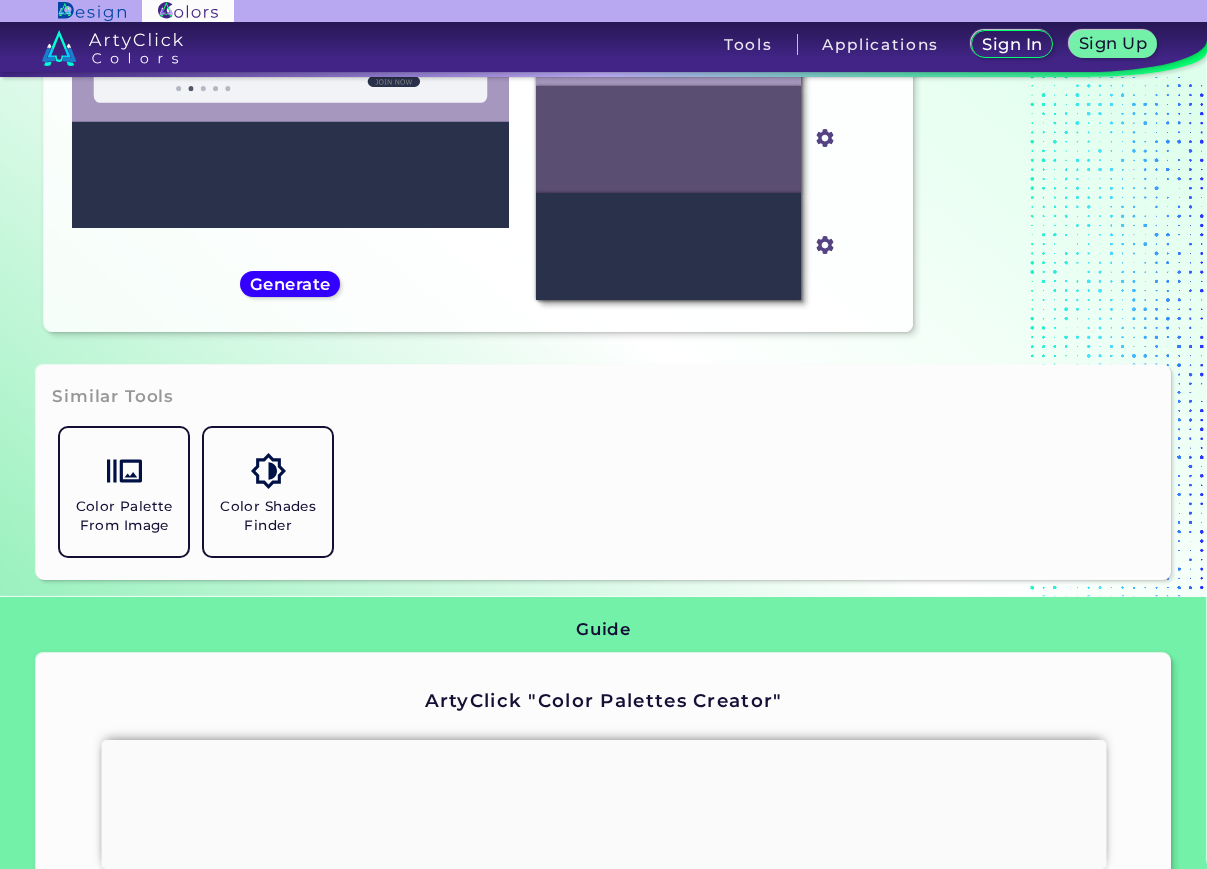 scroll, scrollTop: 700, scrollLeft: 0, axis: vertical 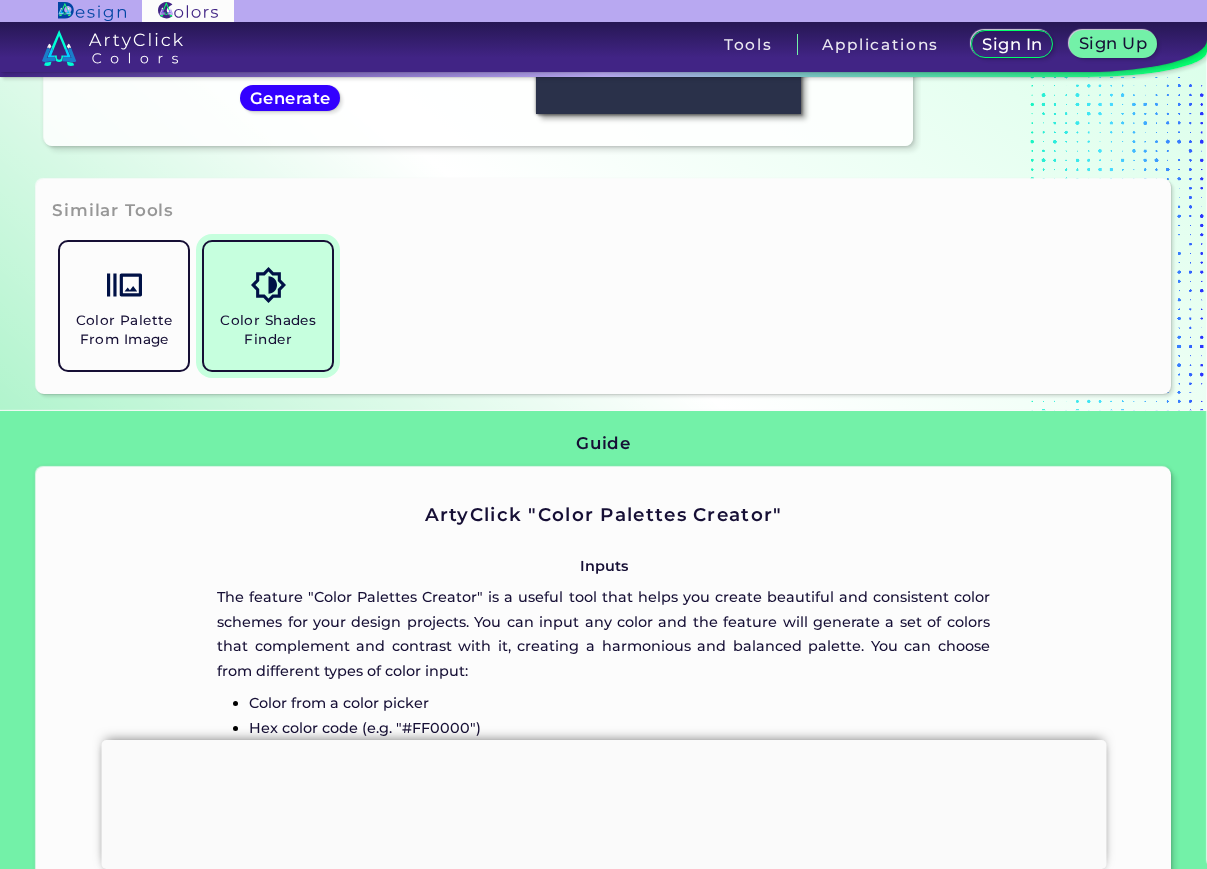 click on "Color Shades Finder" at bounding box center (268, 306) 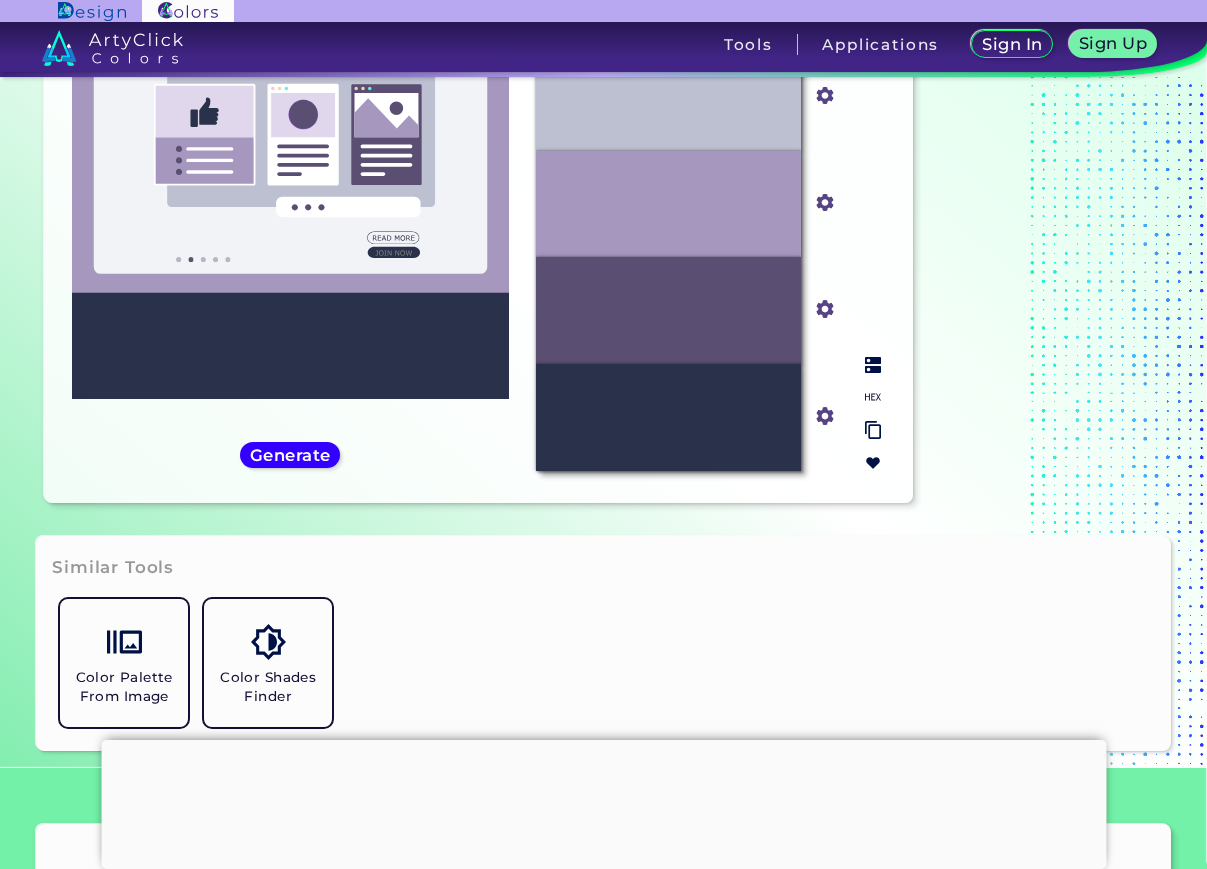 scroll, scrollTop: 630, scrollLeft: 0, axis: vertical 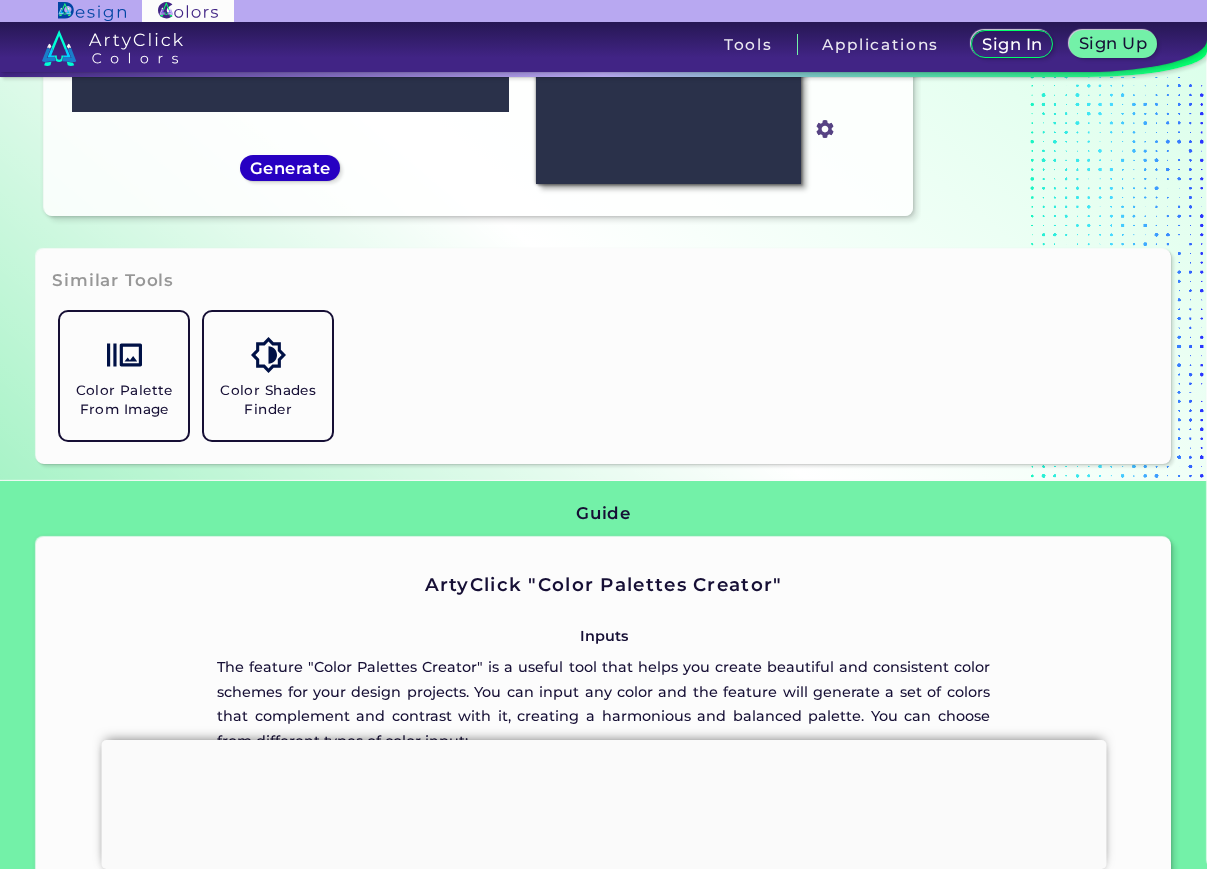 click on "Generate" at bounding box center [290, 168] 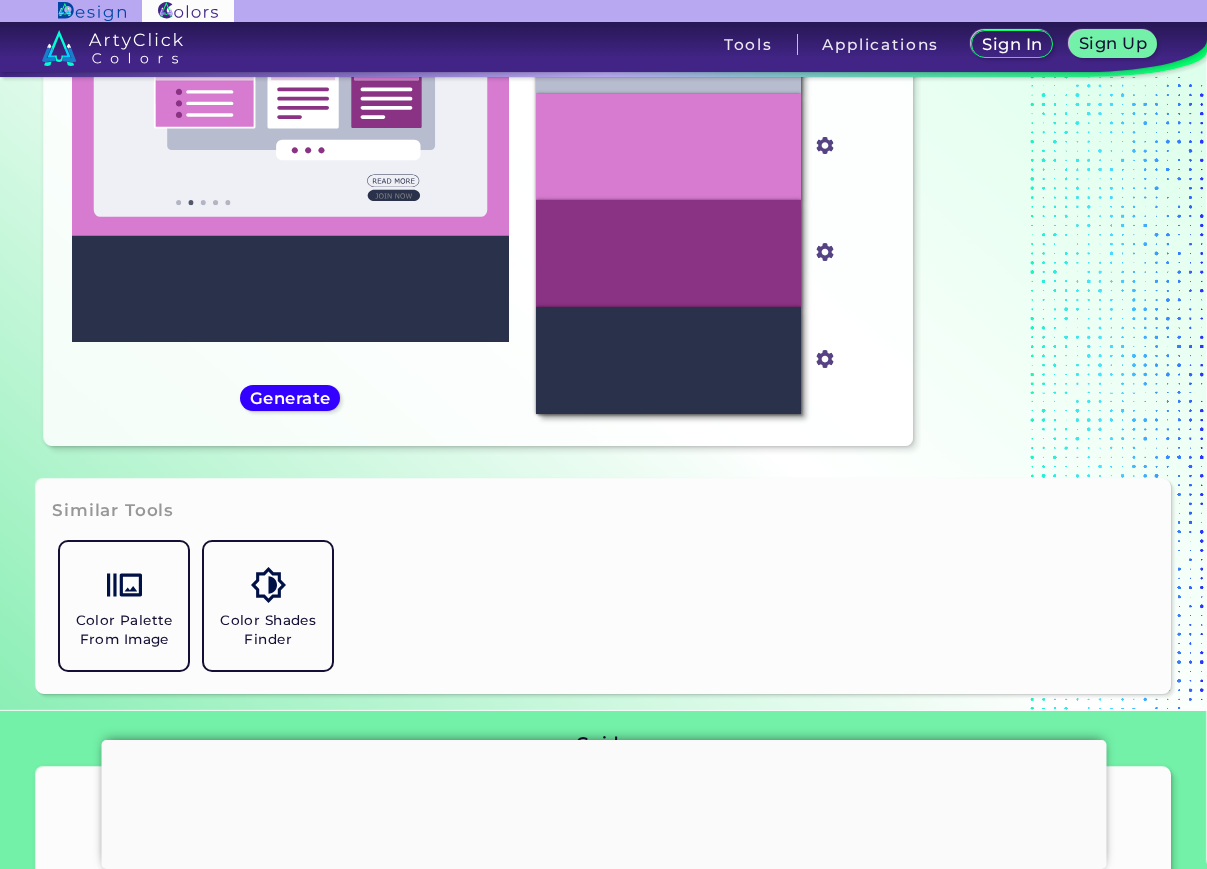 scroll, scrollTop: 530, scrollLeft: 0, axis: vertical 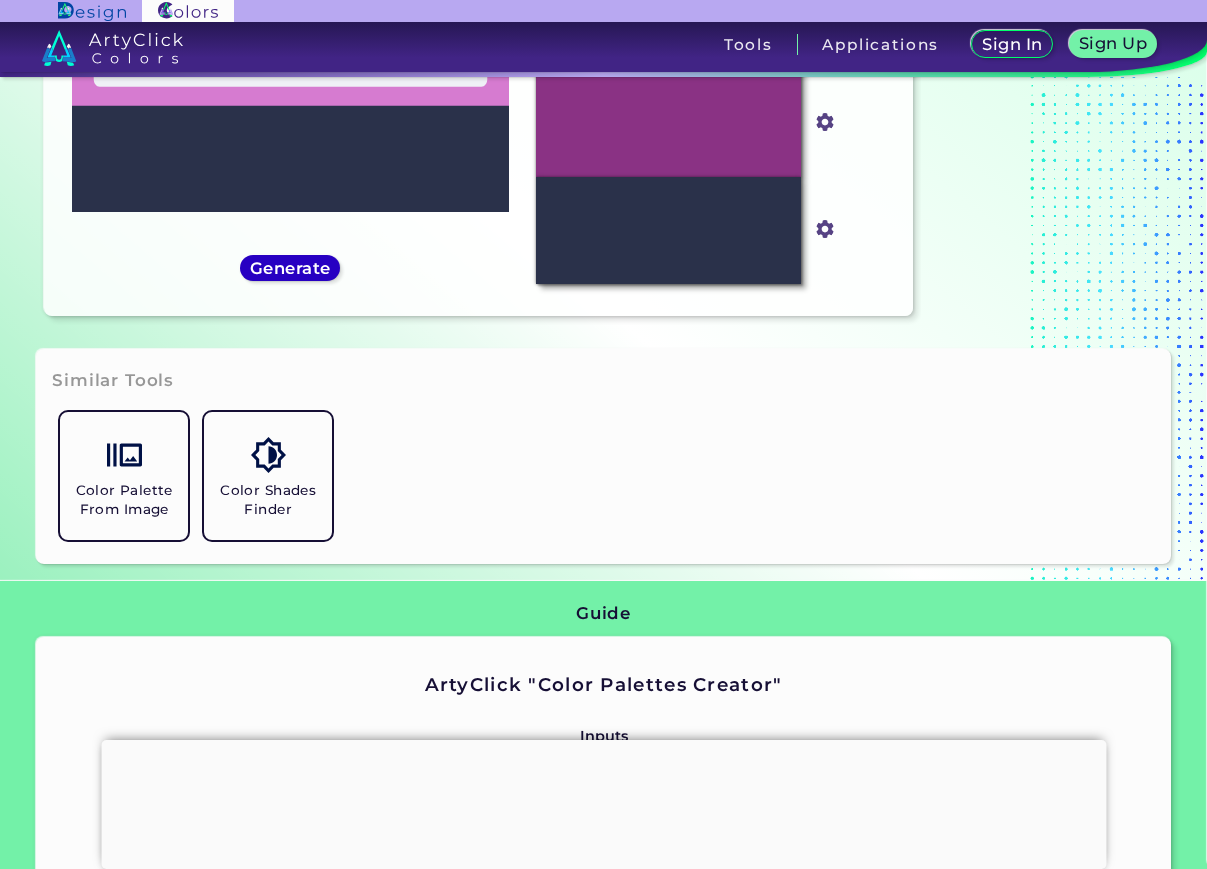 click on "Generate" at bounding box center [290, 268] 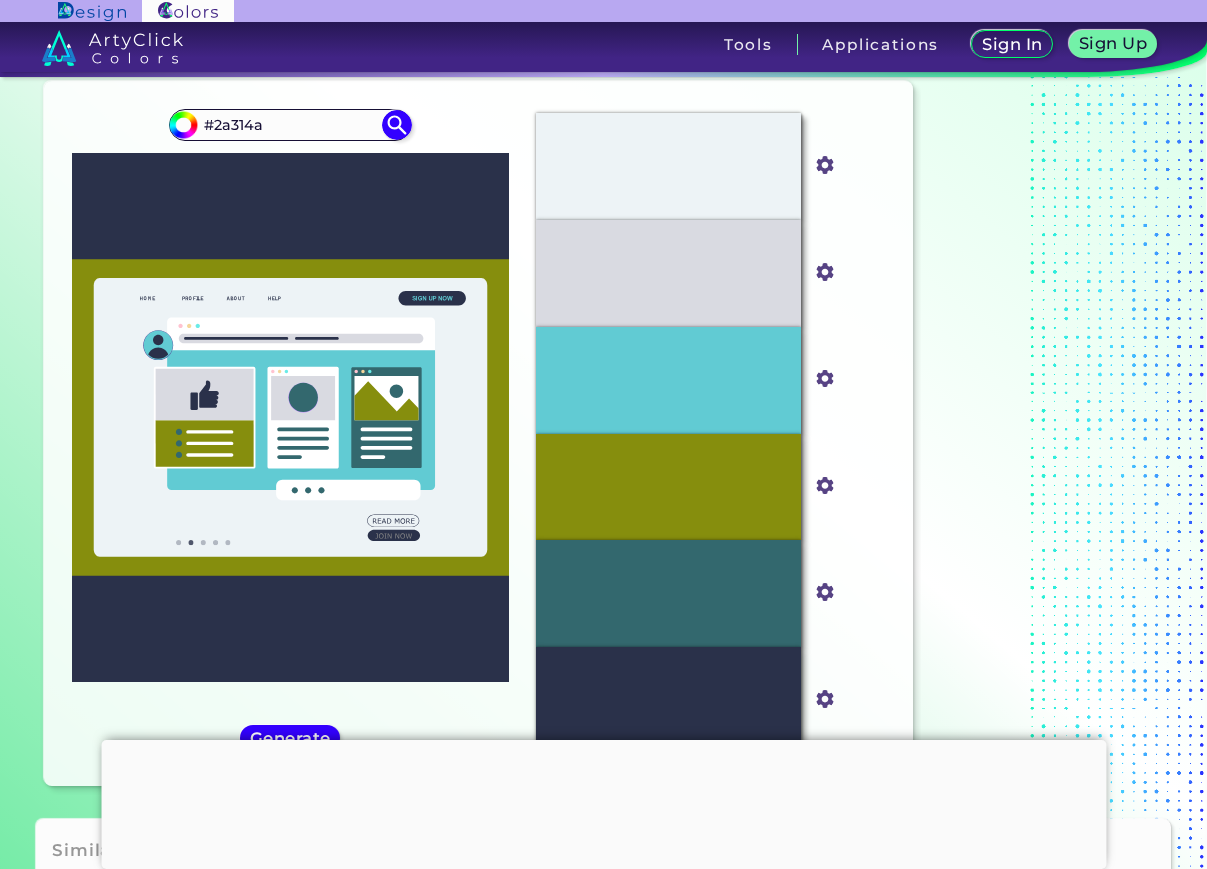 scroll, scrollTop: 160, scrollLeft: 0, axis: vertical 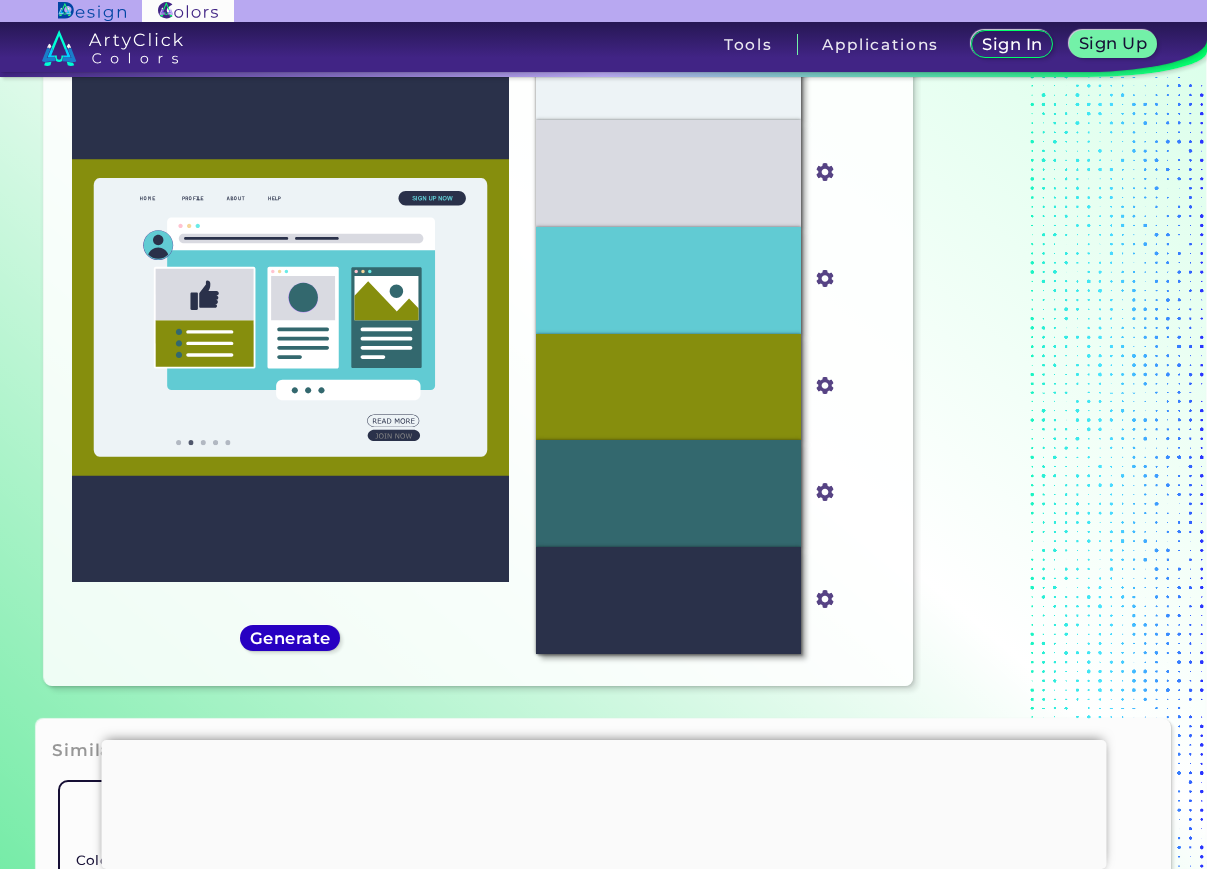 click on "Generate" at bounding box center (290, 638) 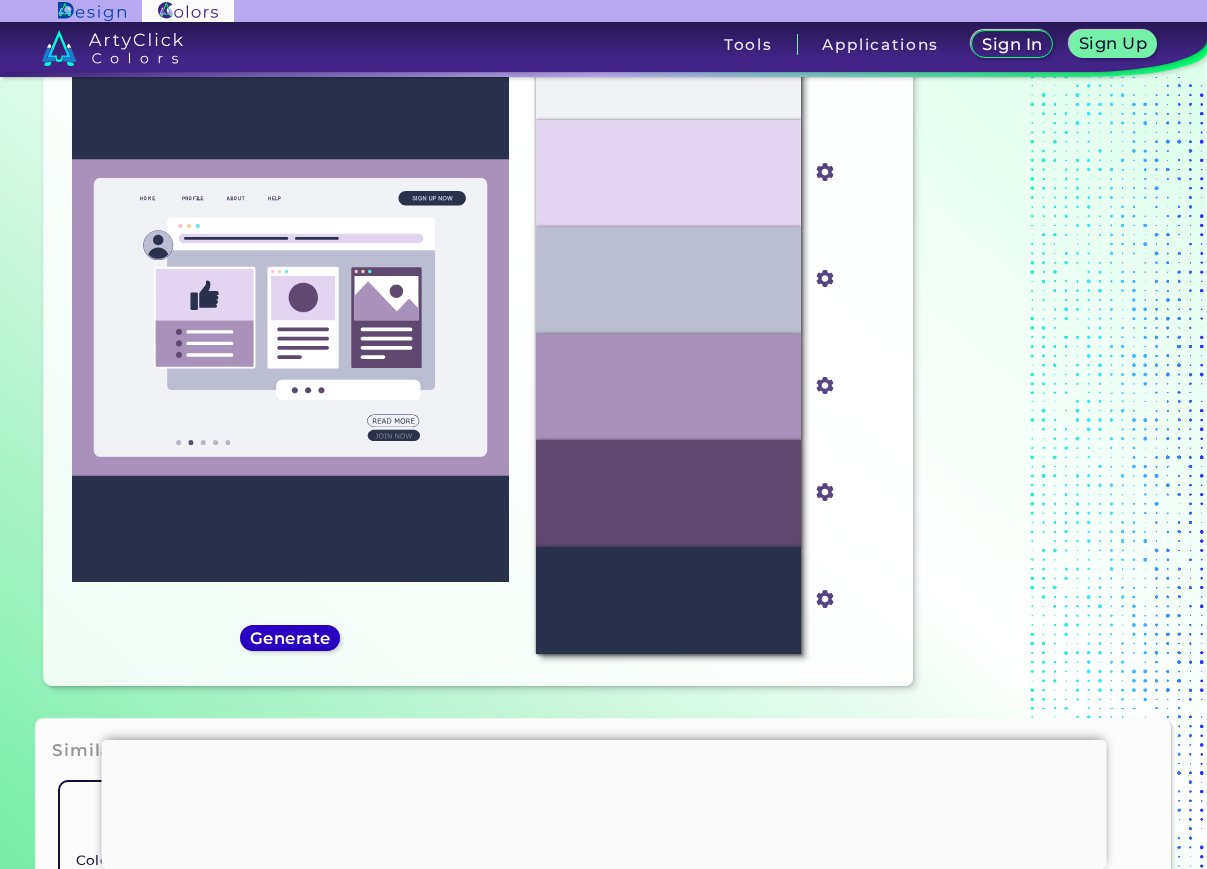 click on "Generate" at bounding box center (290, 638) 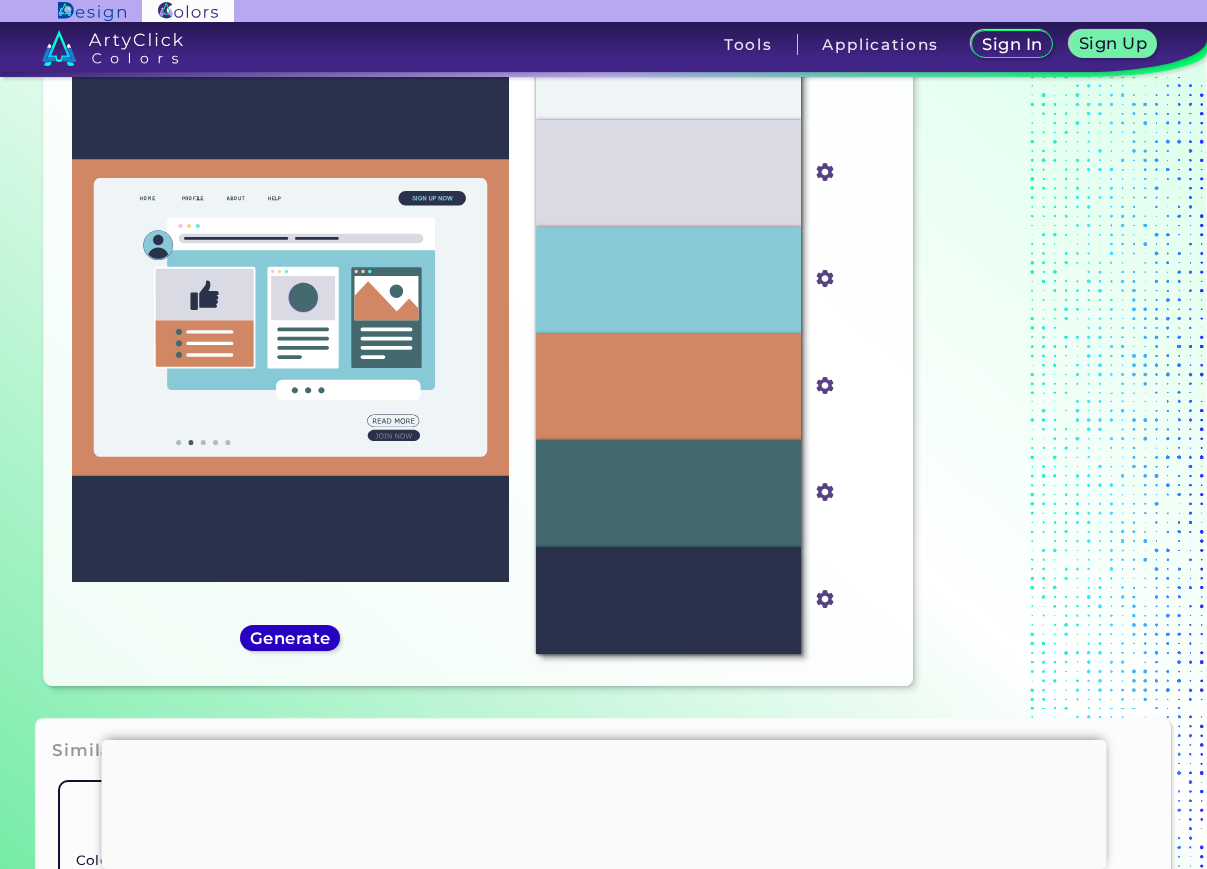 click on "Generate" at bounding box center (290, 638) 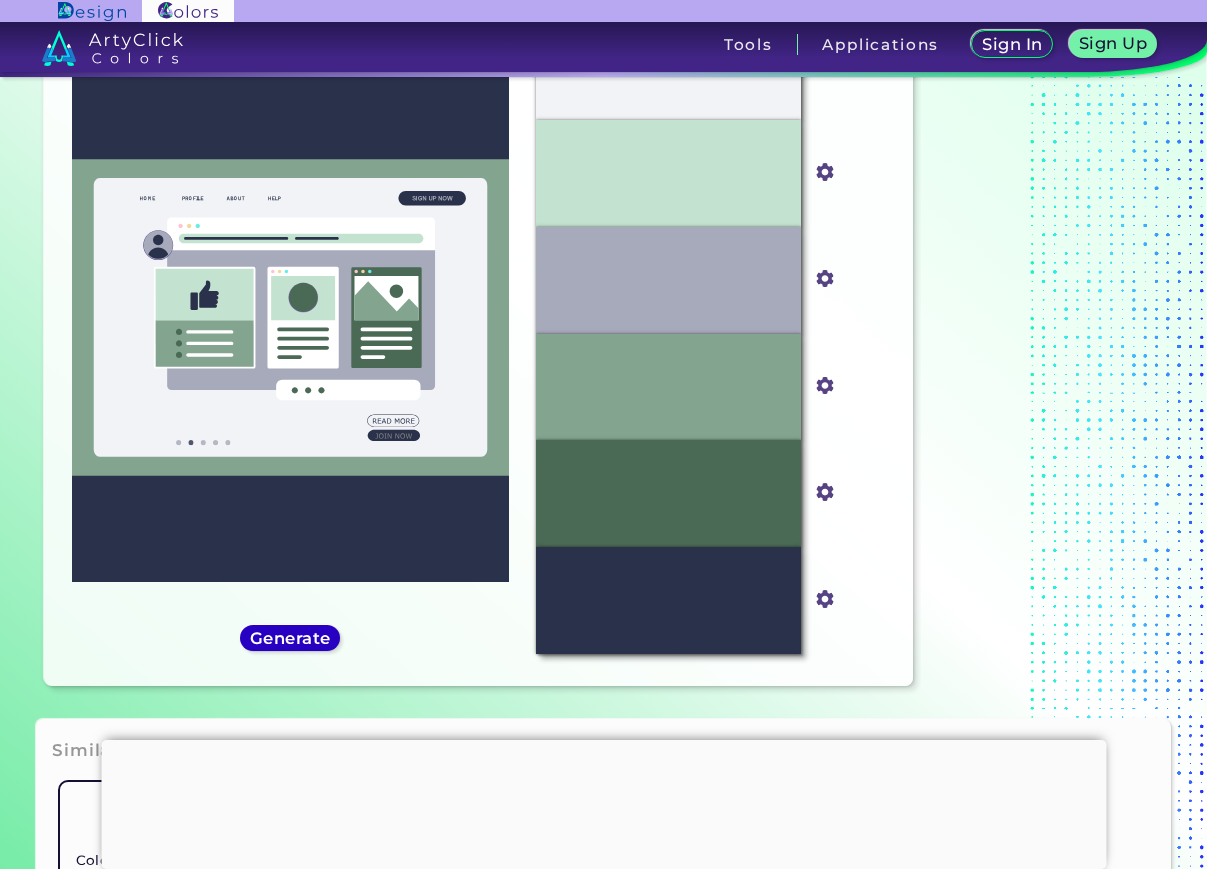 click on "Generate" at bounding box center (290, 638) 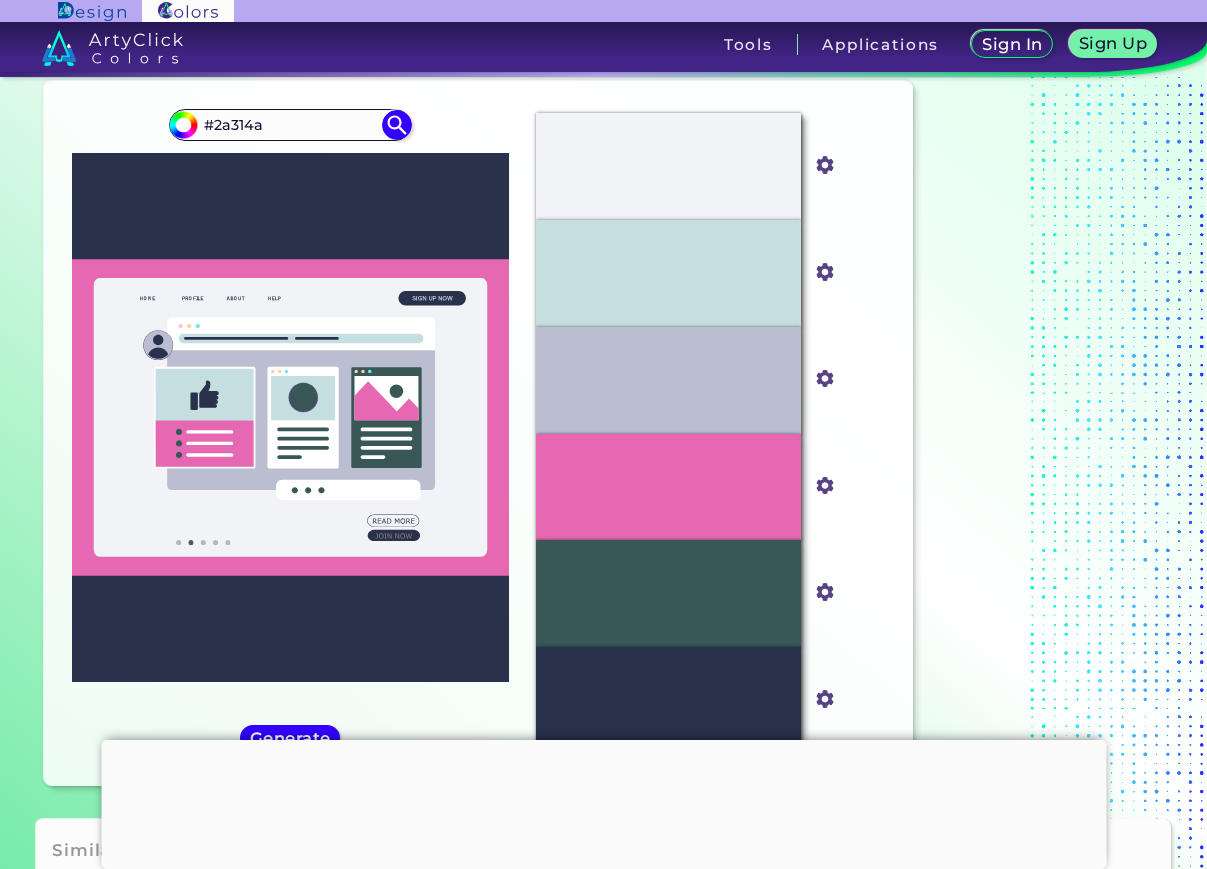 scroll, scrollTop: 160, scrollLeft: 0, axis: vertical 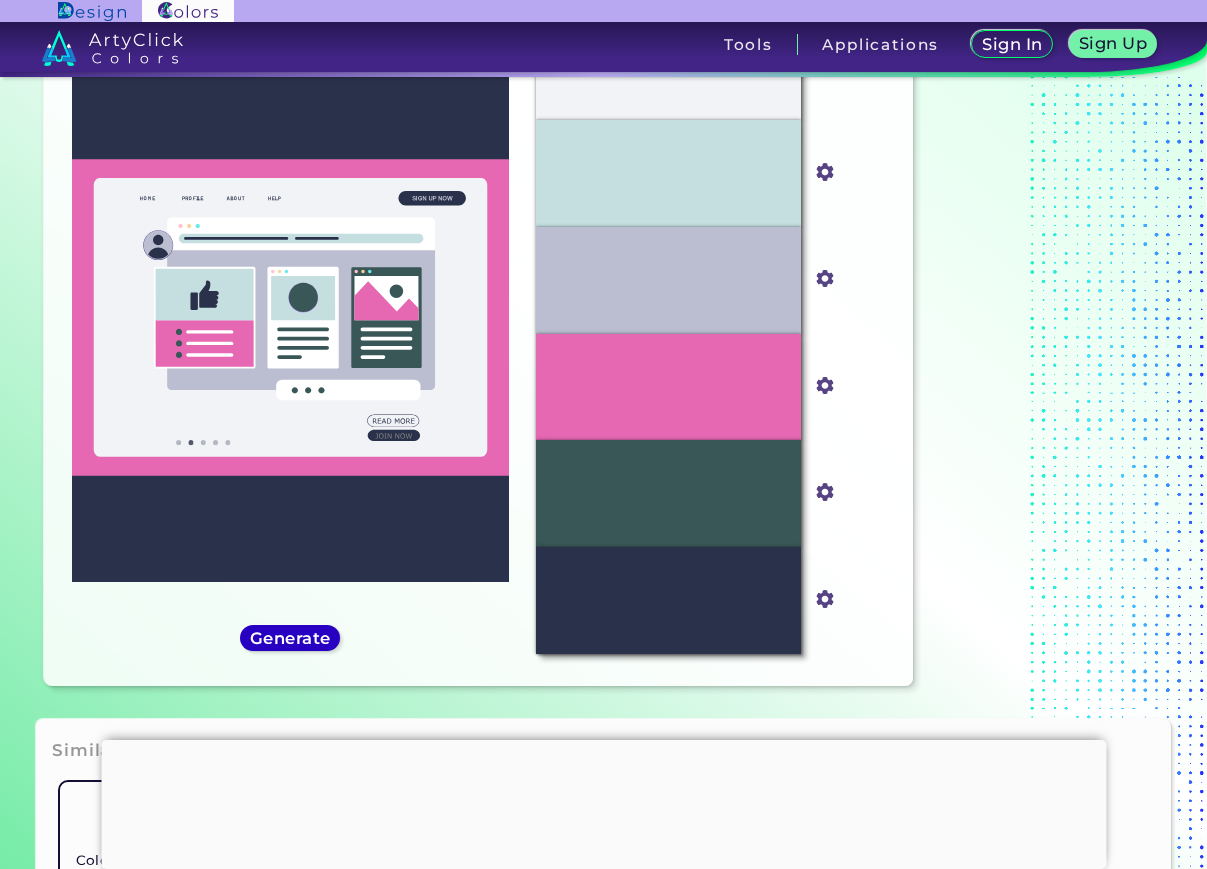 click on "Generate" at bounding box center [290, 638] 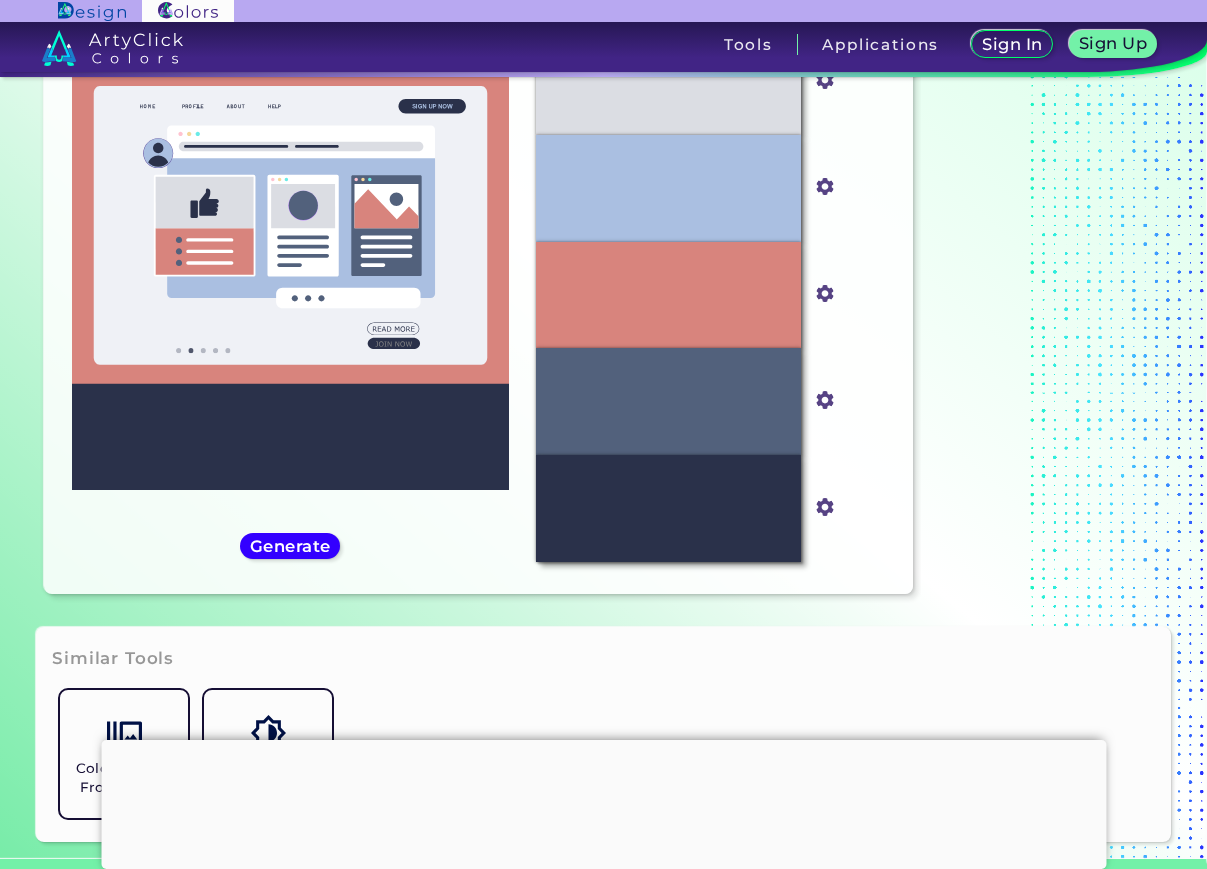 scroll, scrollTop: 260, scrollLeft: 0, axis: vertical 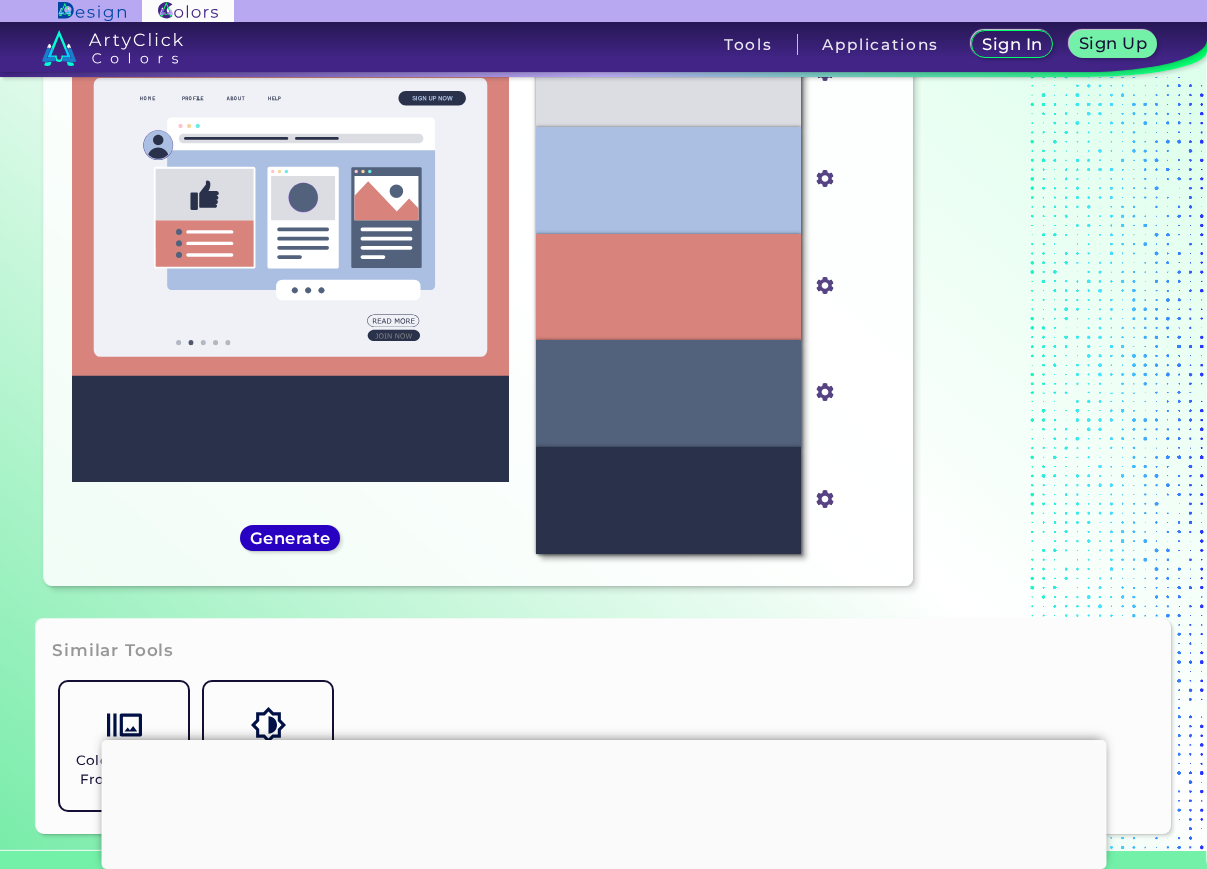 click on "Generate" at bounding box center (290, 538) 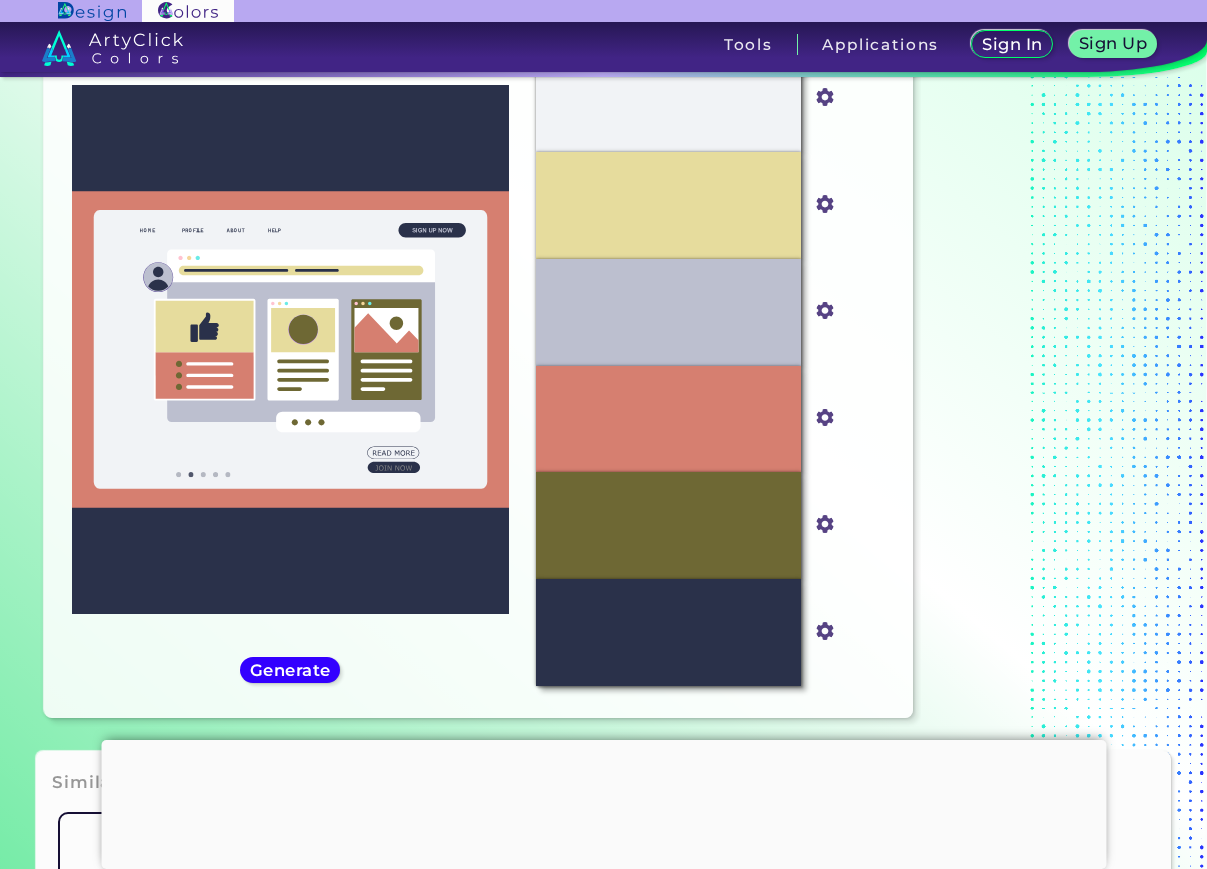 scroll, scrollTop: 160, scrollLeft: 0, axis: vertical 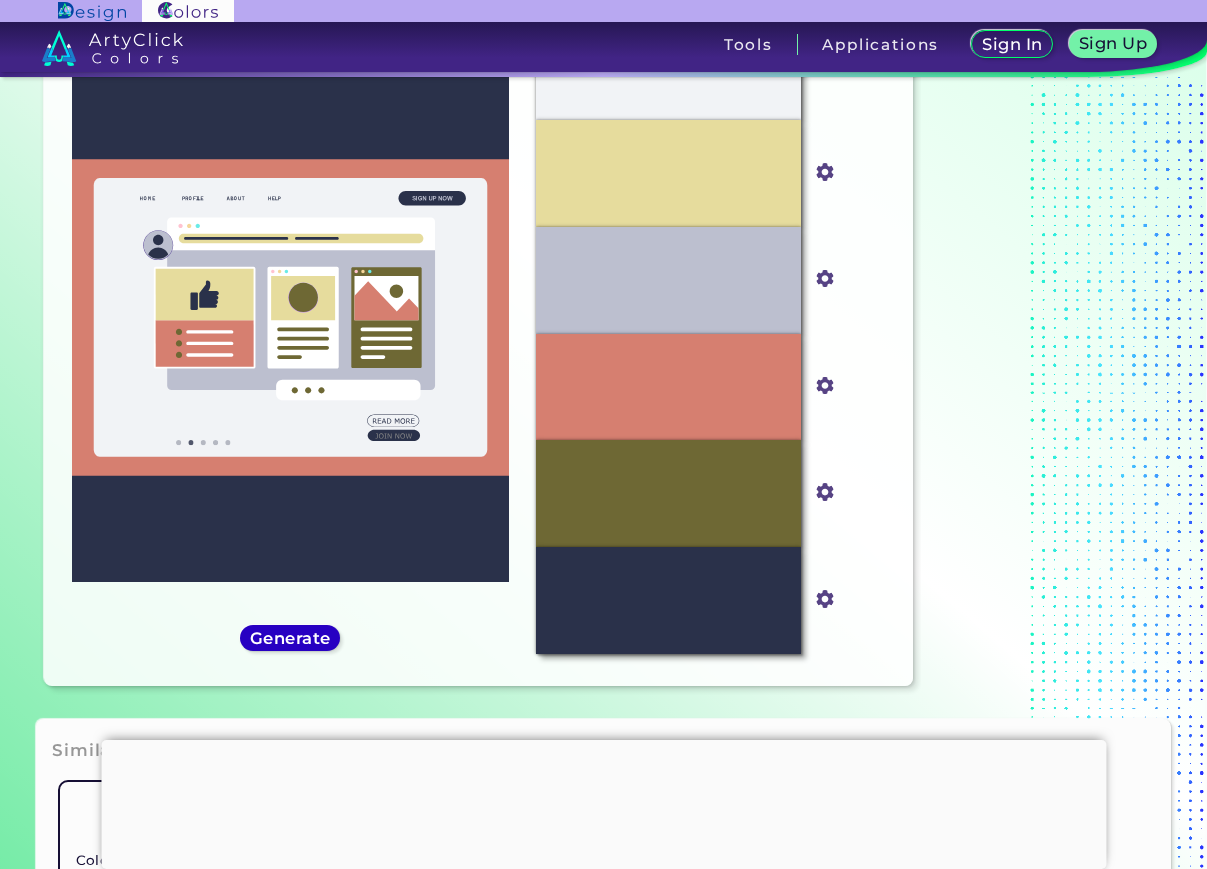 click on "Generate" at bounding box center (290, 638) 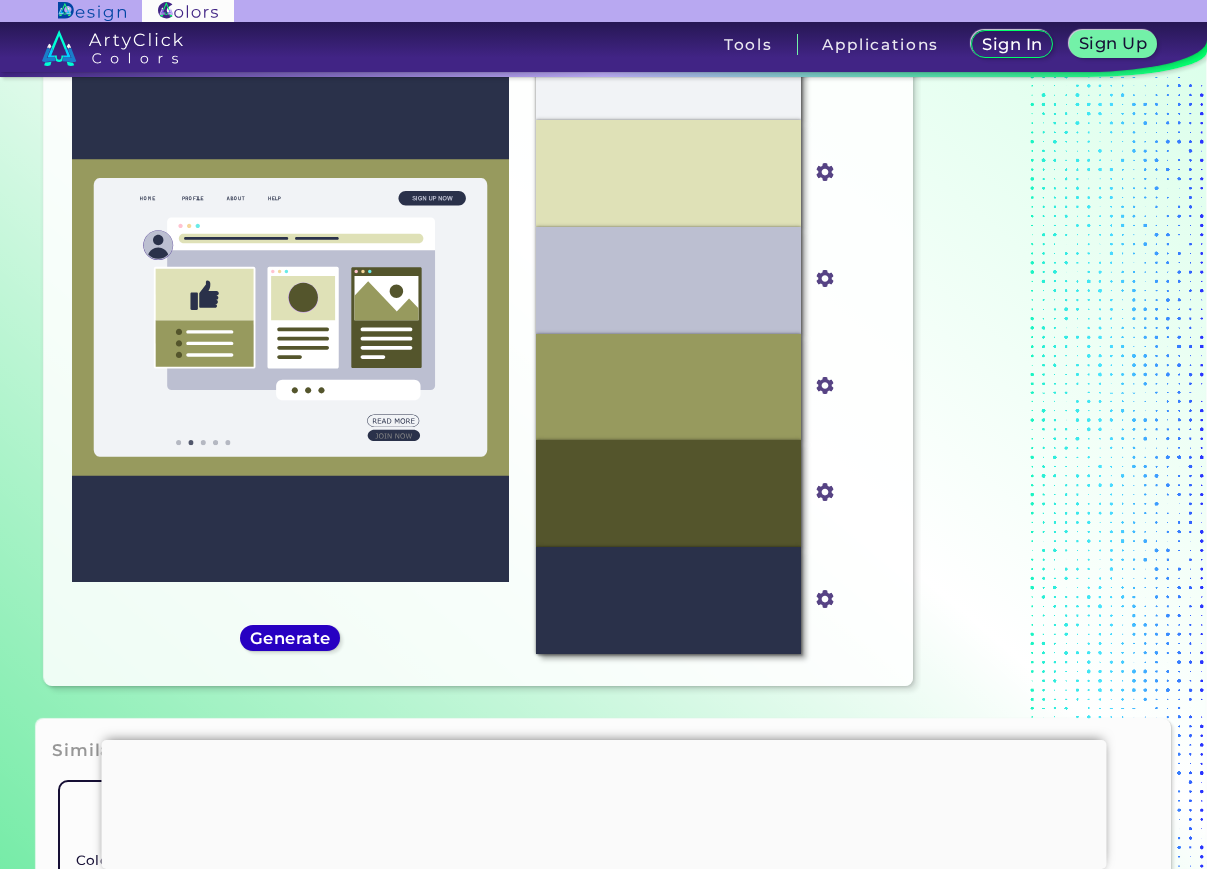 click on "Generate" at bounding box center (290, 638) 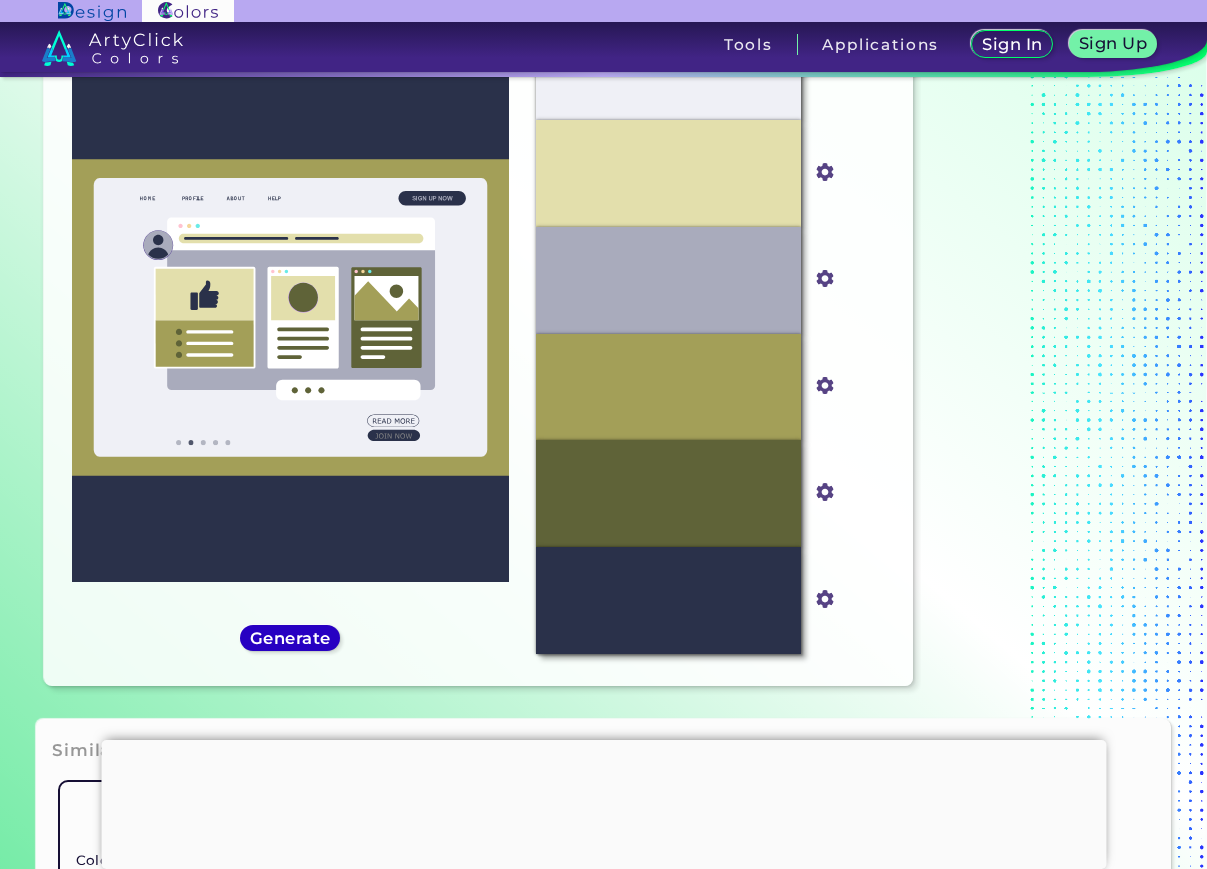 click on "Generate" at bounding box center [290, 638] 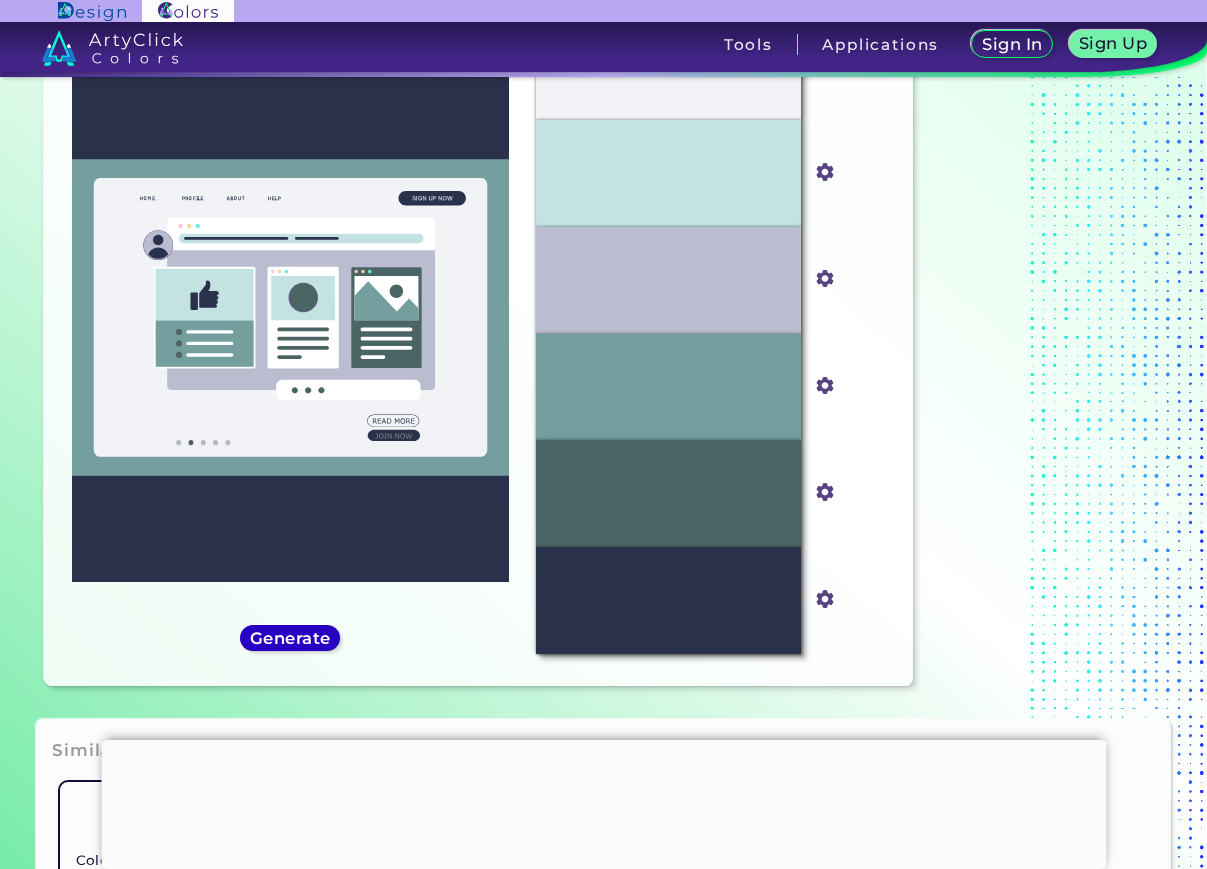 click on "Generate" at bounding box center (290, 638) 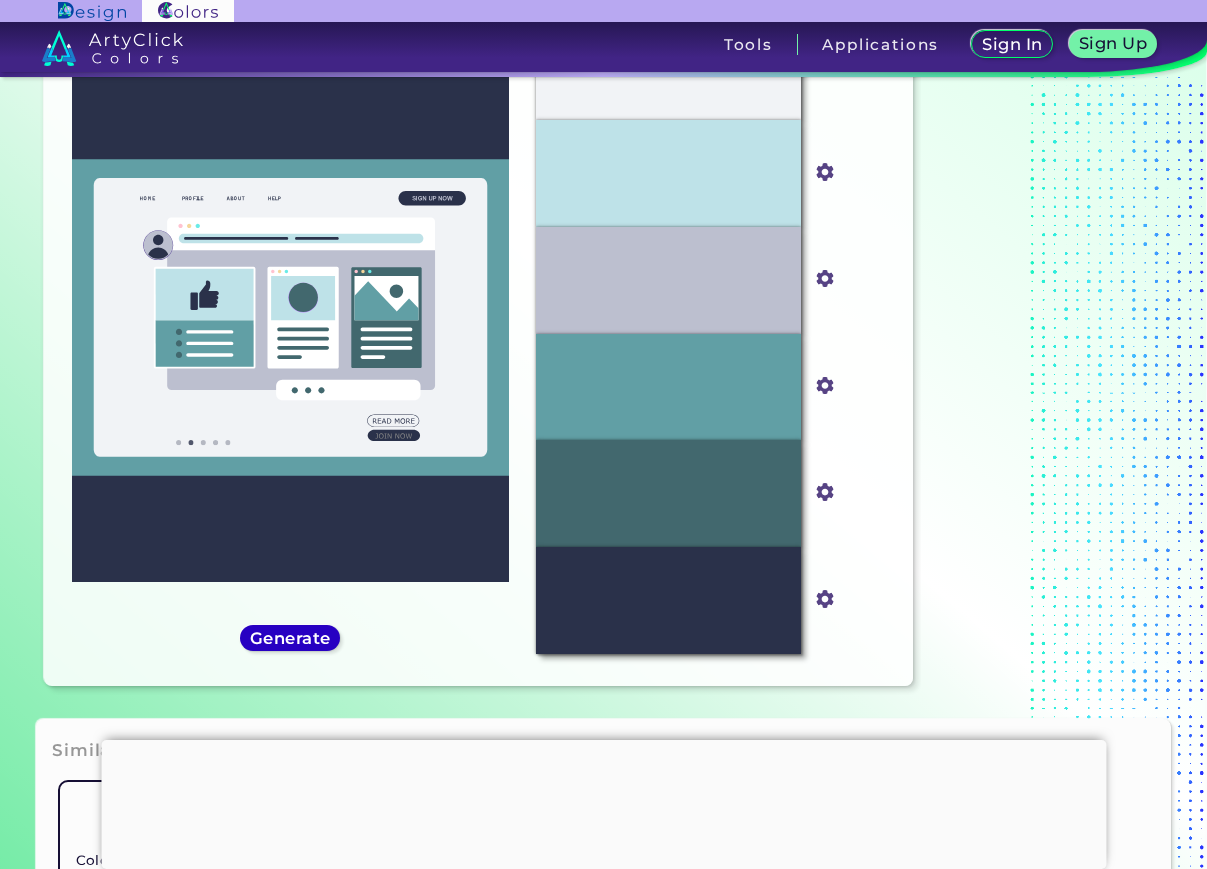 click on "Generate" at bounding box center [290, 638] 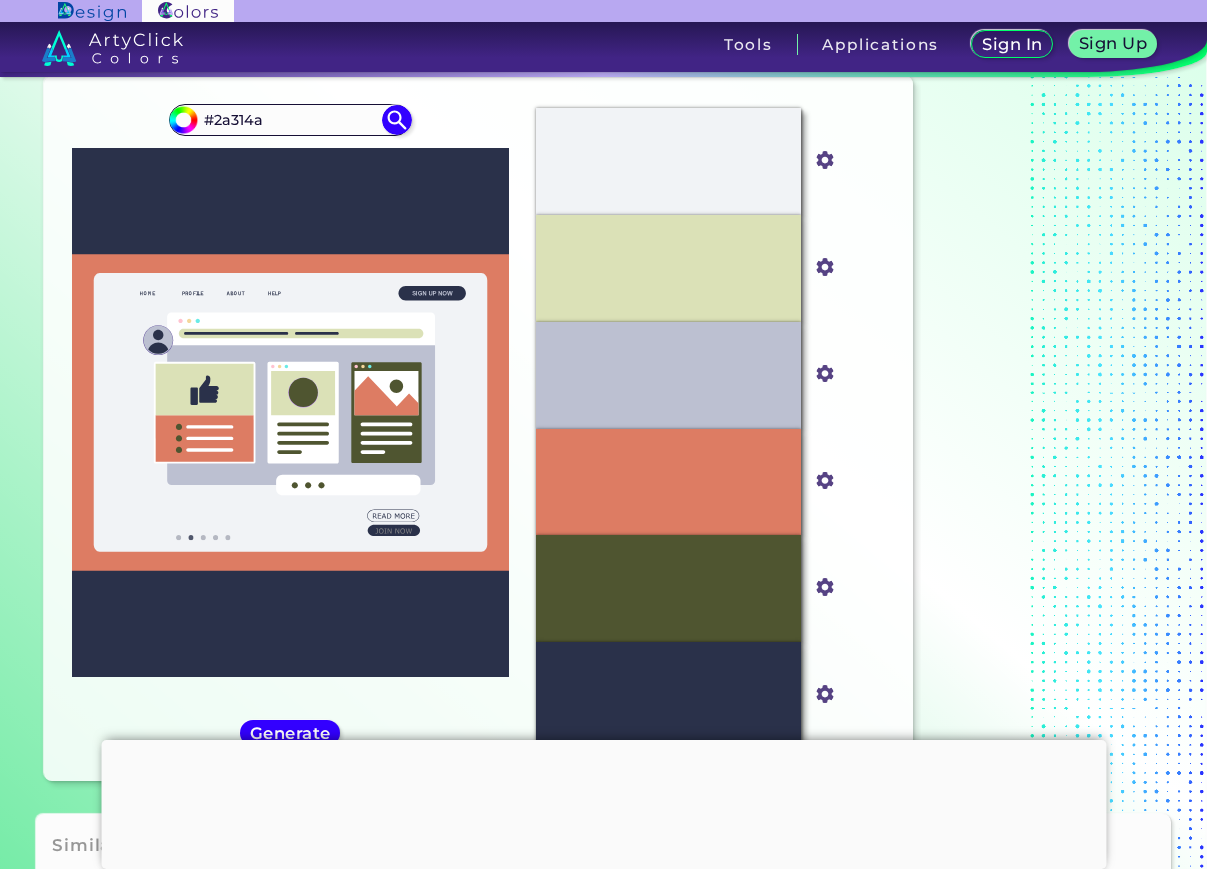 scroll, scrollTop: 100, scrollLeft: 0, axis: vertical 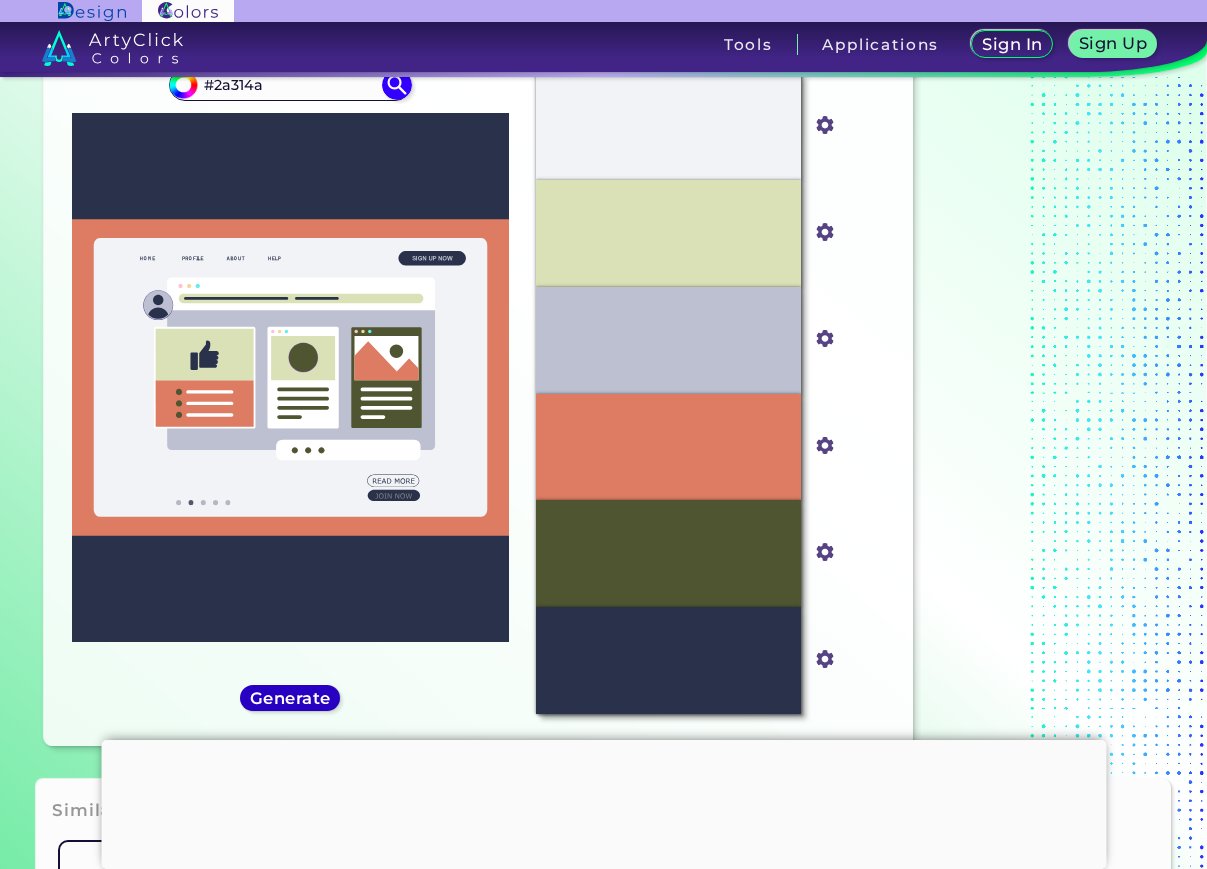 click on "Generate" at bounding box center [290, 698] 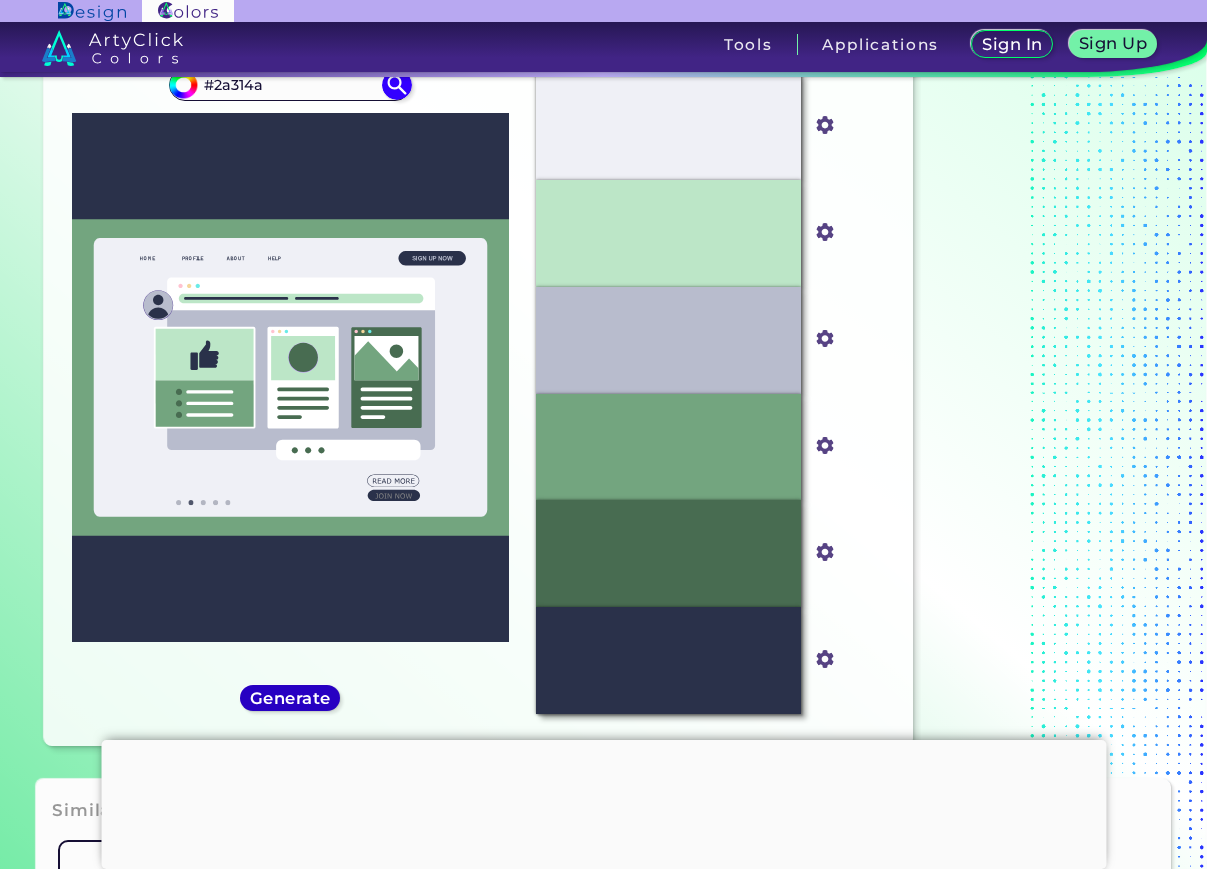 click on "Generate" at bounding box center (290, 698) 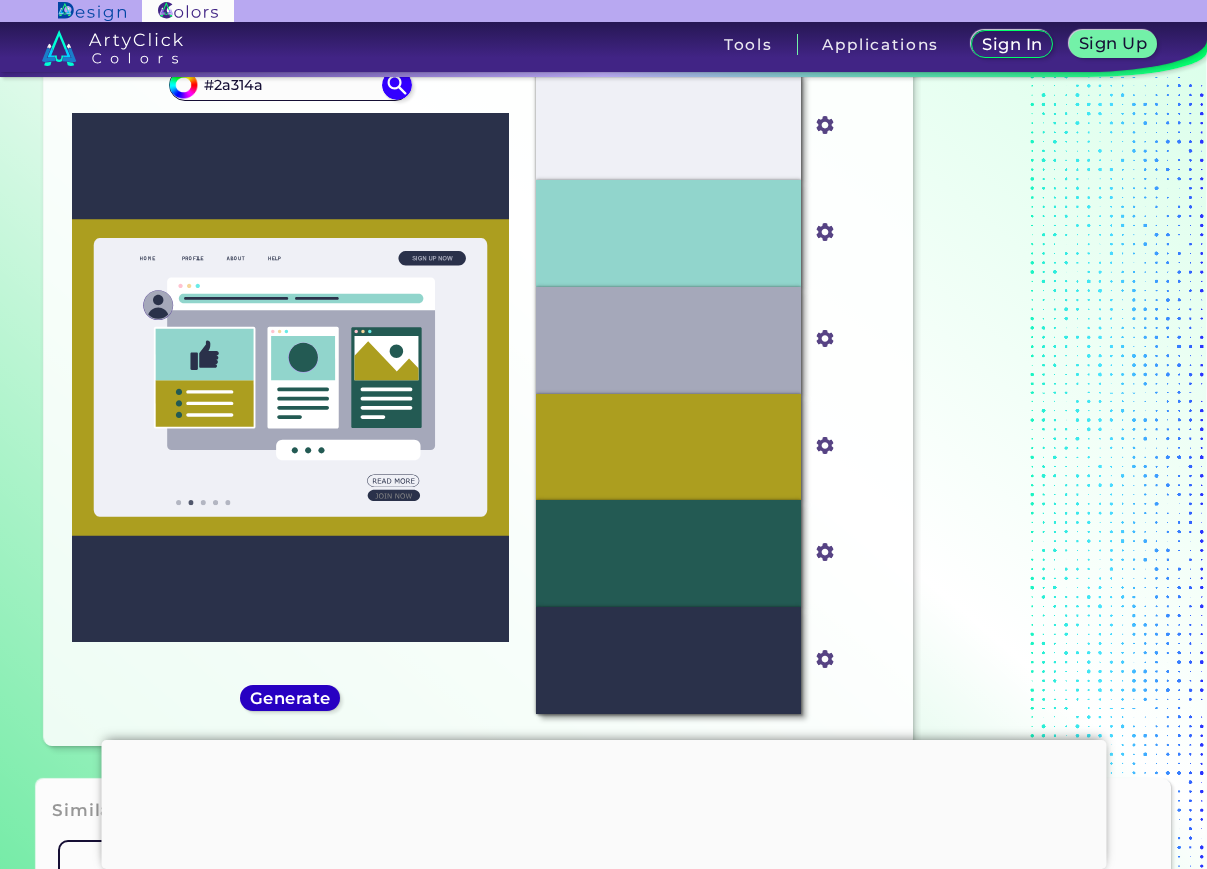 click on "Generate" at bounding box center [290, 698] 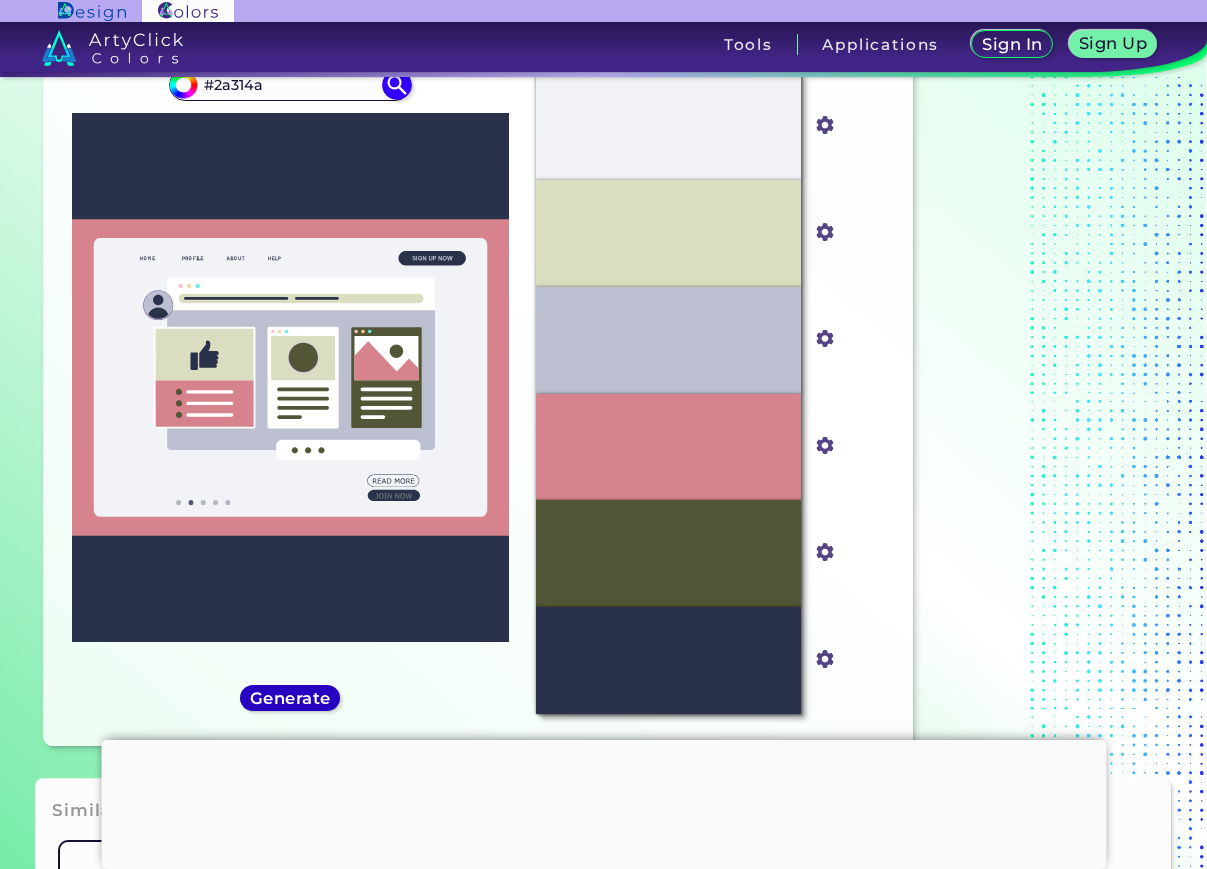 click on "Generate" at bounding box center (290, 698) 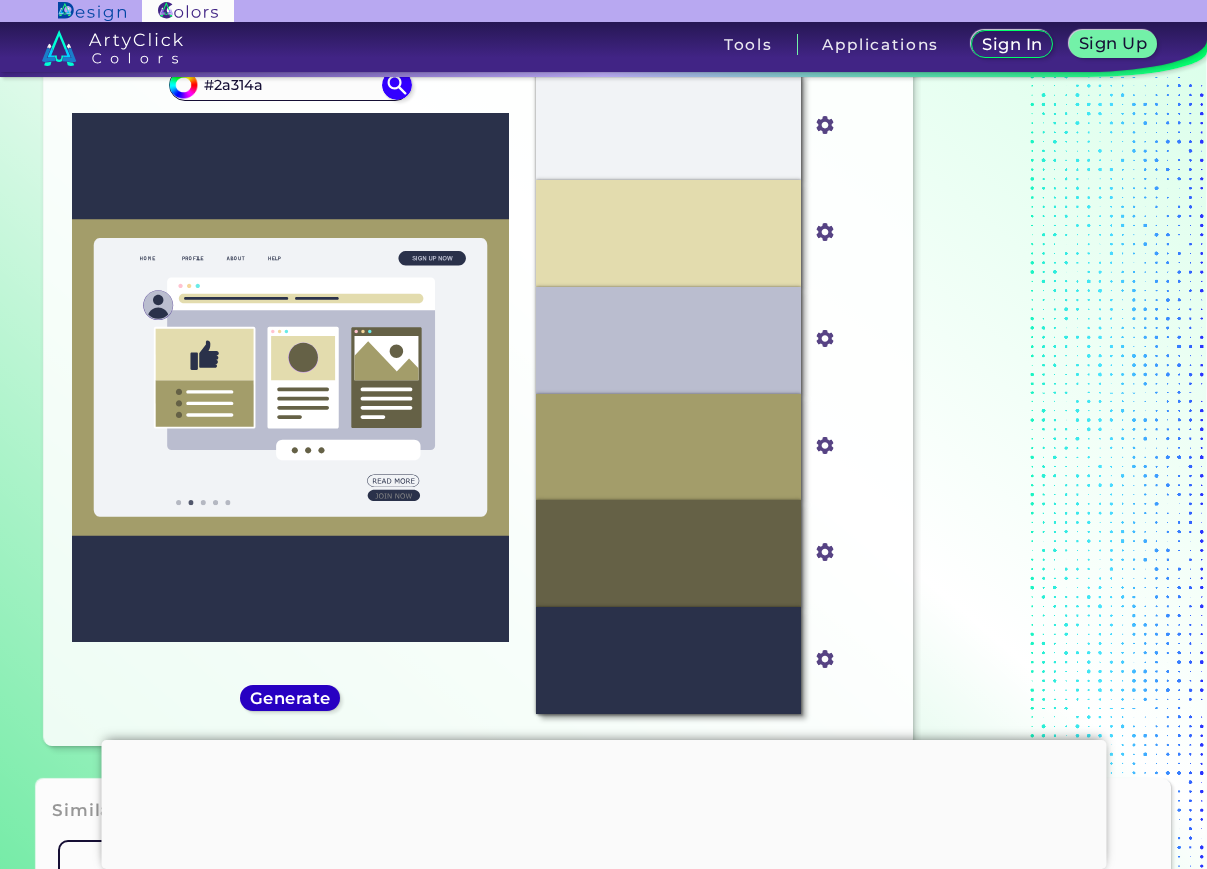 click on "Generate" at bounding box center (290, 697) 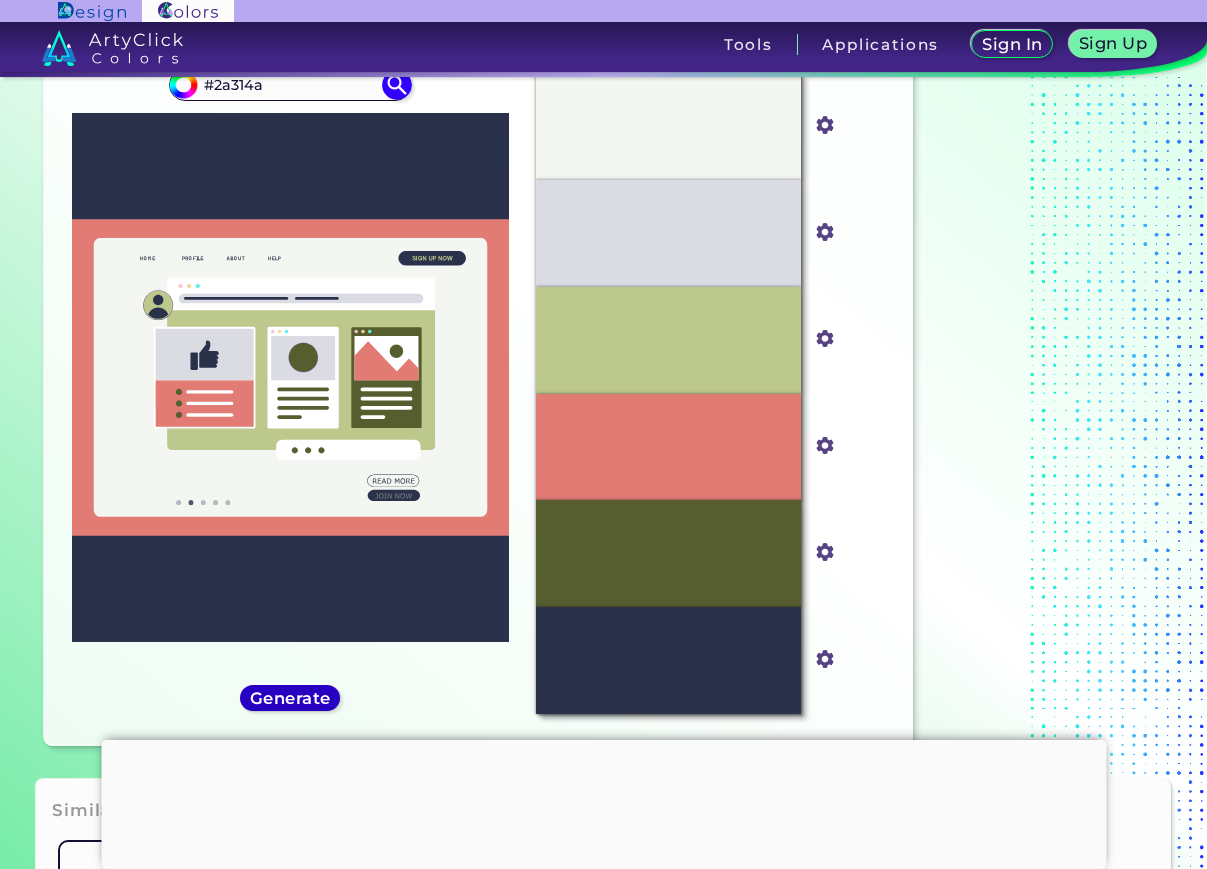click on "Generate" at bounding box center [290, 698] 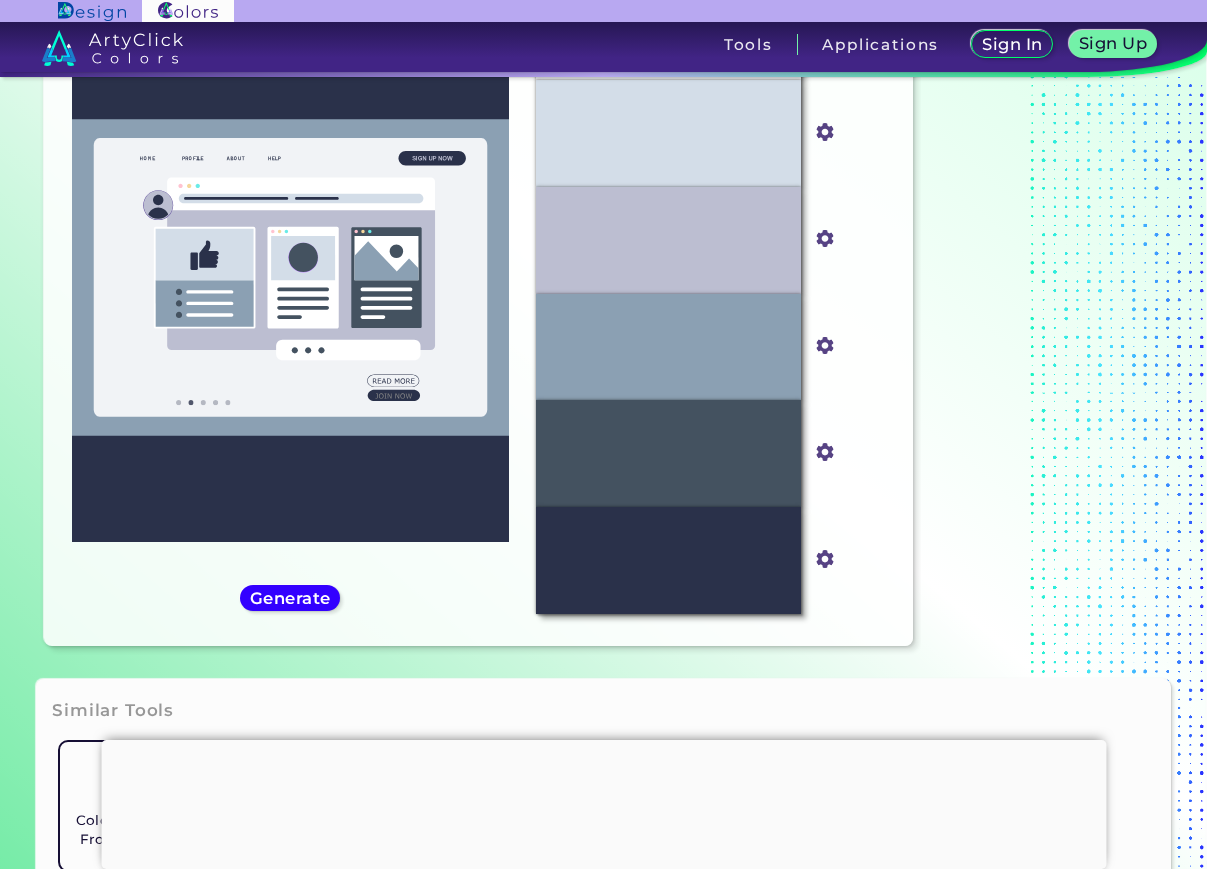 scroll, scrollTop: 100, scrollLeft: 0, axis: vertical 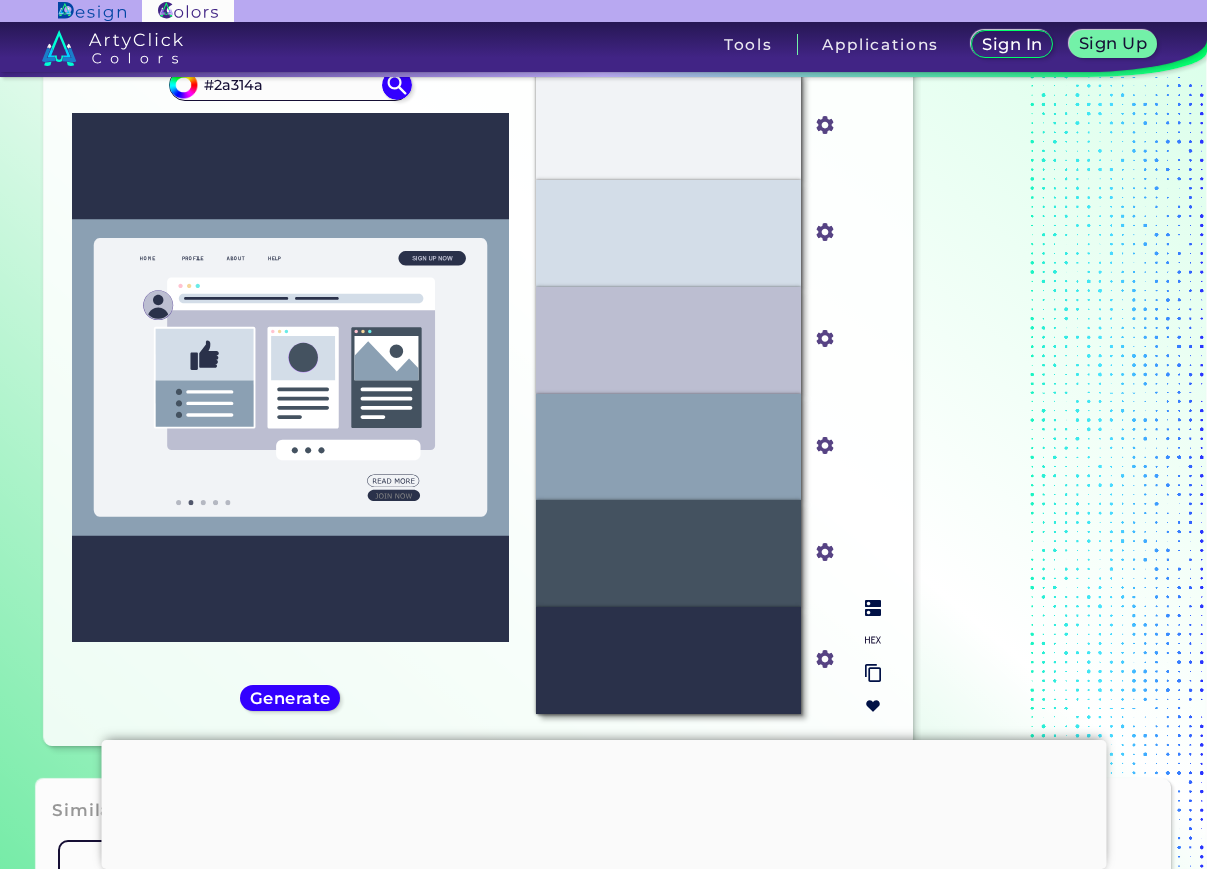 click on "#BCBED1" at bounding box center [669, 340] 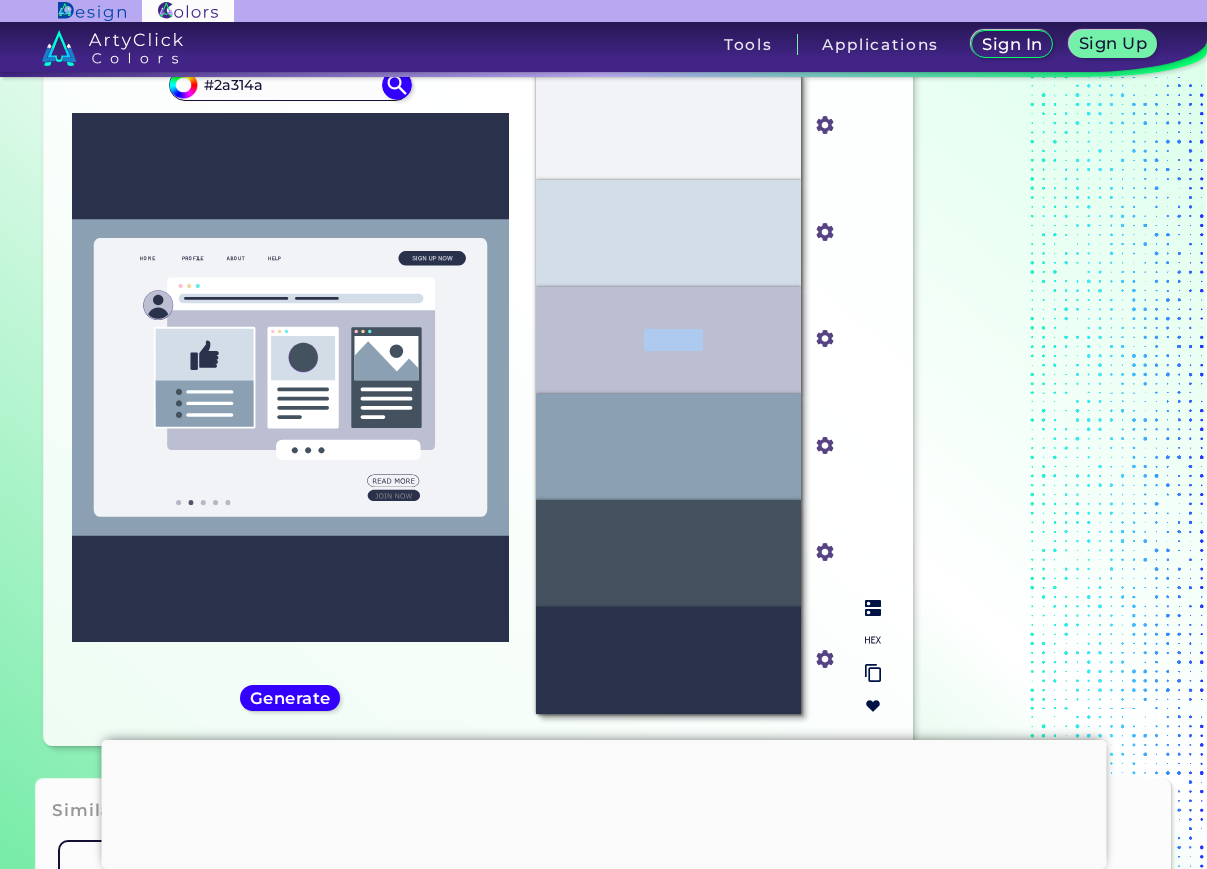 click on "#BCBED1" at bounding box center [669, 340] 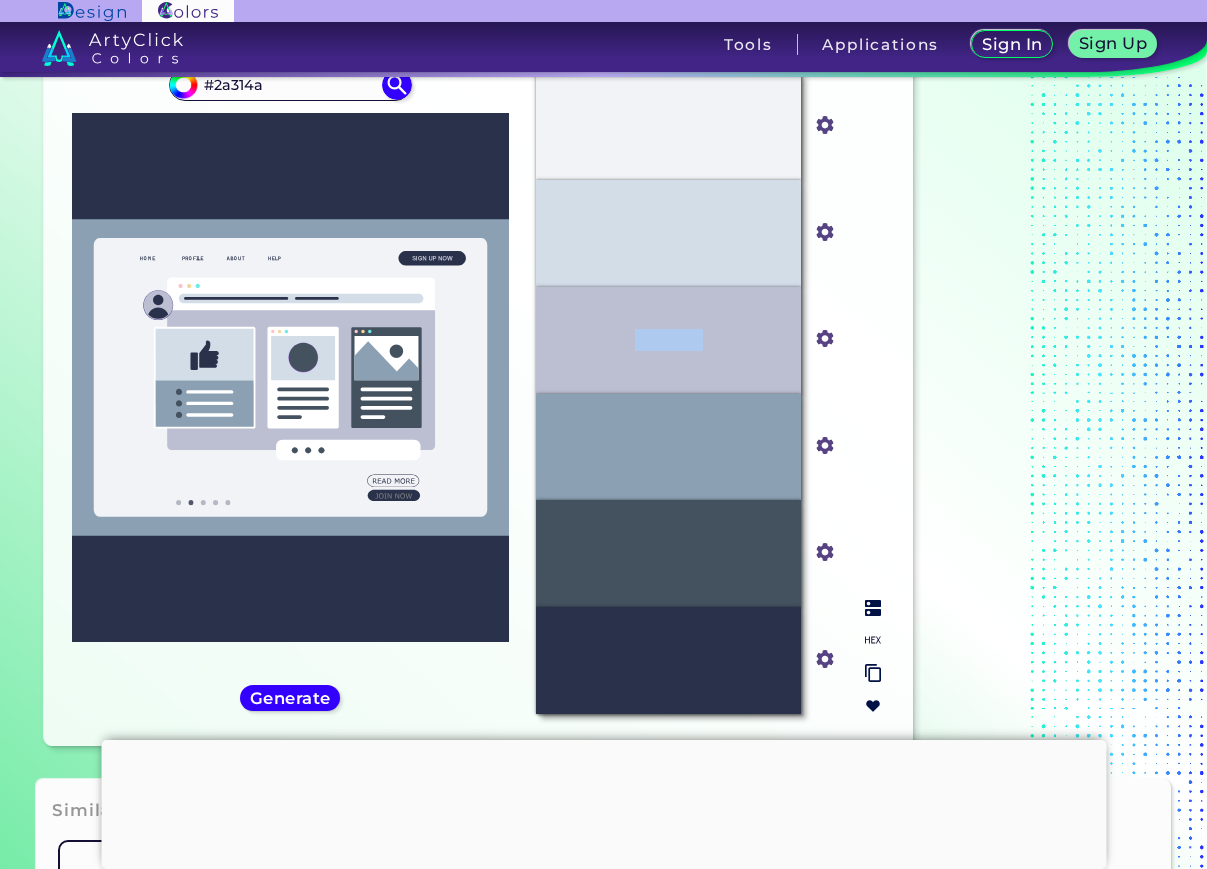 click on "#BCBED1" at bounding box center (669, 340) 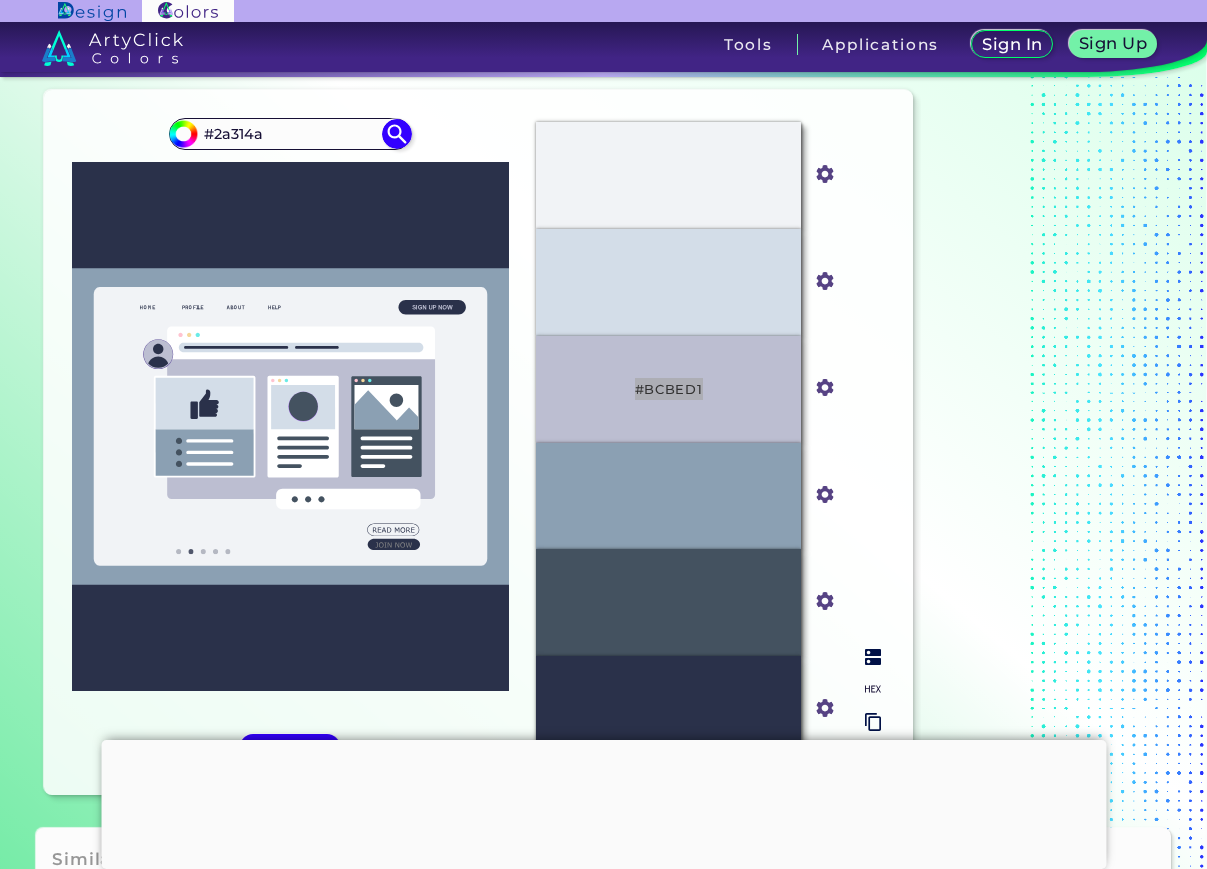 scroll, scrollTop: 0, scrollLeft: 0, axis: both 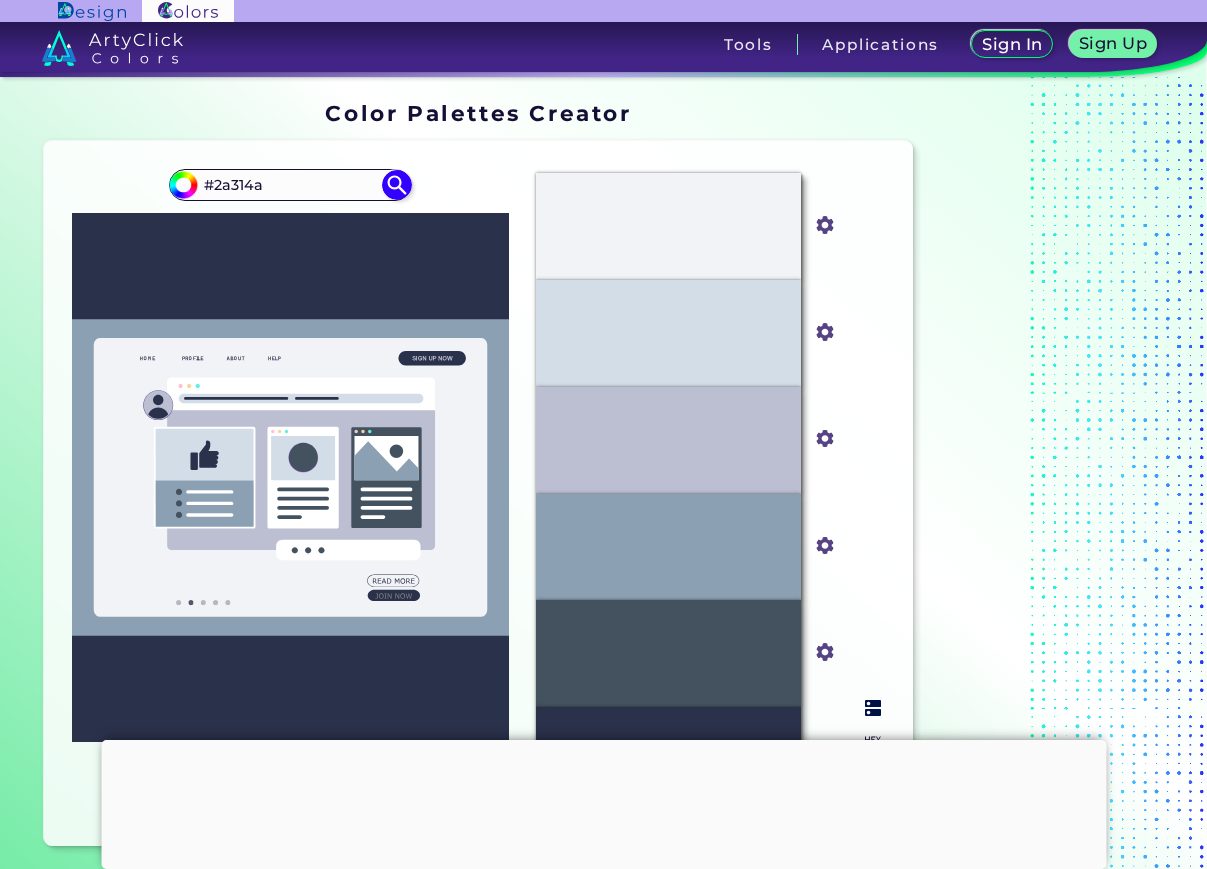 click on "#D3DDE8" at bounding box center (668, 333) 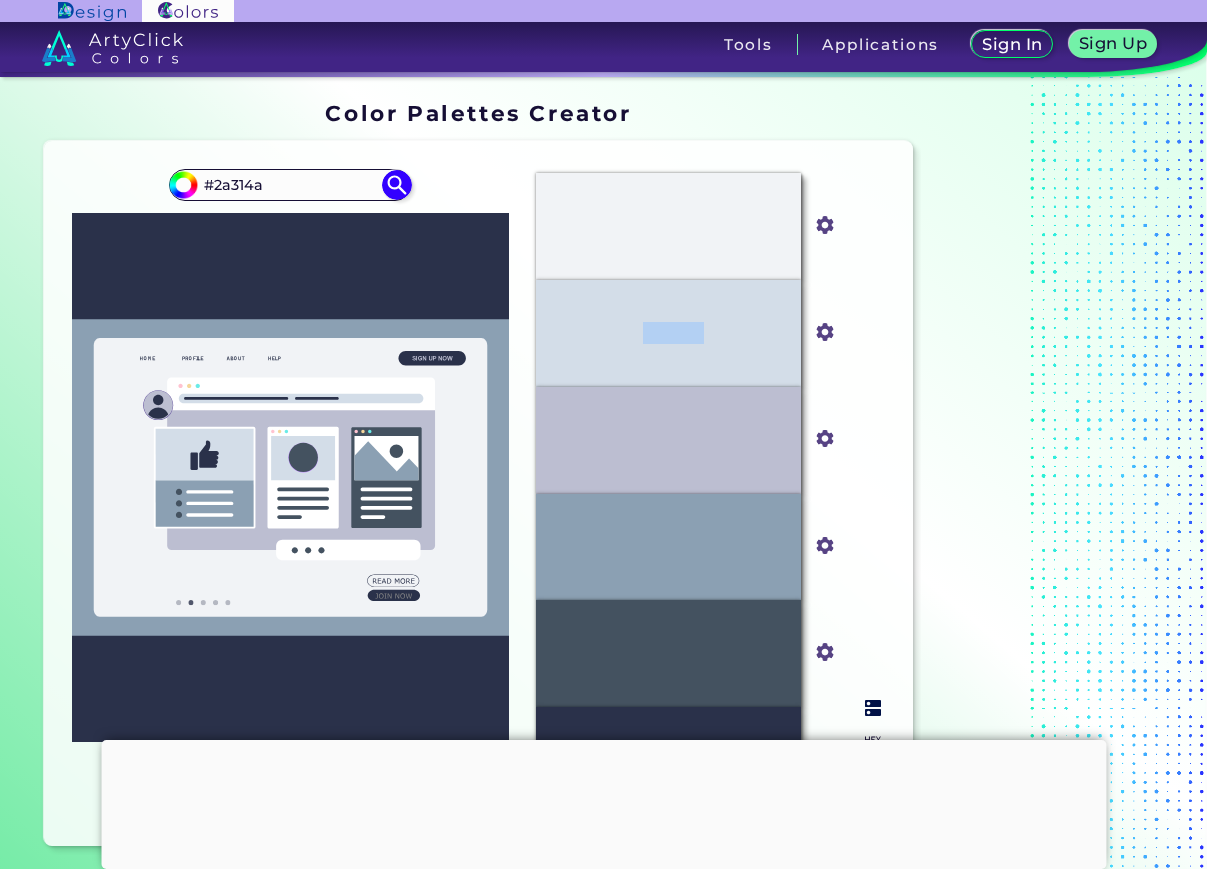 click on "#D3DDE8" at bounding box center [668, 333] 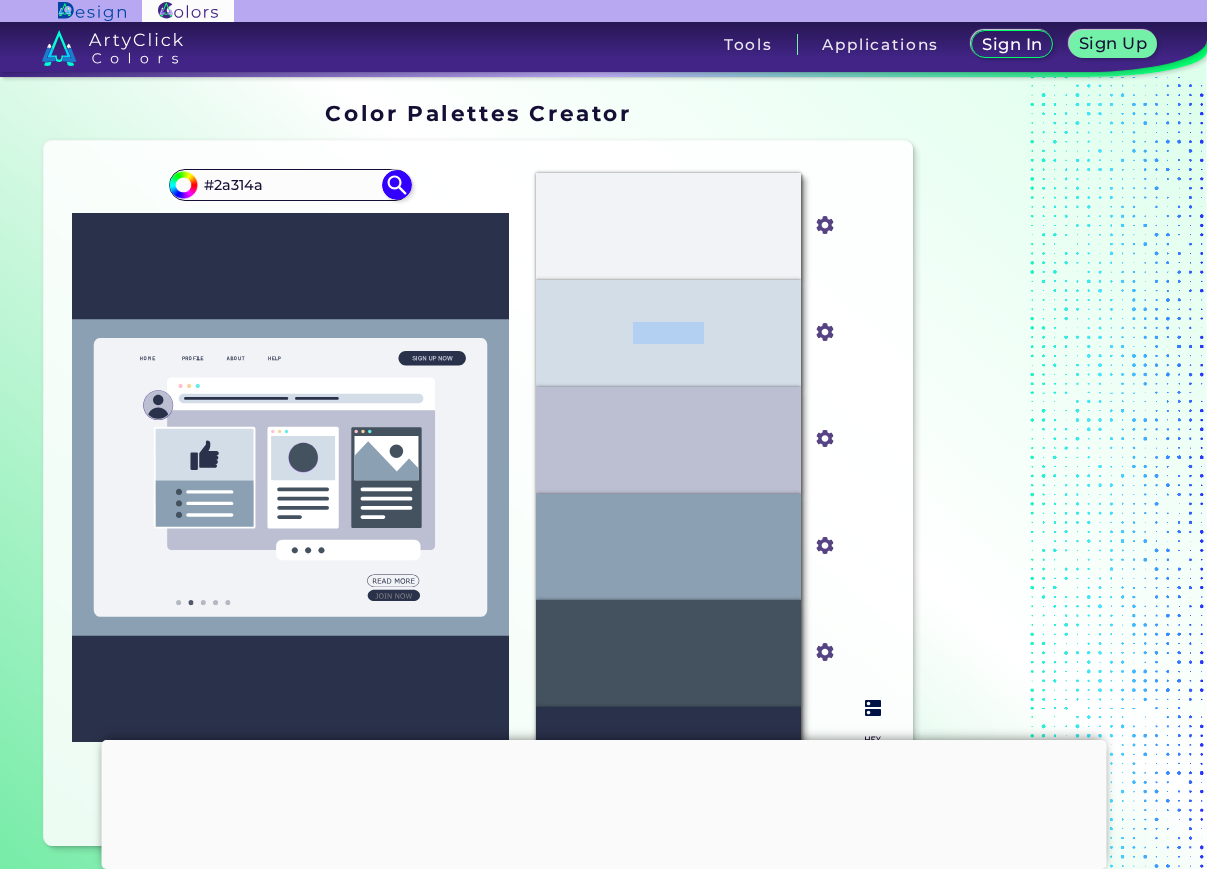 click on "#D3DDE8" at bounding box center (668, 333) 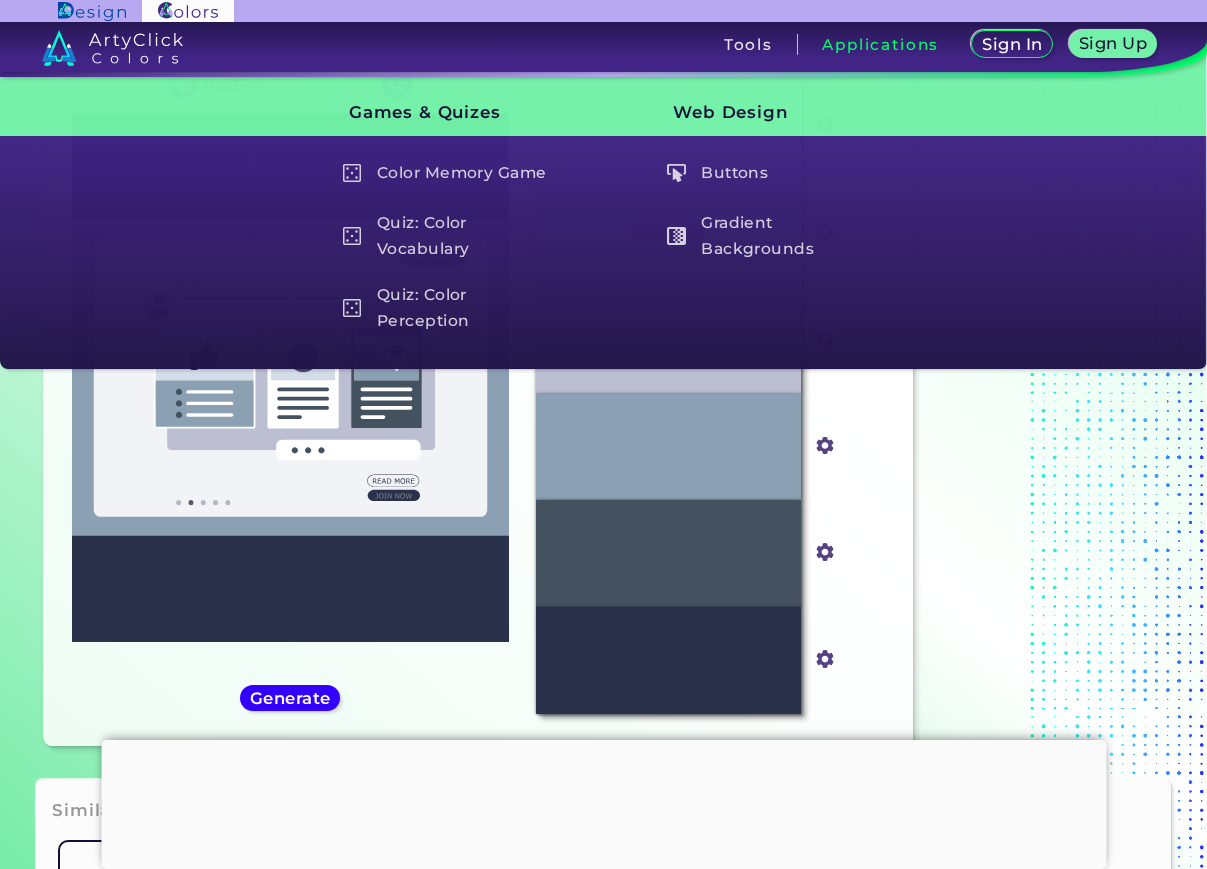 scroll, scrollTop: 230, scrollLeft: 0, axis: vertical 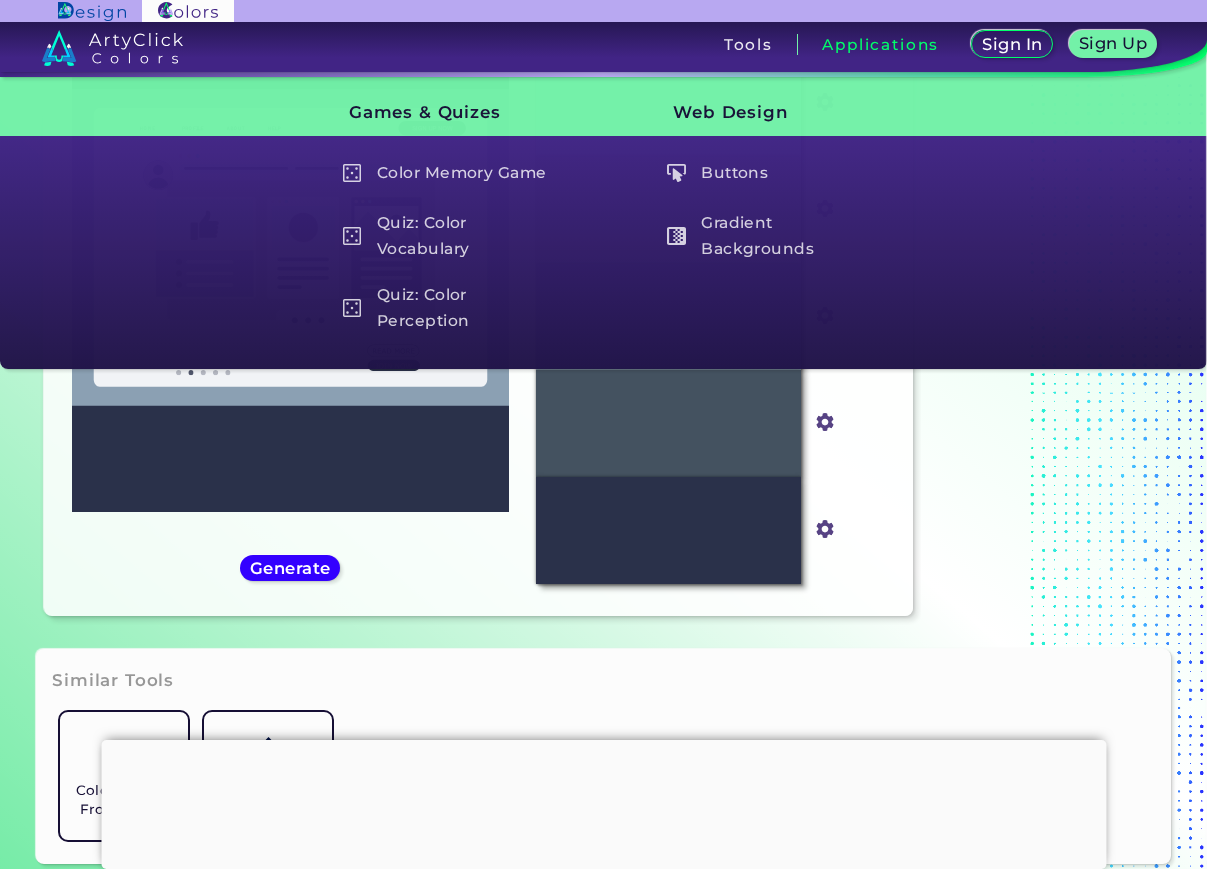 click on "Similar Tools
Color Palette From Image
Color Shades Finder" at bounding box center [603, 756] 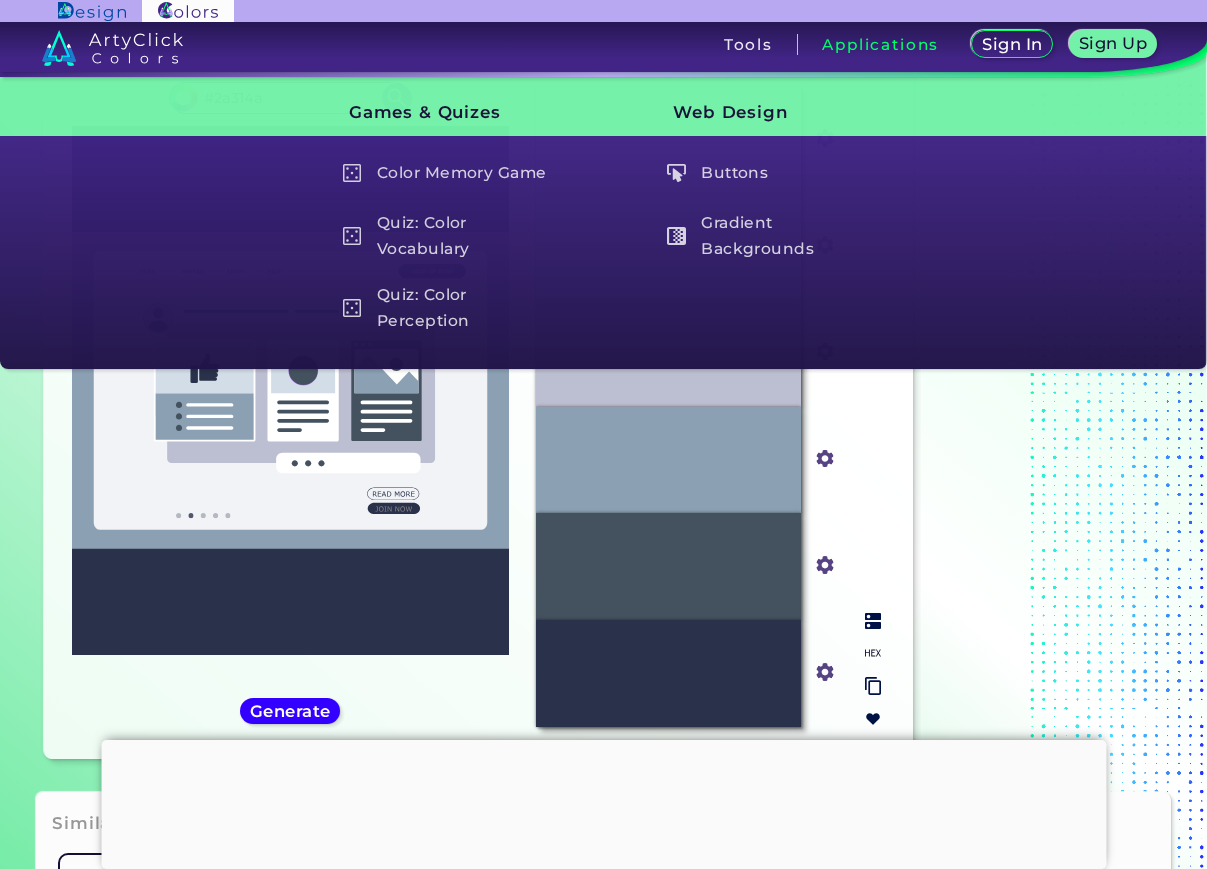 scroll, scrollTop: 0, scrollLeft: 0, axis: both 